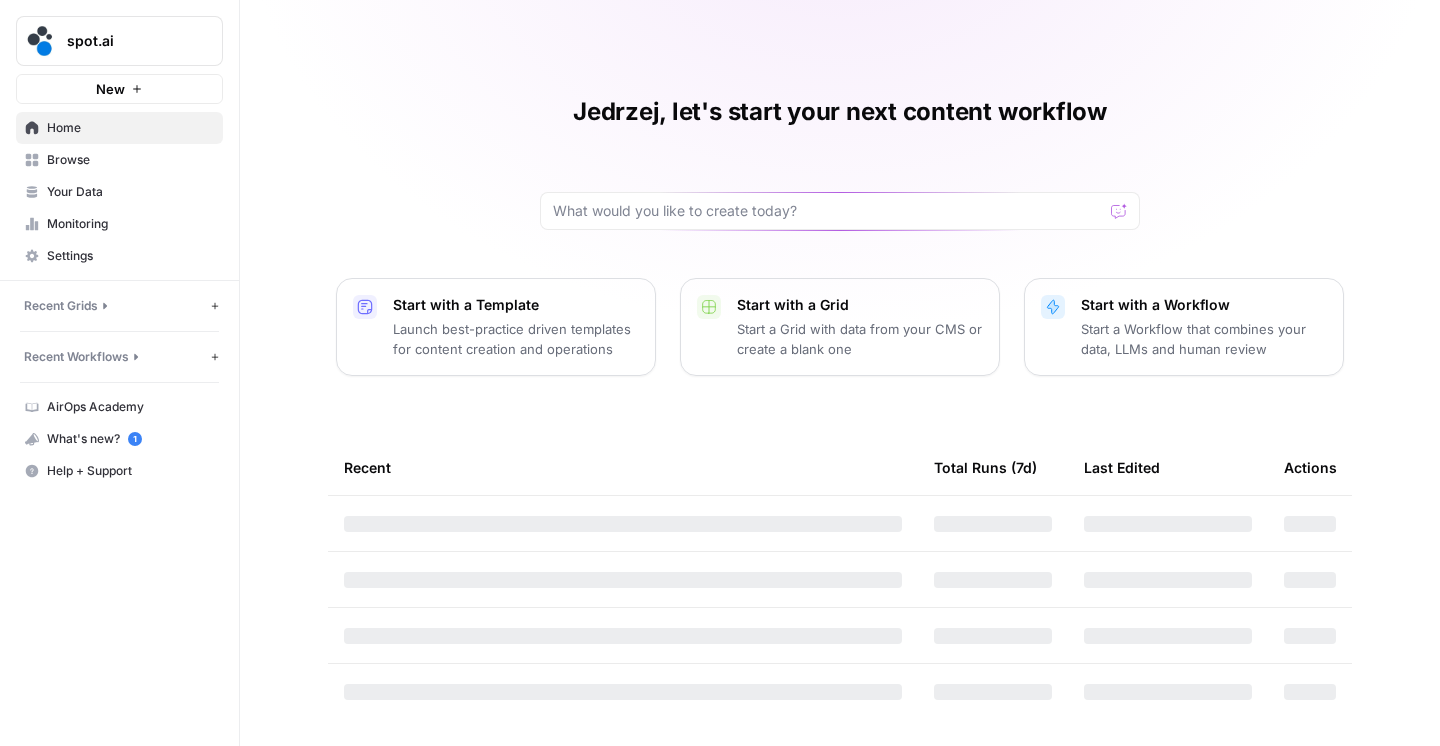 scroll, scrollTop: 0, scrollLeft: 0, axis: both 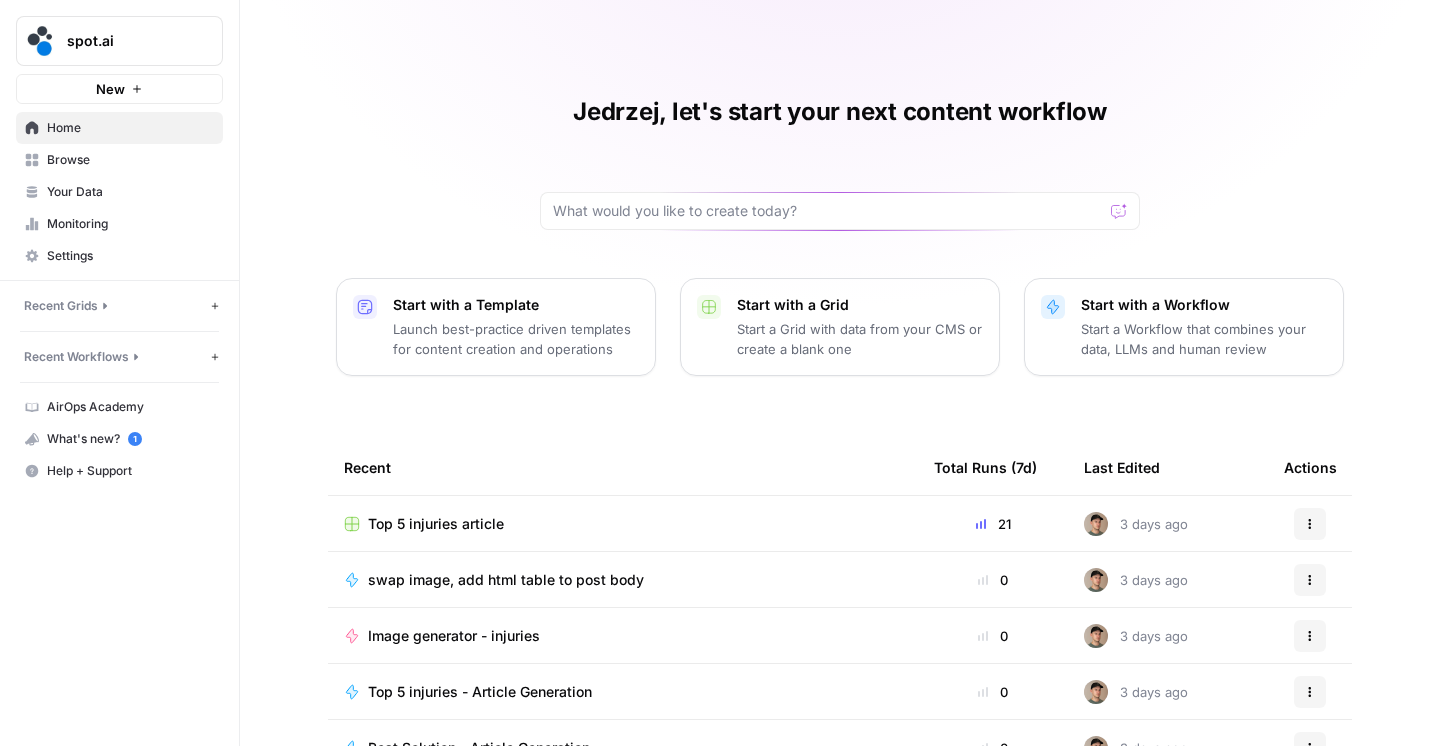 click on "Your Data" at bounding box center [130, 192] 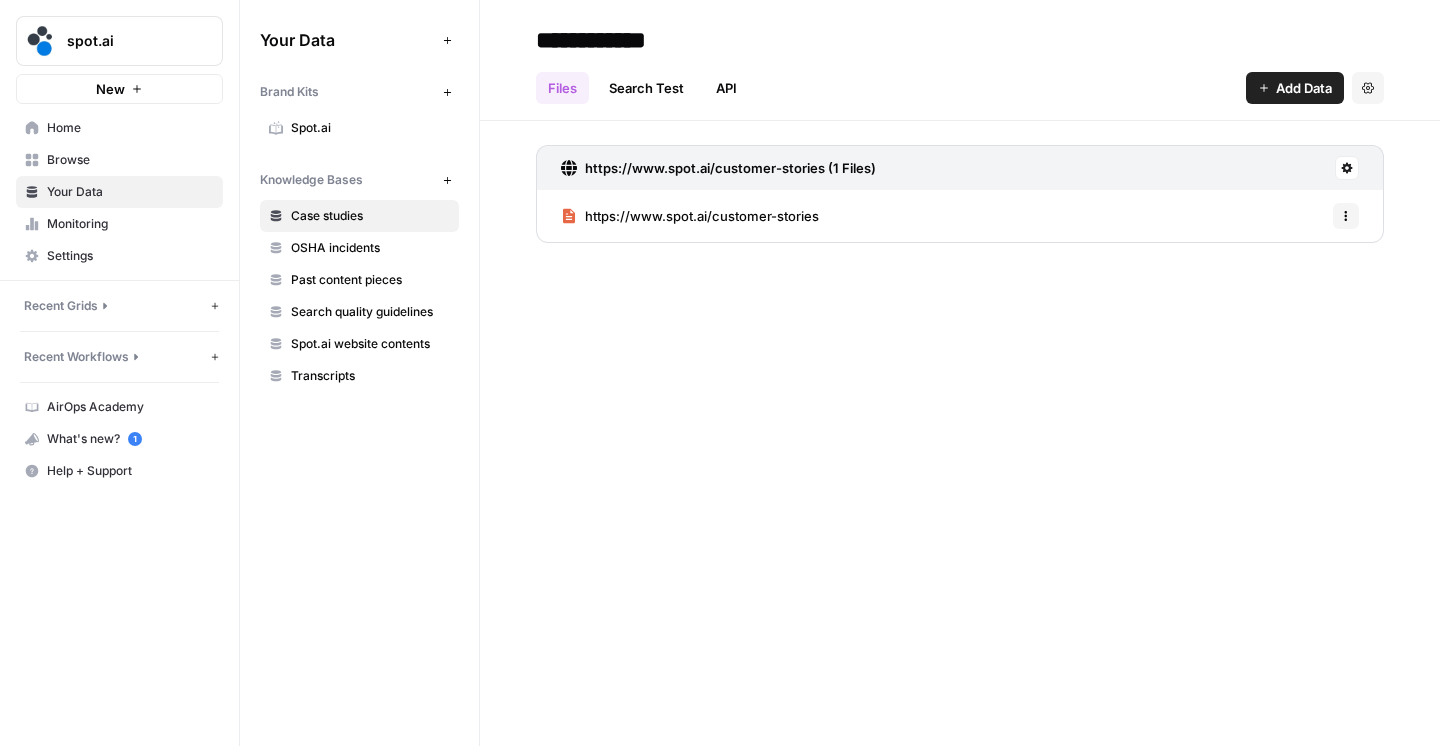 click on "Browse" at bounding box center (130, 160) 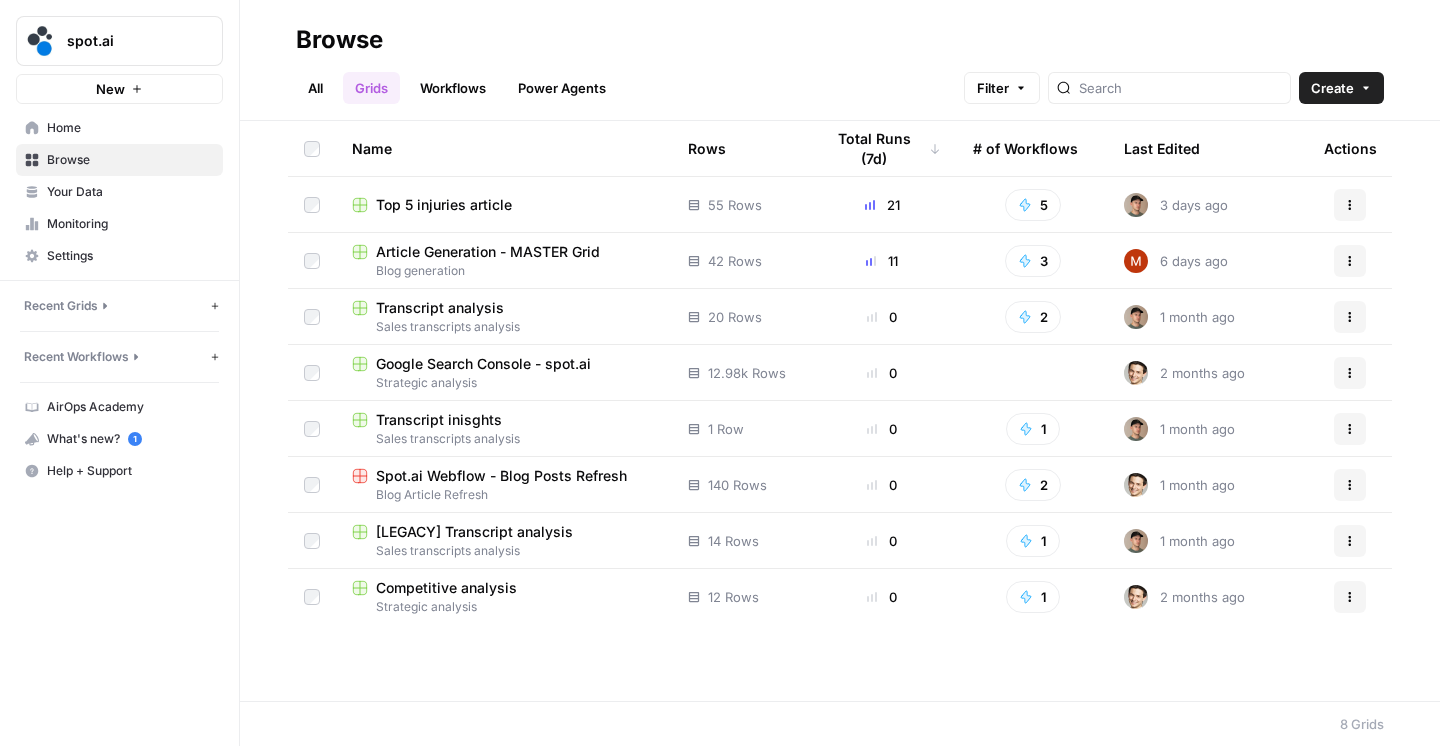 click on "Top 5 injuries article" at bounding box center [444, 205] 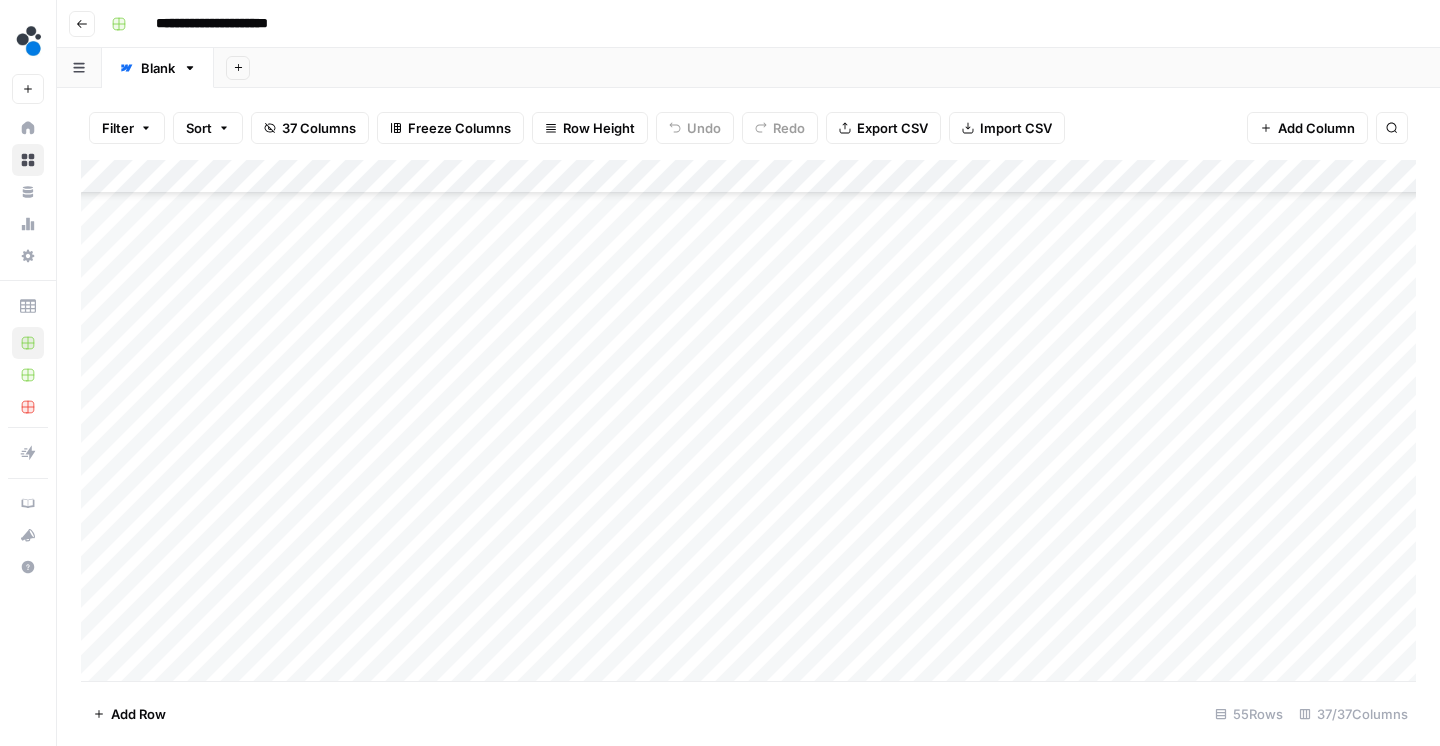 scroll, scrollTop: 109, scrollLeft: 0, axis: vertical 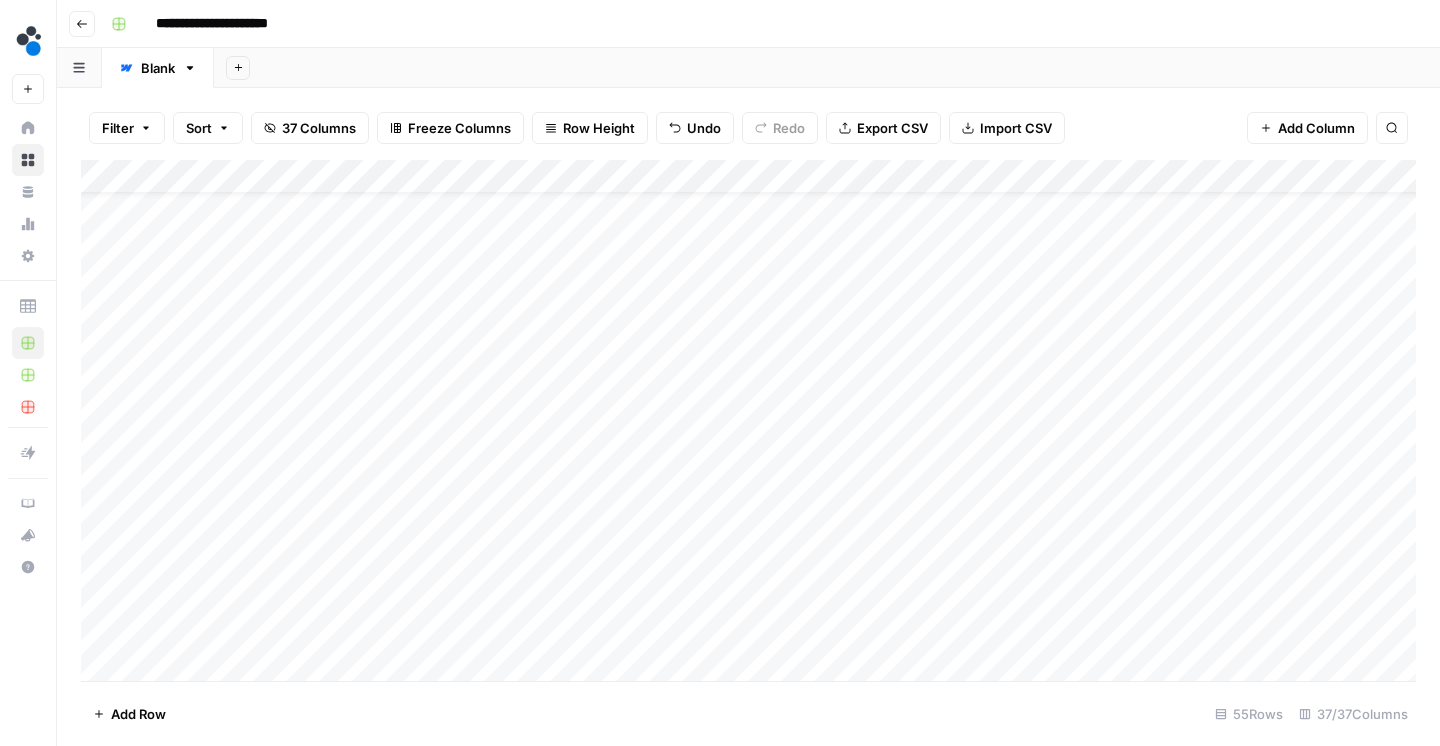 click on "Add Column" at bounding box center [748, 423] 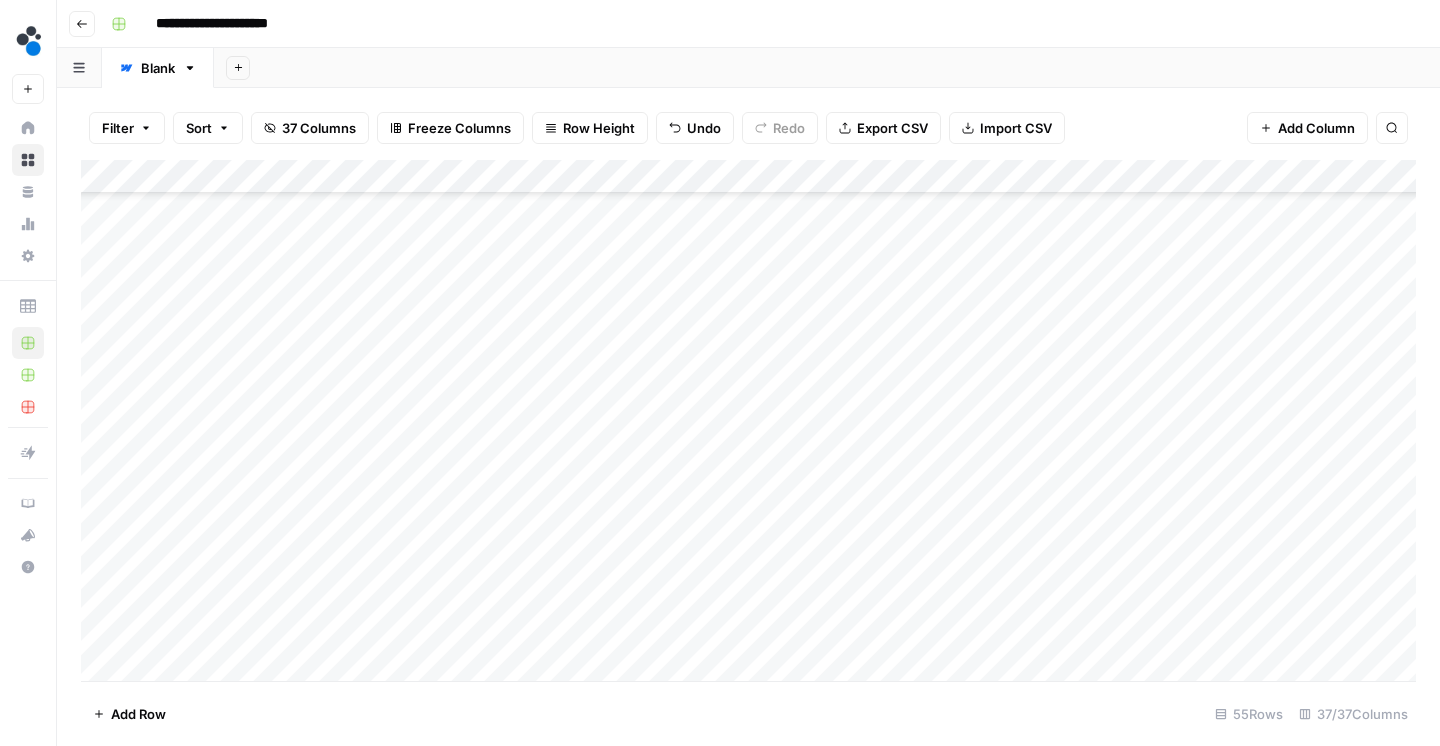 scroll, scrollTop: 1409, scrollLeft: 1, axis: both 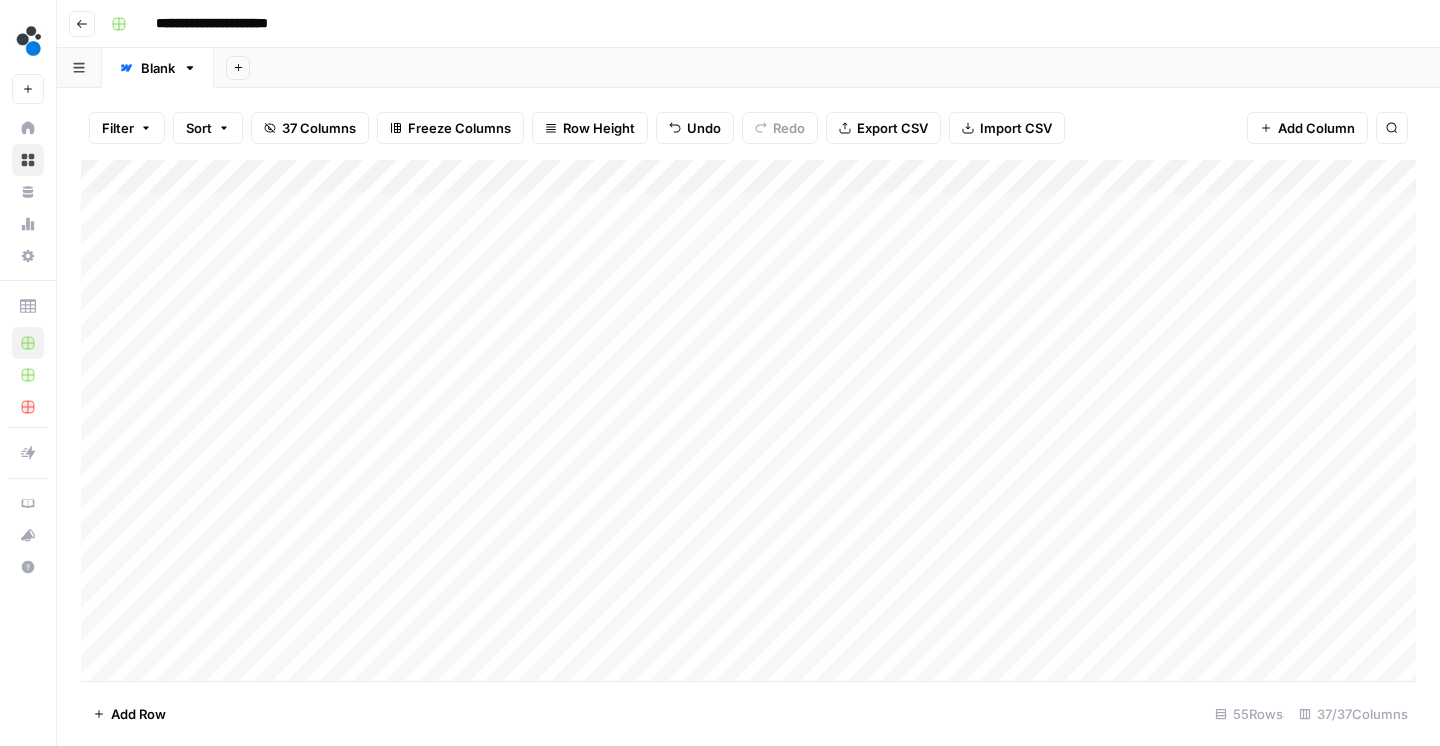 click on "Add Column" at bounding box center (748, 423) 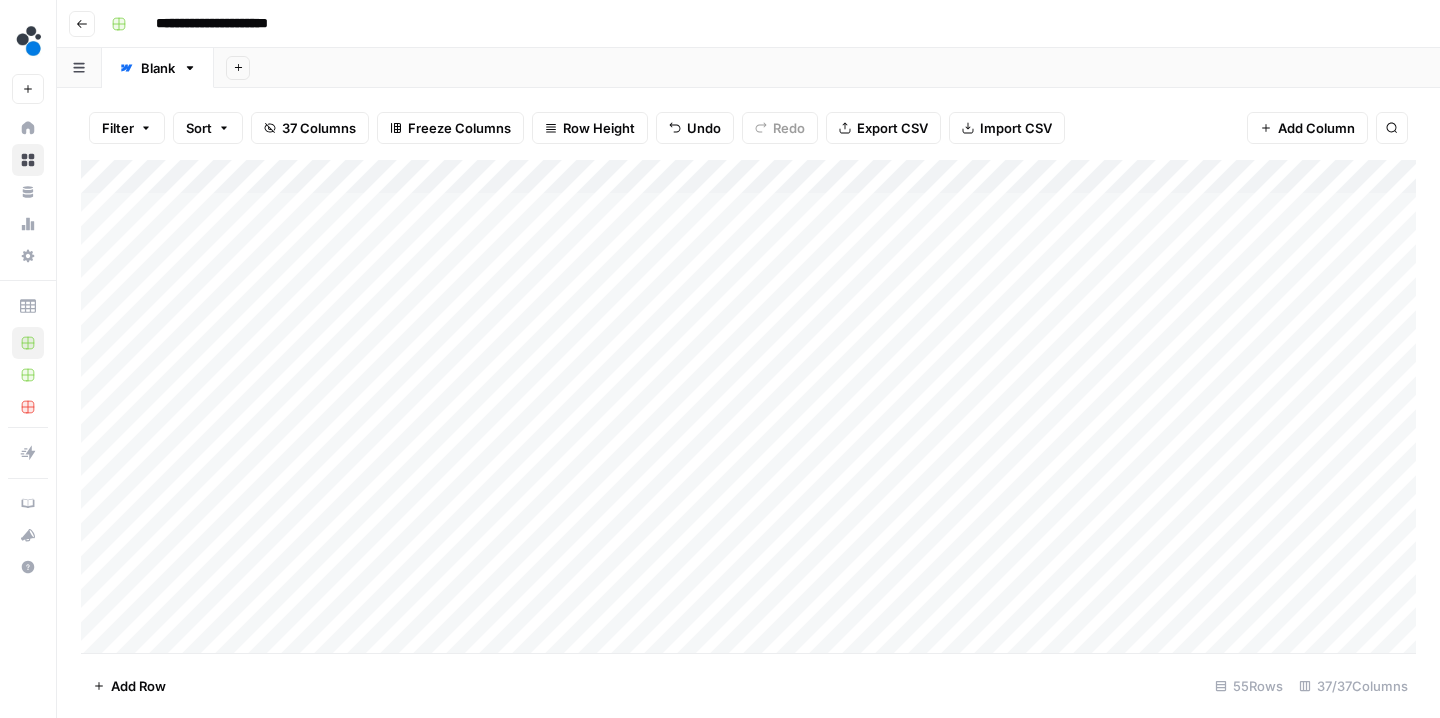 click on "Add Column" at bounding box center (748, 409) 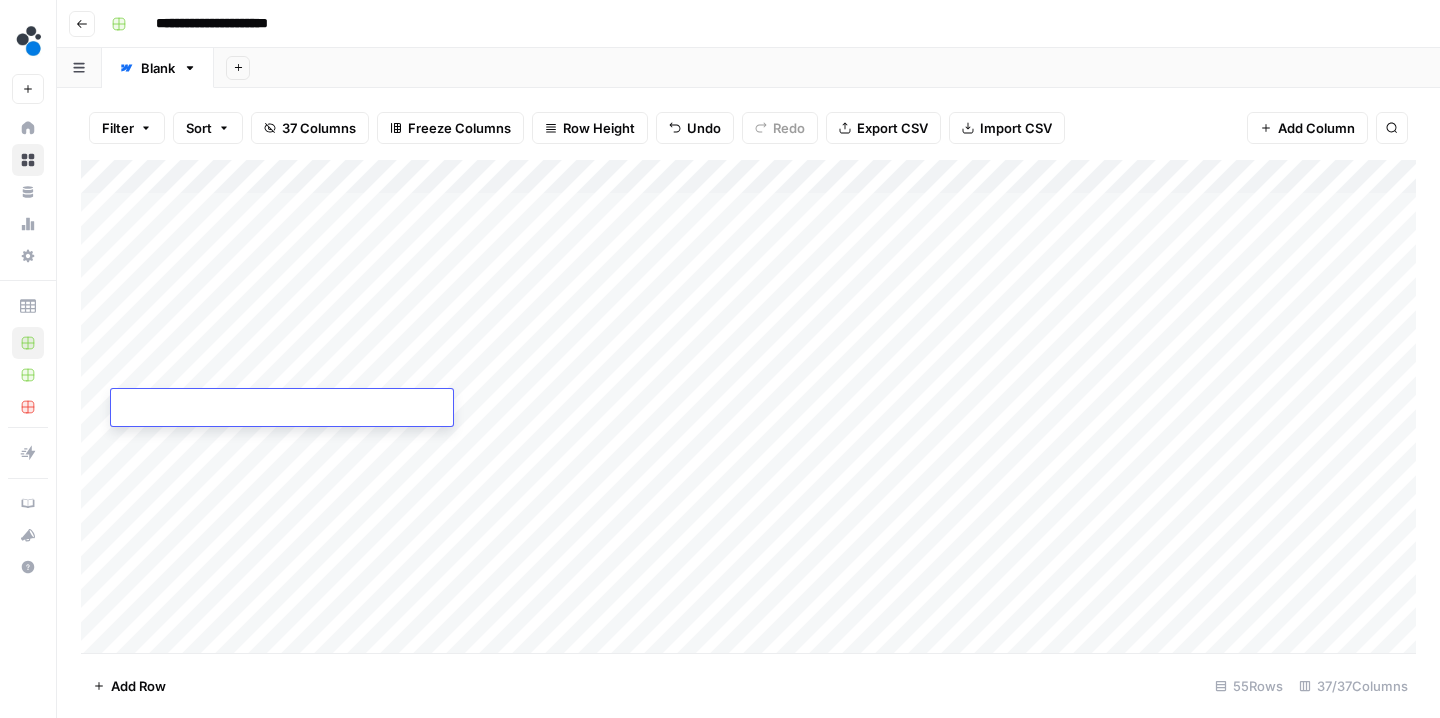 type on "**********" 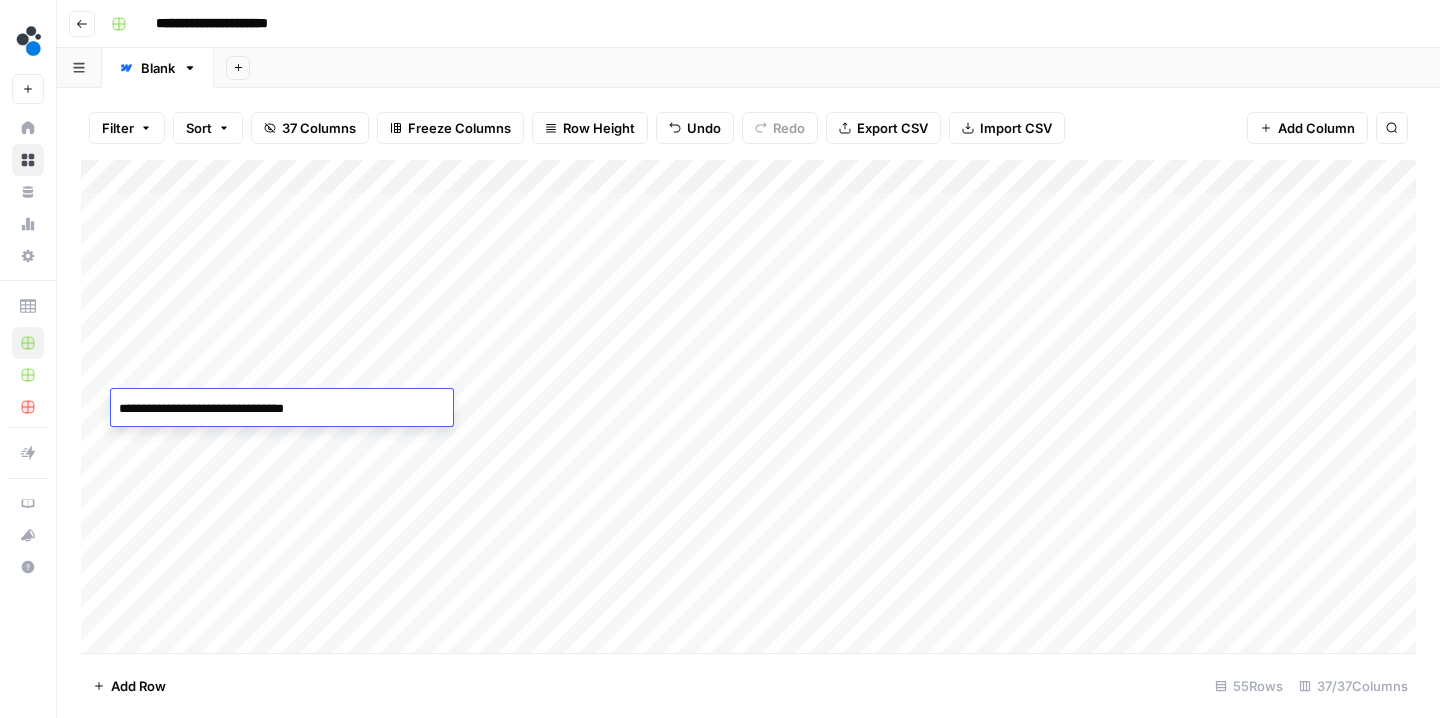 scroll, scrollTop: 0, scrollLeft: 0, axis: both 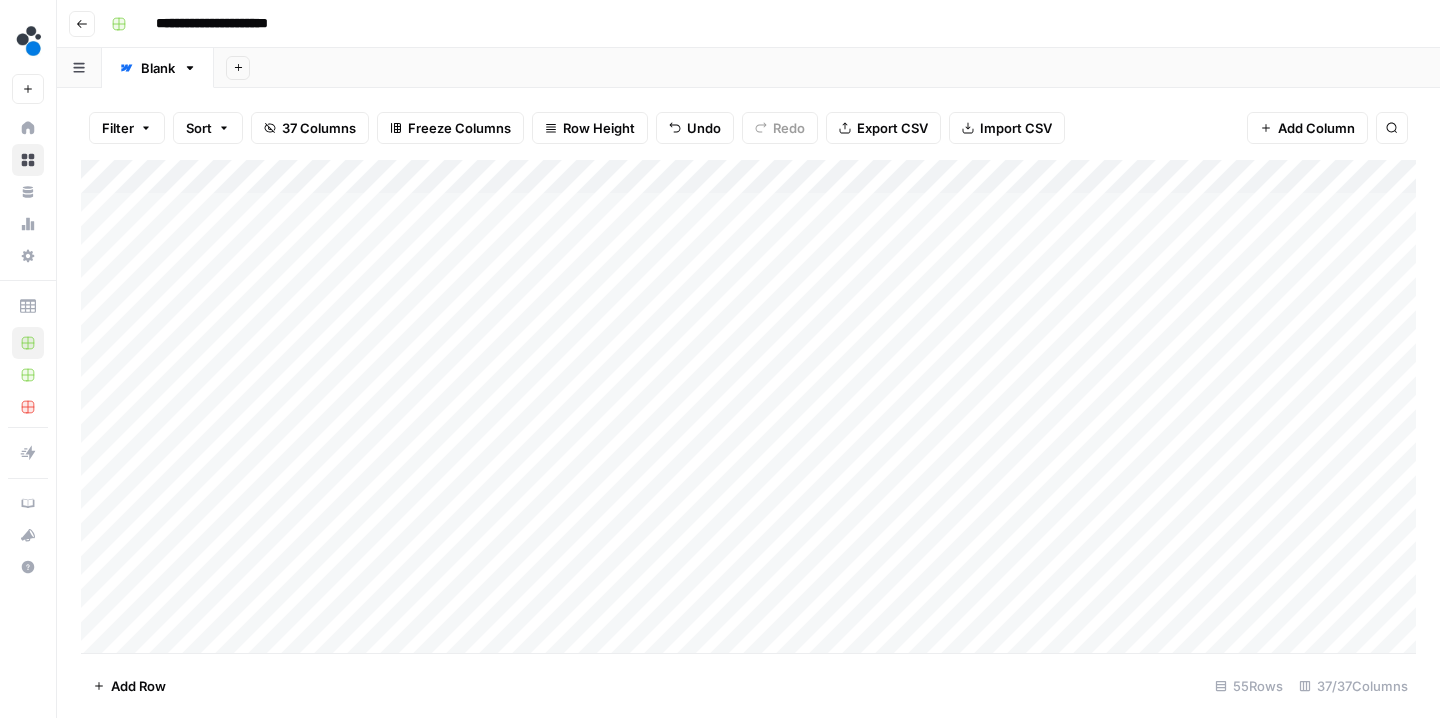 click on "Add Column" at bounding box center (748, 409) 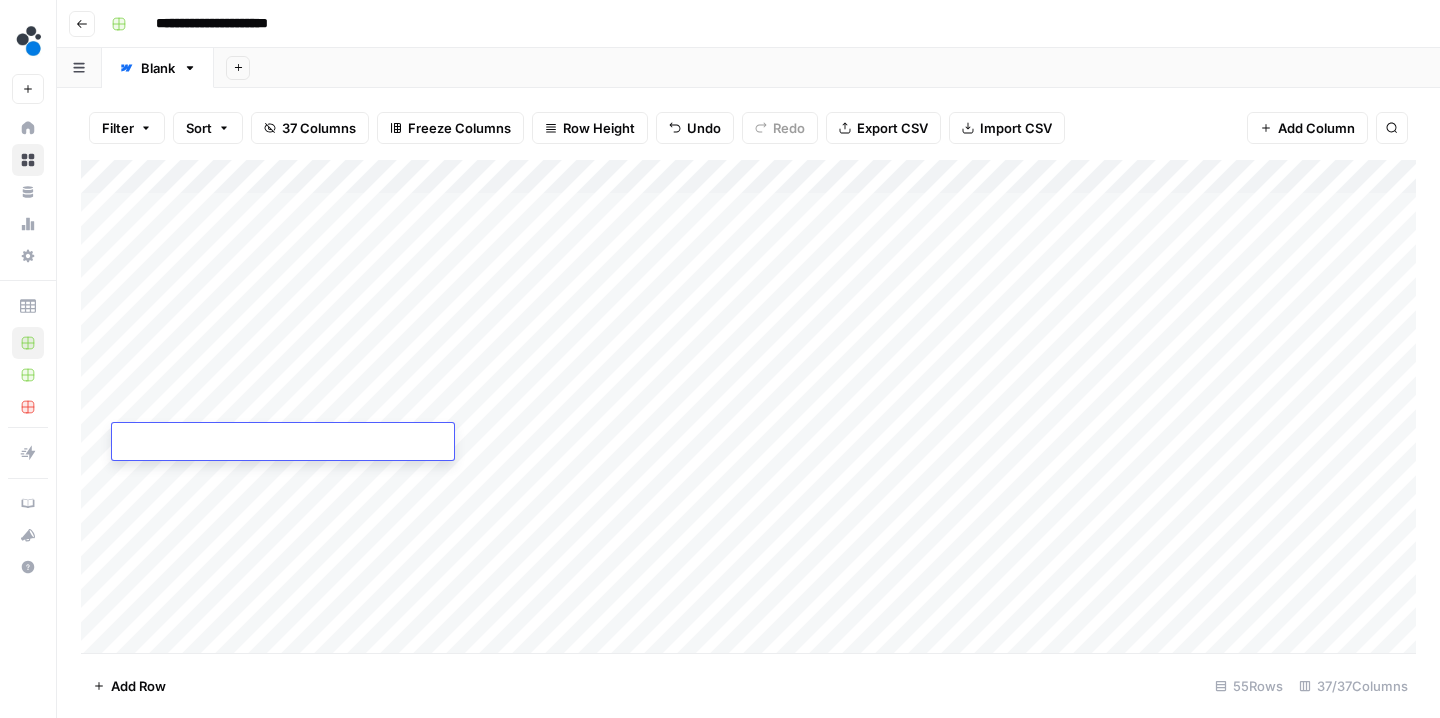type on "**********" 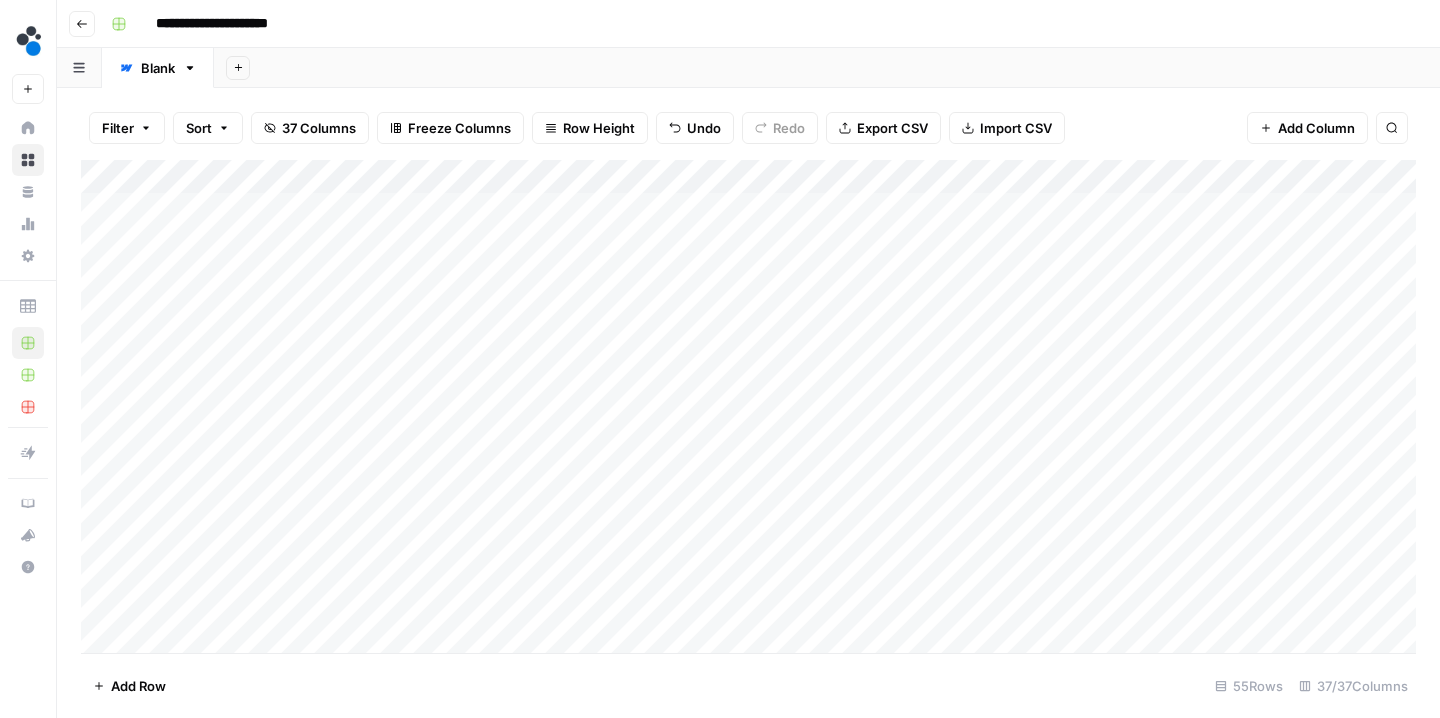 click on "Add Column" at bounding box center [748, 409] 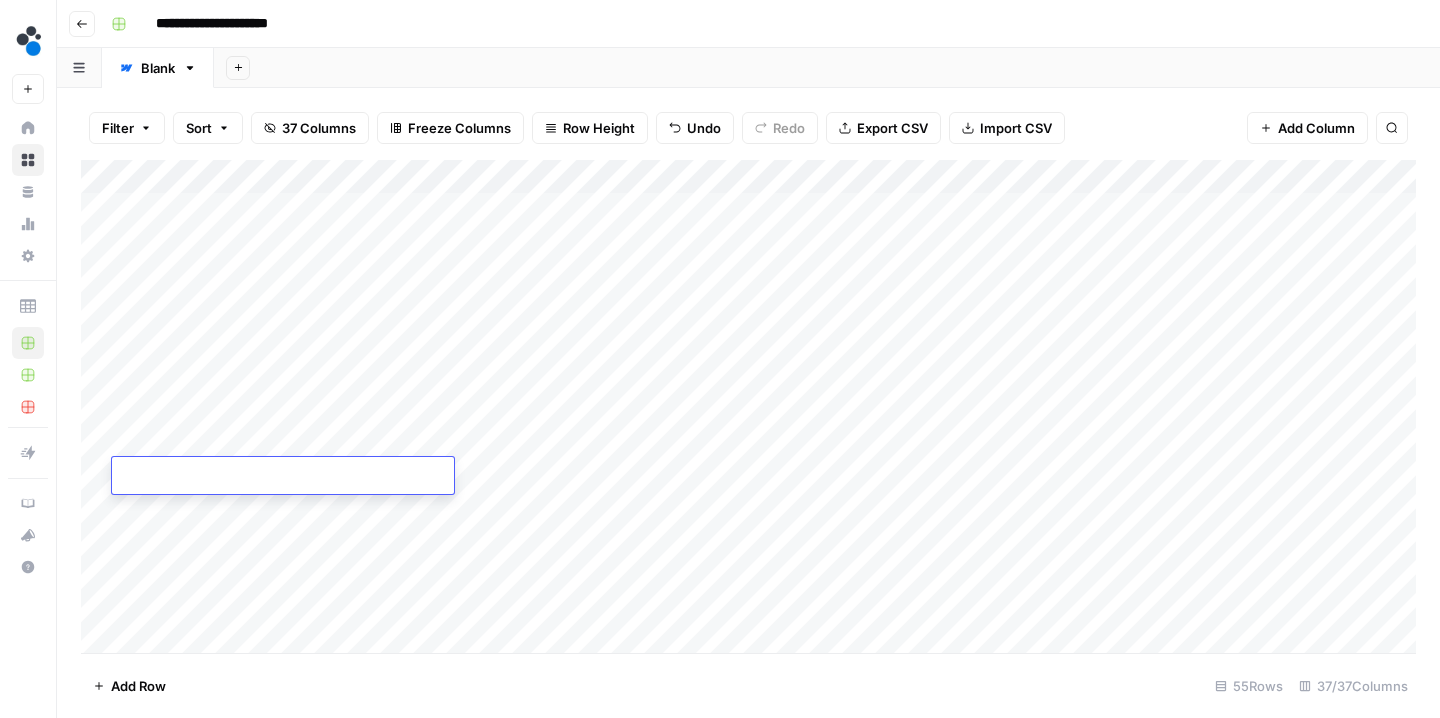 type on "**********" 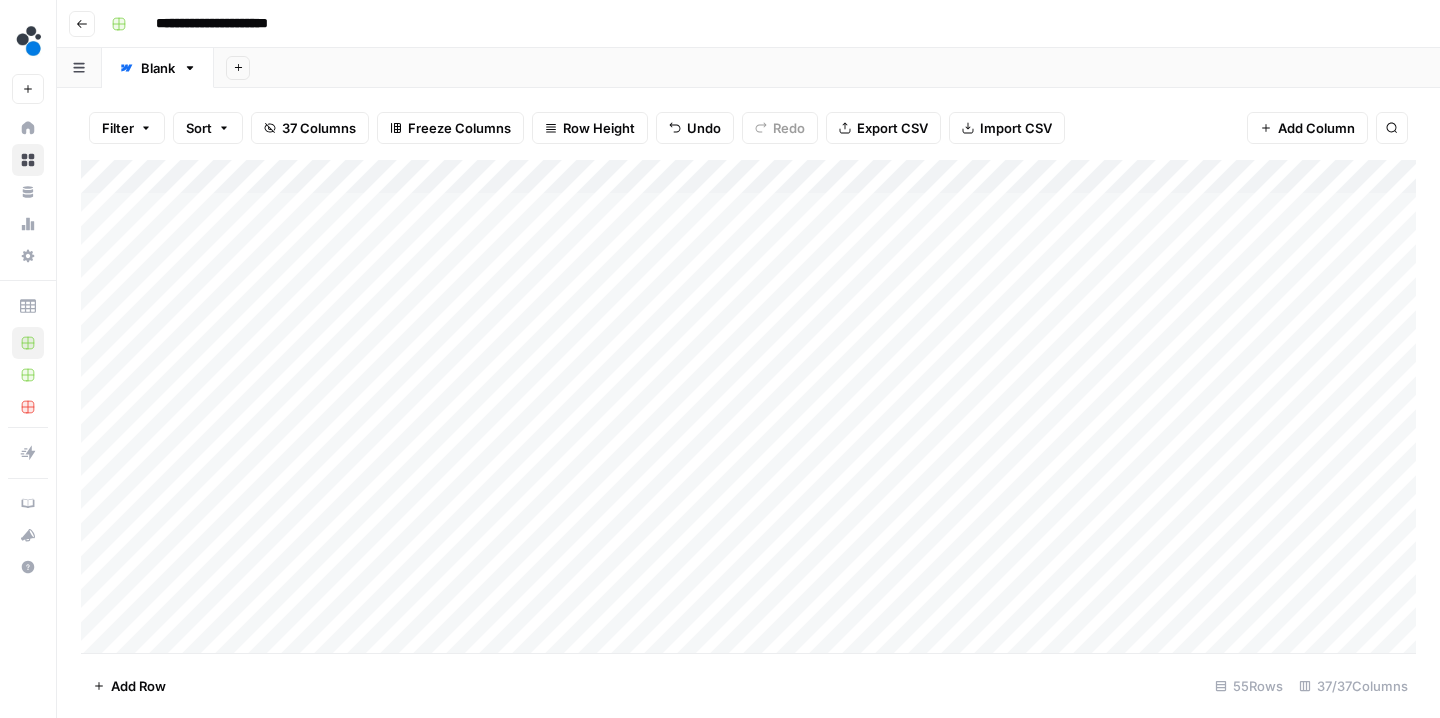 click on "Add Column" at bounding box center [748, 409] 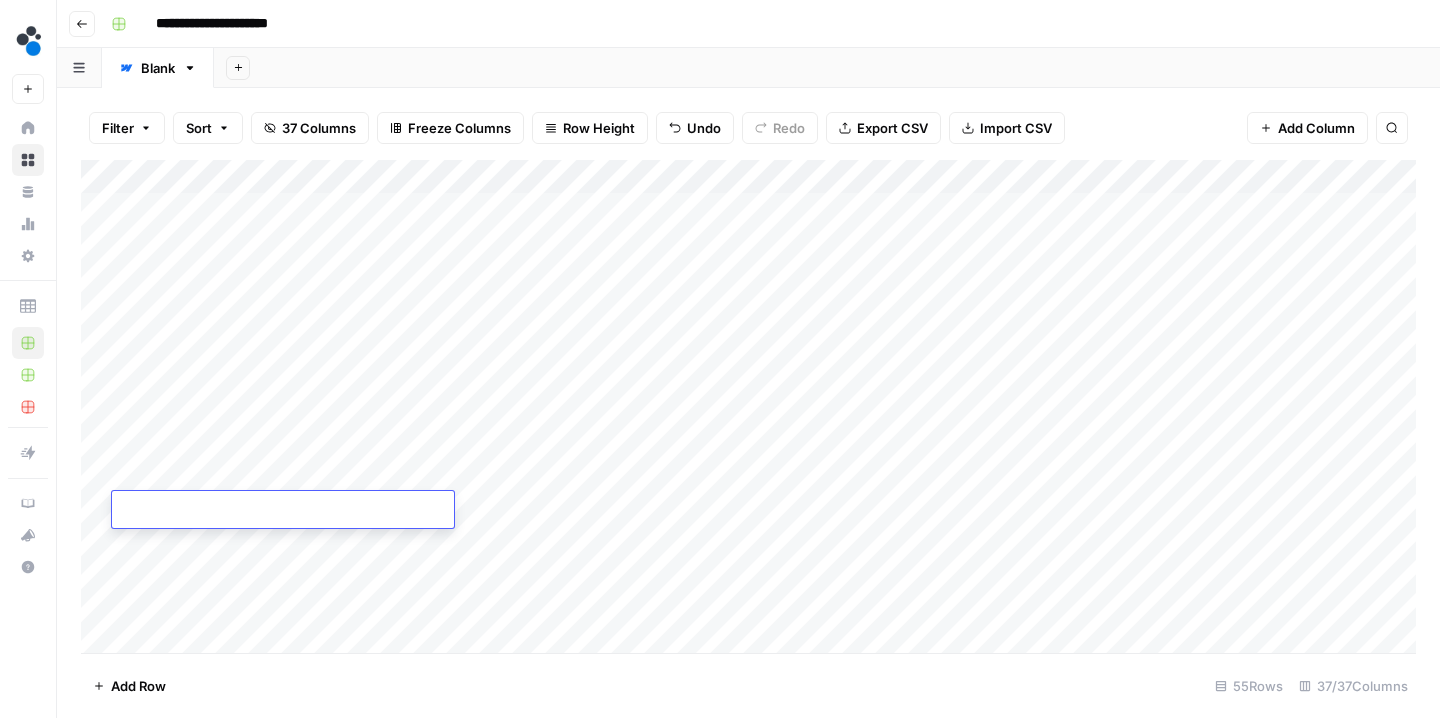 click at bounding box center [283, 511] 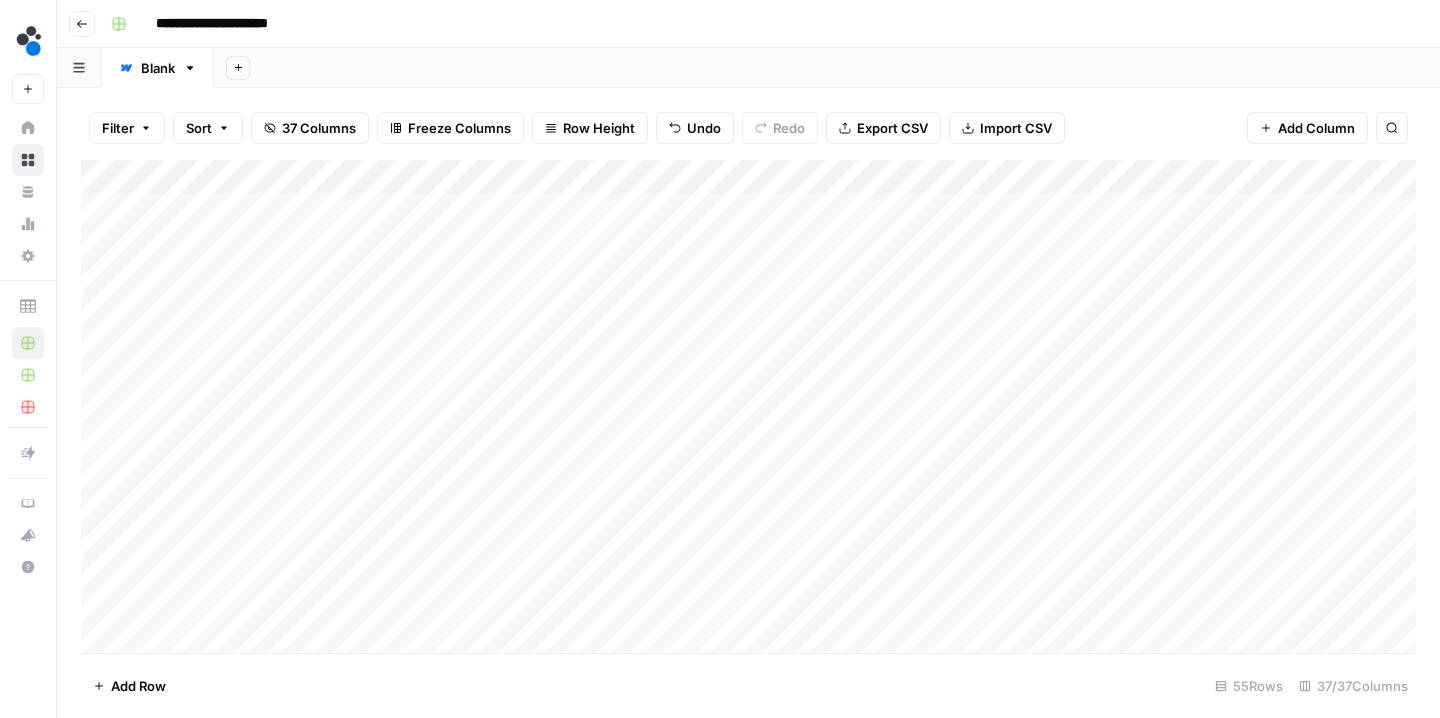 click on "Add Column" at bounding box center [748, 409] 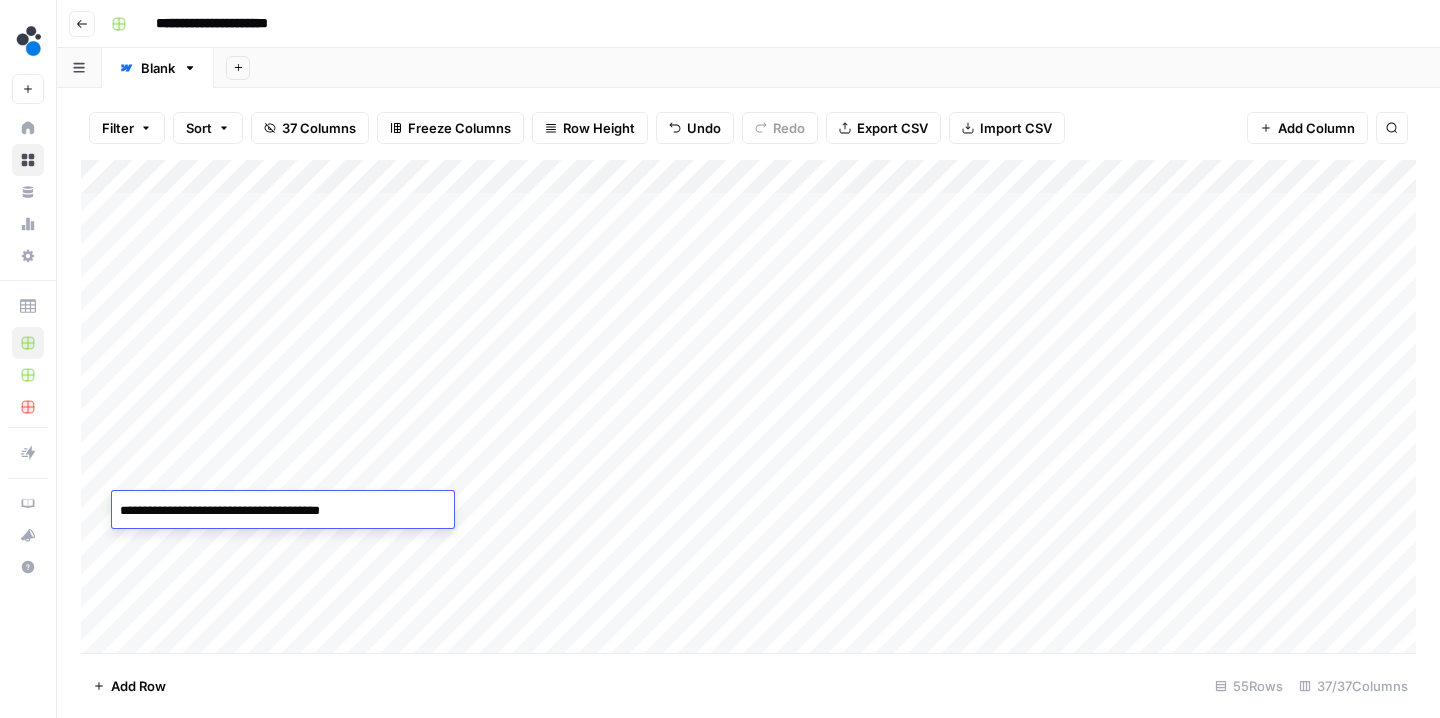 click on "**********" at bounding box center [283, 511] 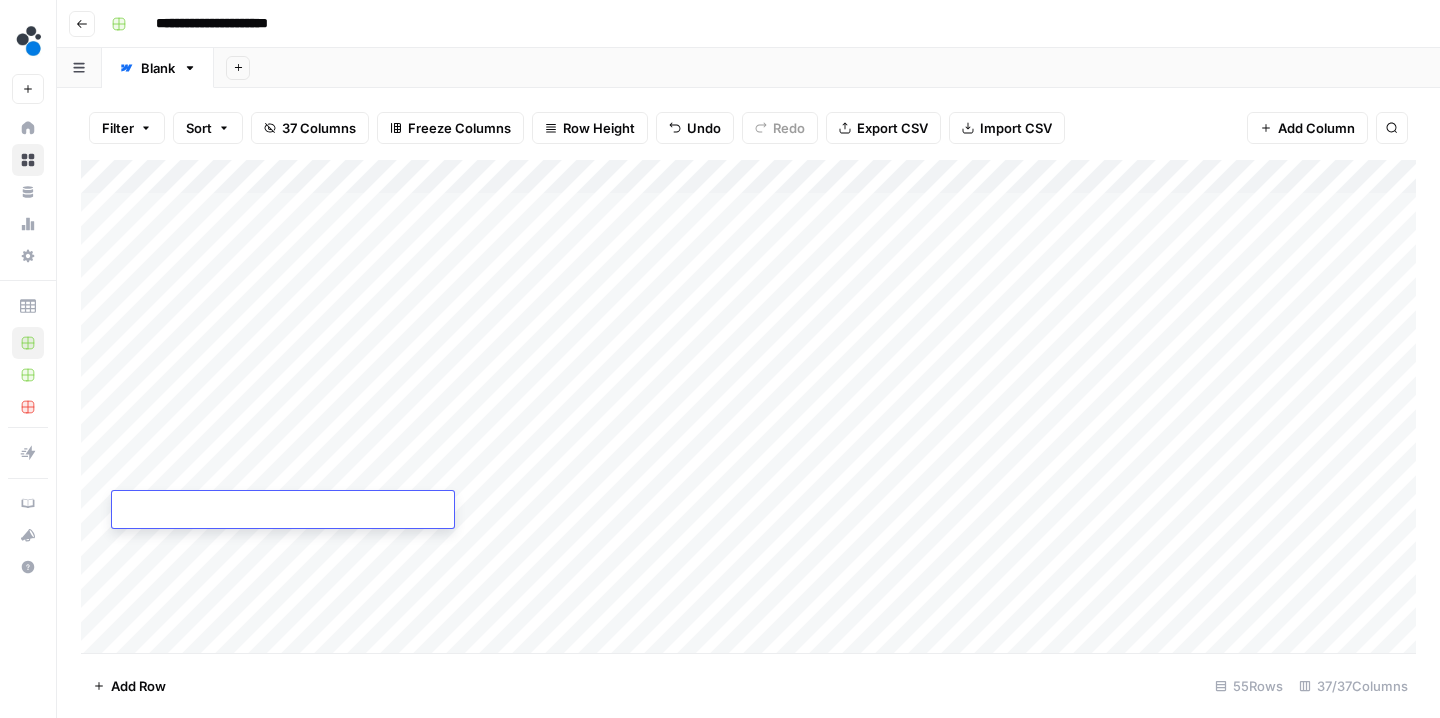 type on "**********" 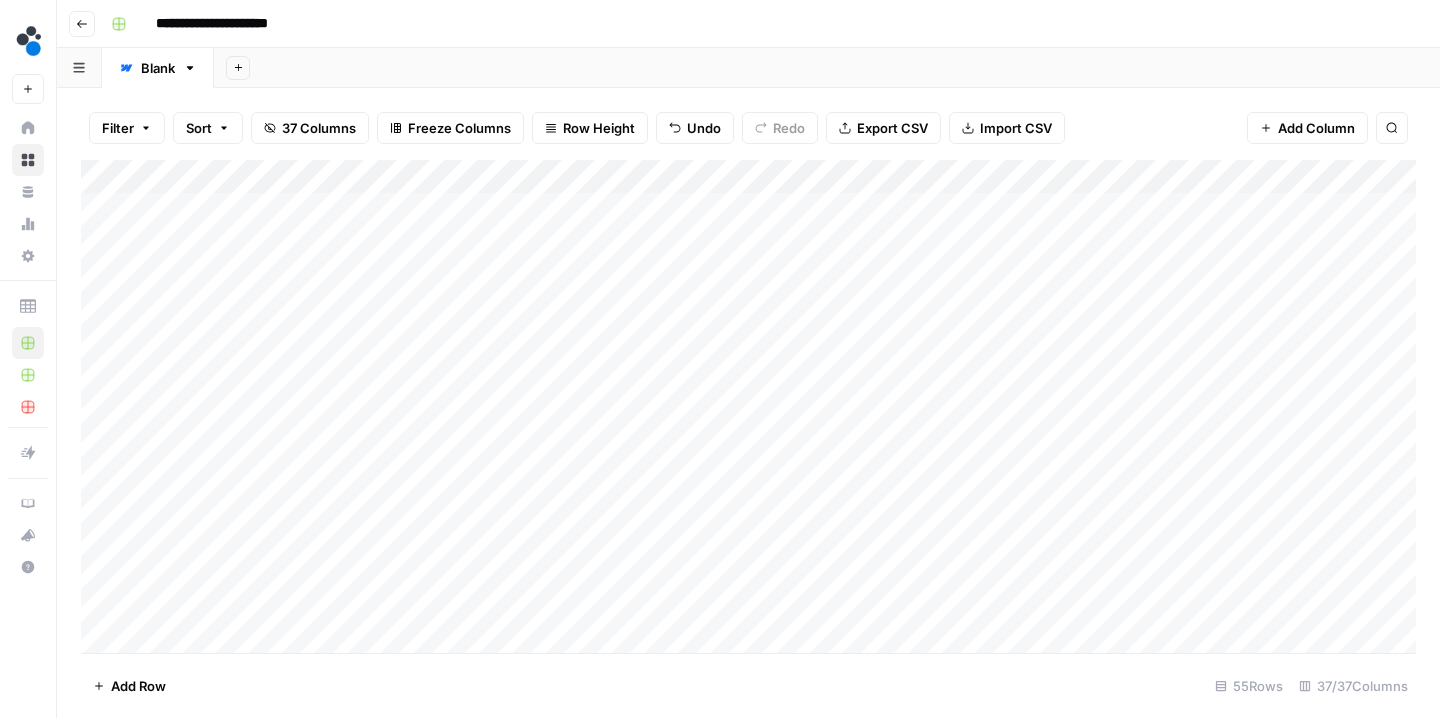 click on "Add Column" at bounding box center [748, 409] 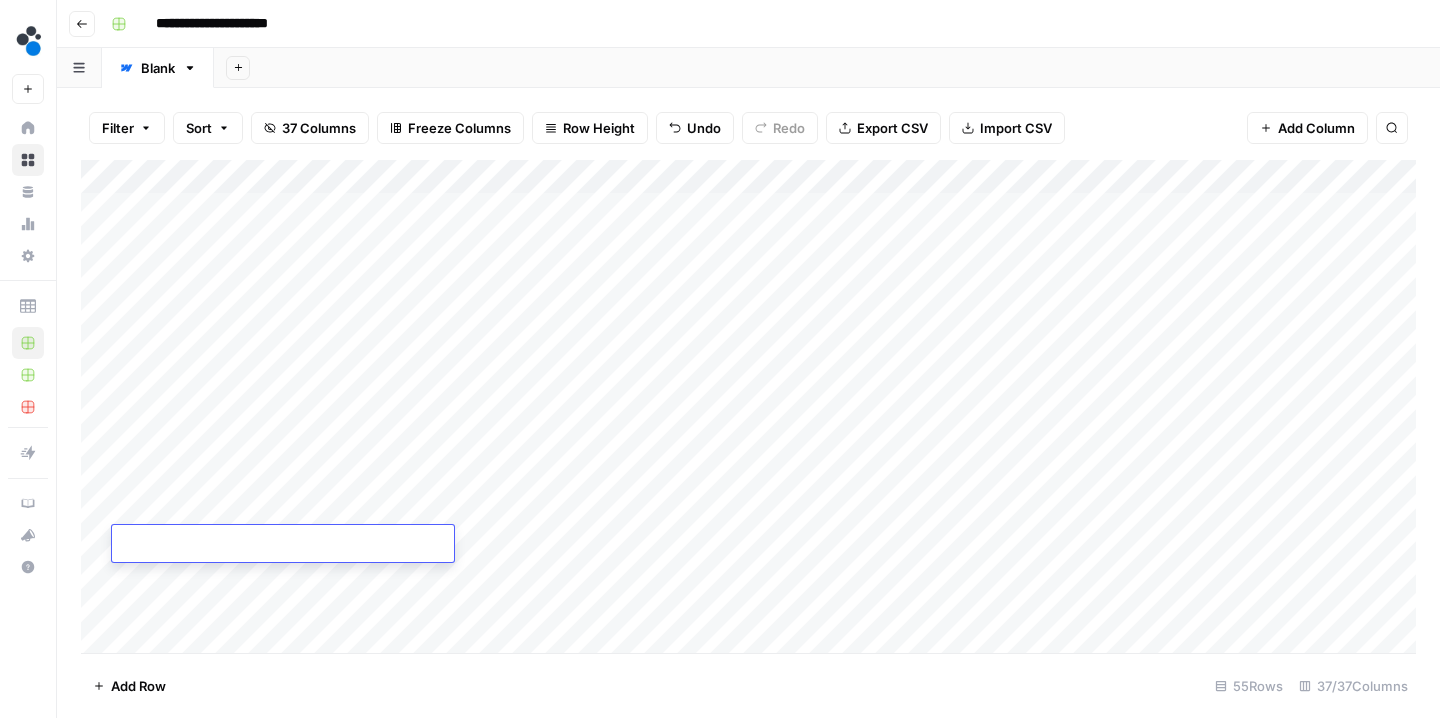 click at bounding box center [283, 545] 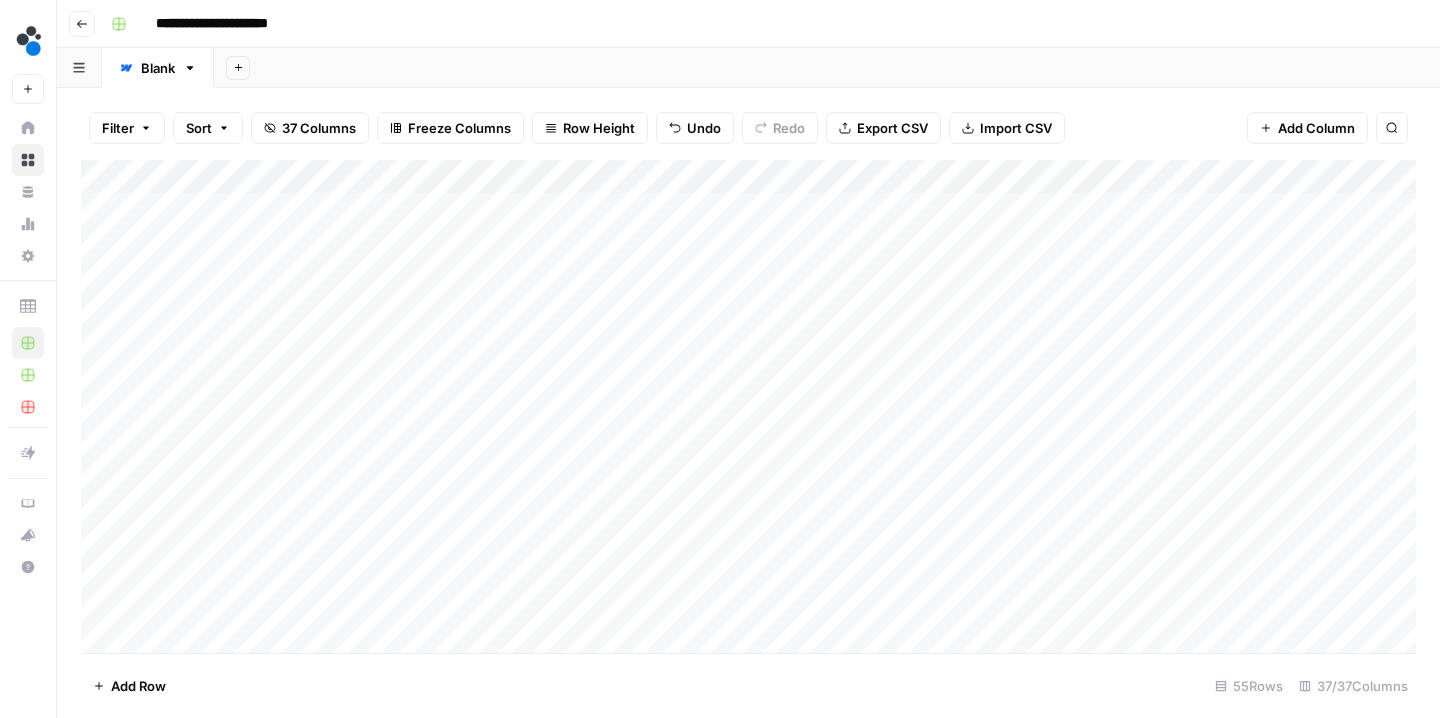 click on "Add Column" at bounding box center [748, 409] 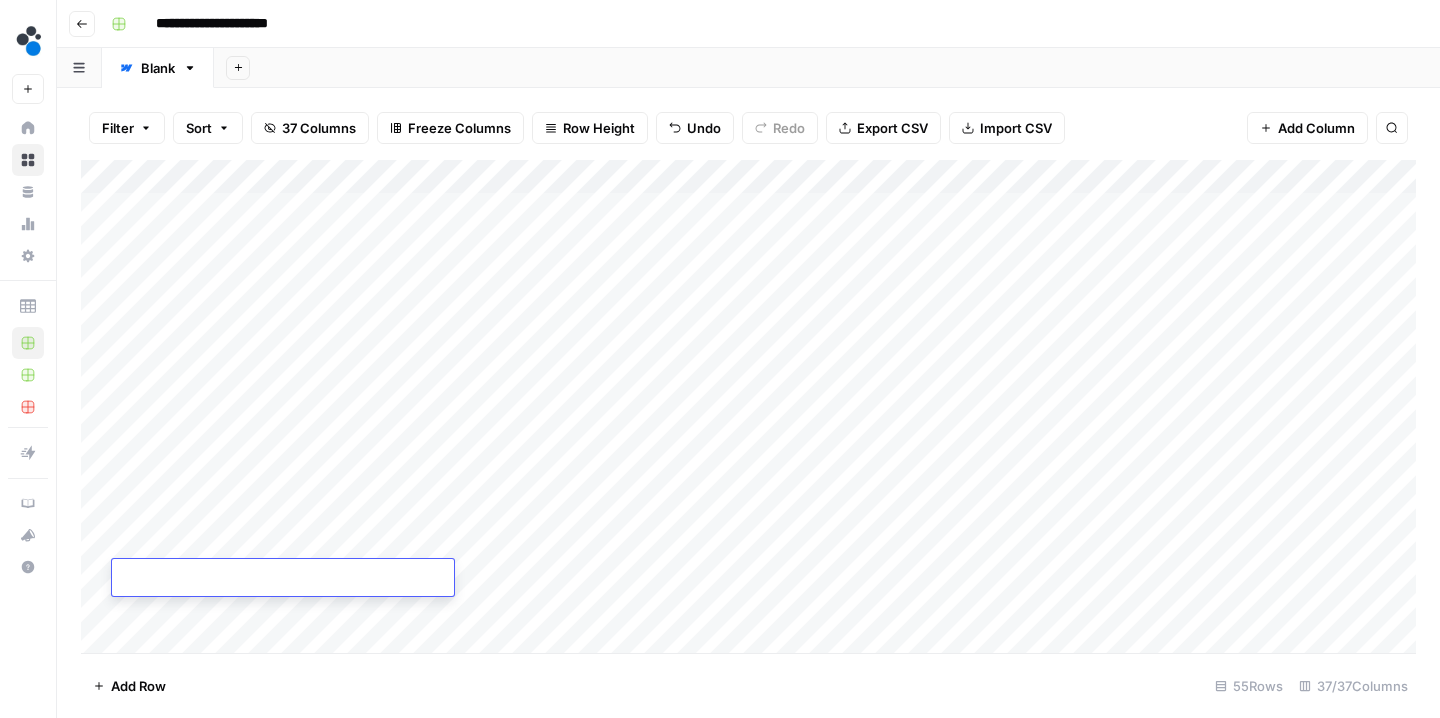 click at bounding box center (283, 579) 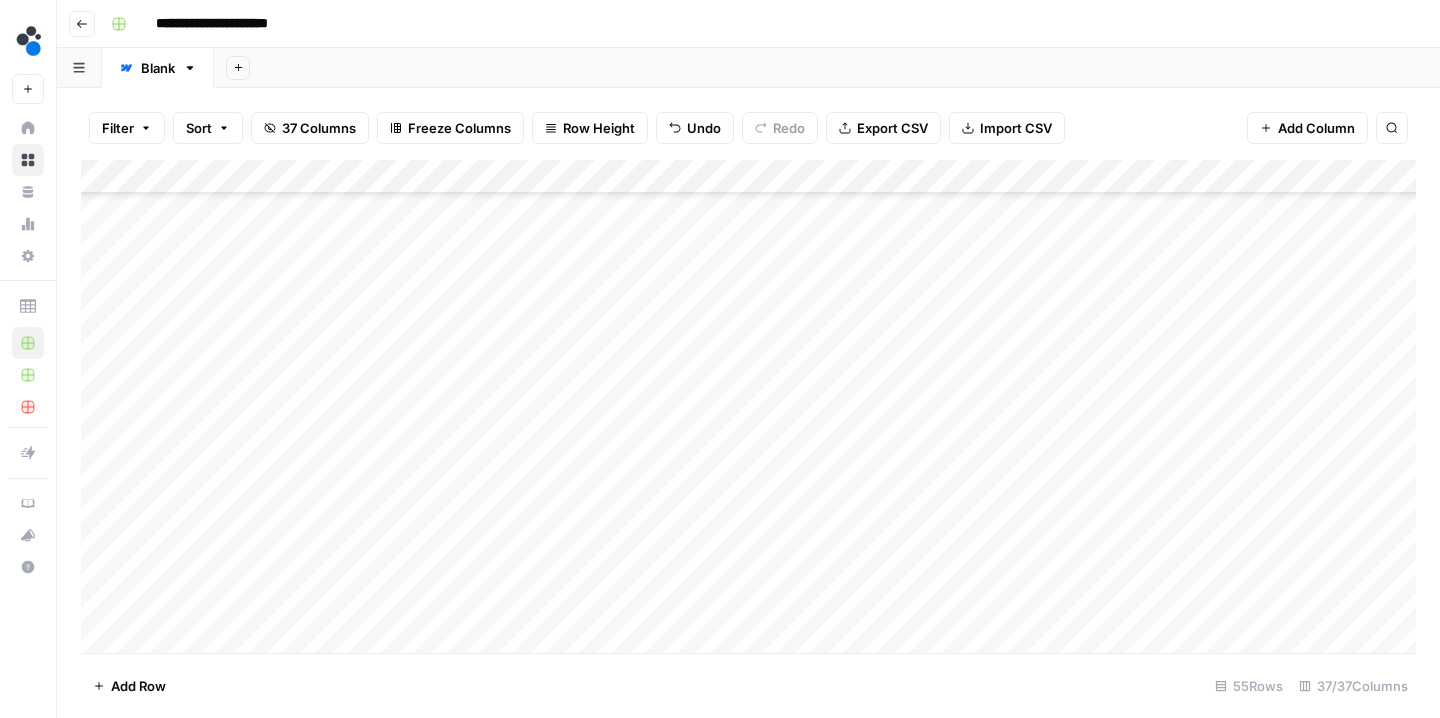 scroll, scrollTop: 205, scrollLeft: 0, axis: vertical 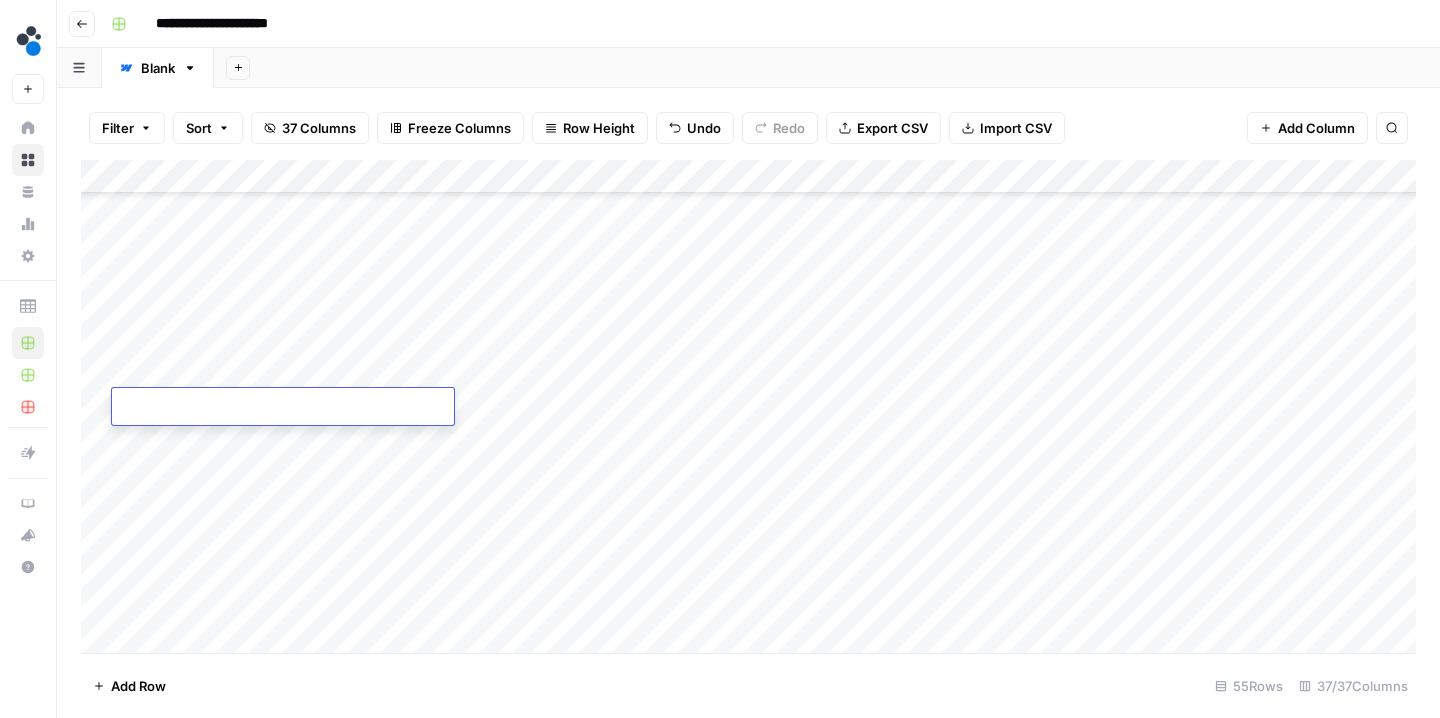 click at bounding box center (283, 408) 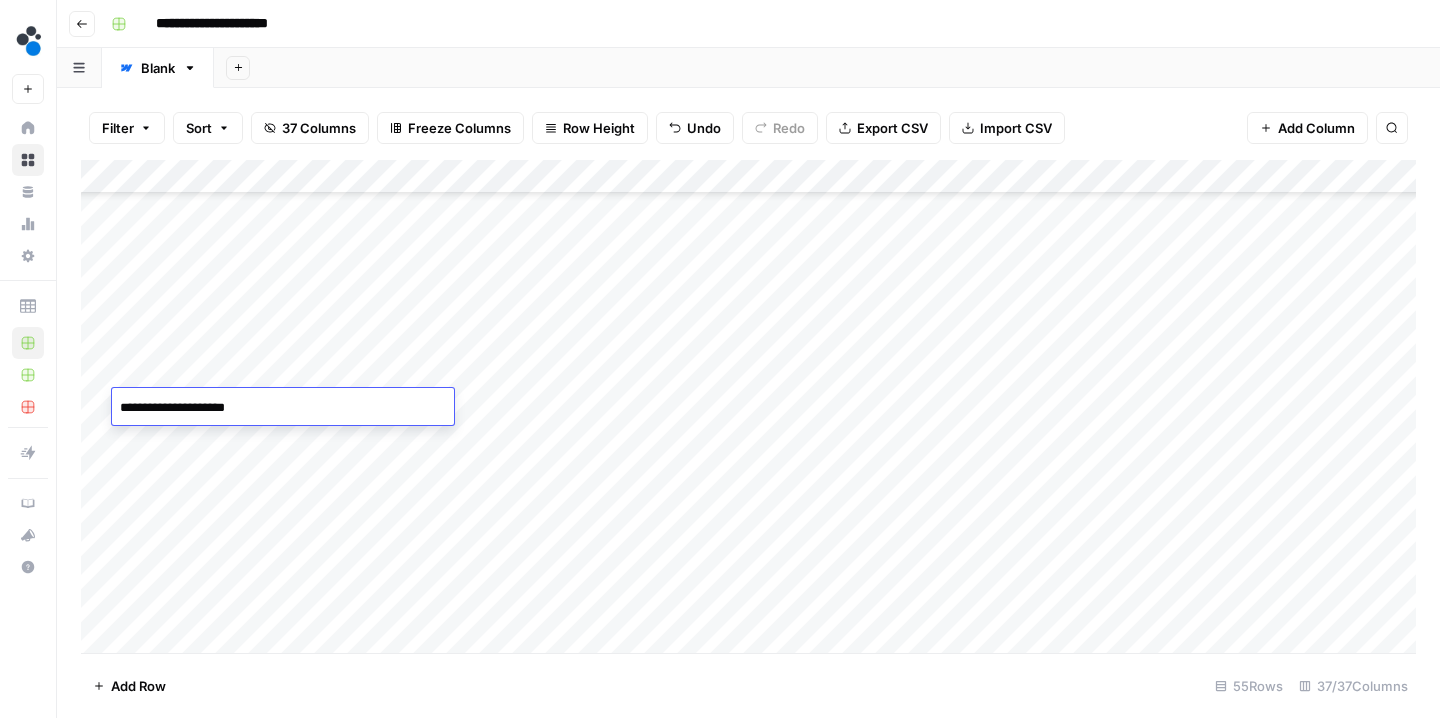 type on "**********" 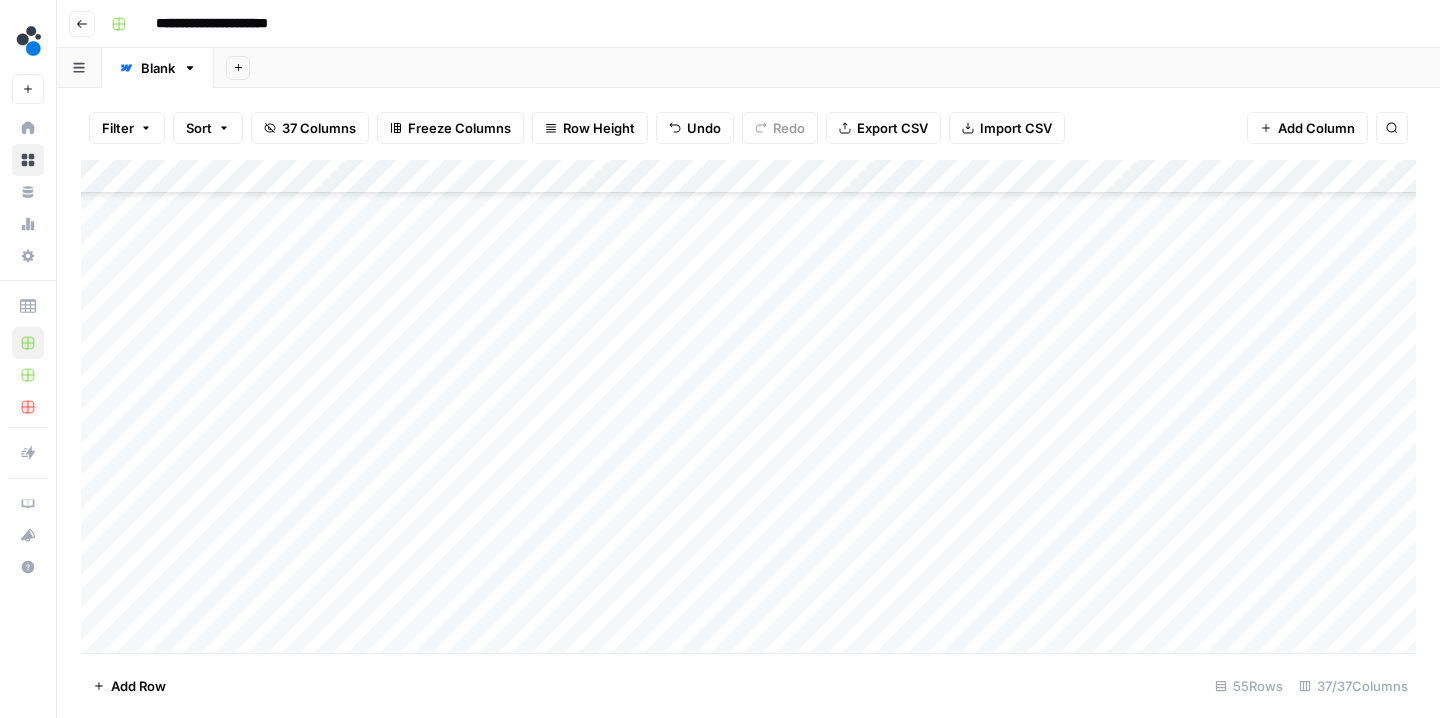 click on "Add Column" at bounding box center (748, 409) 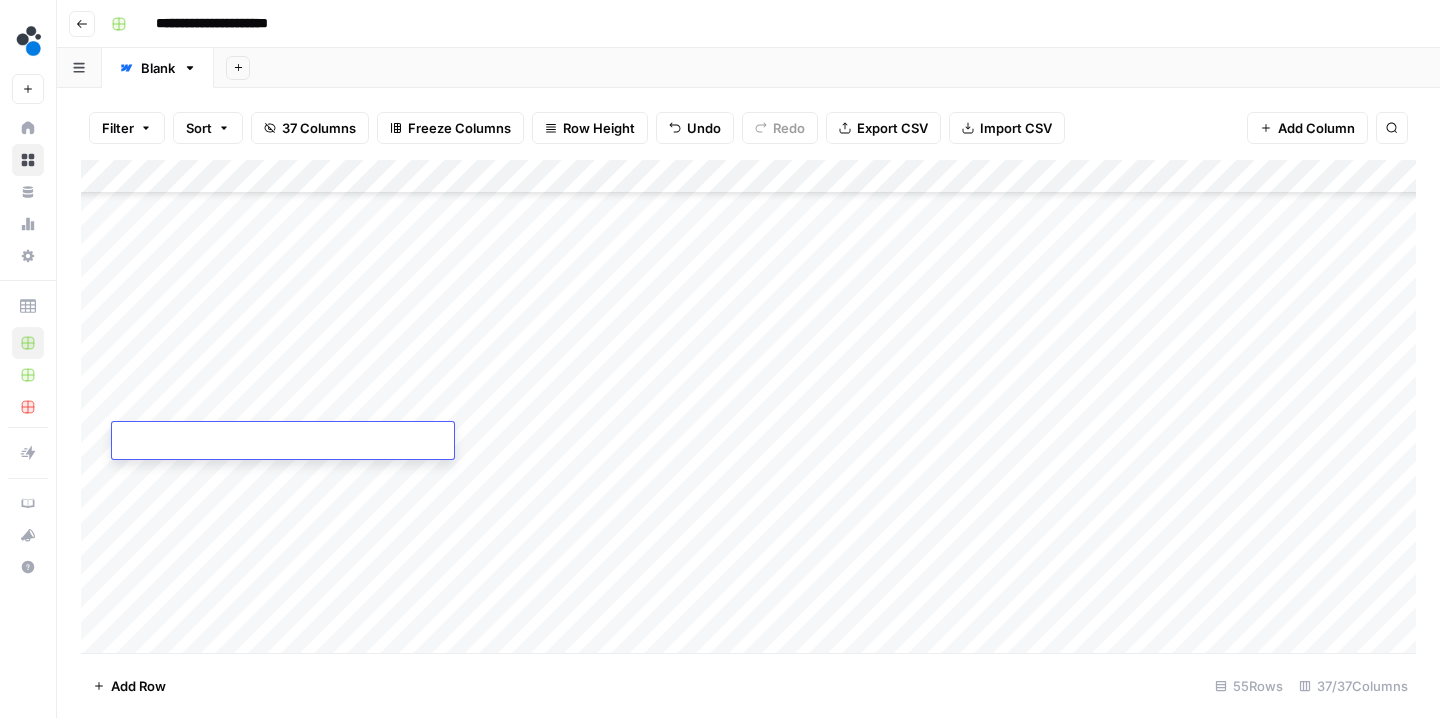 click at bounding box center [283, 442] 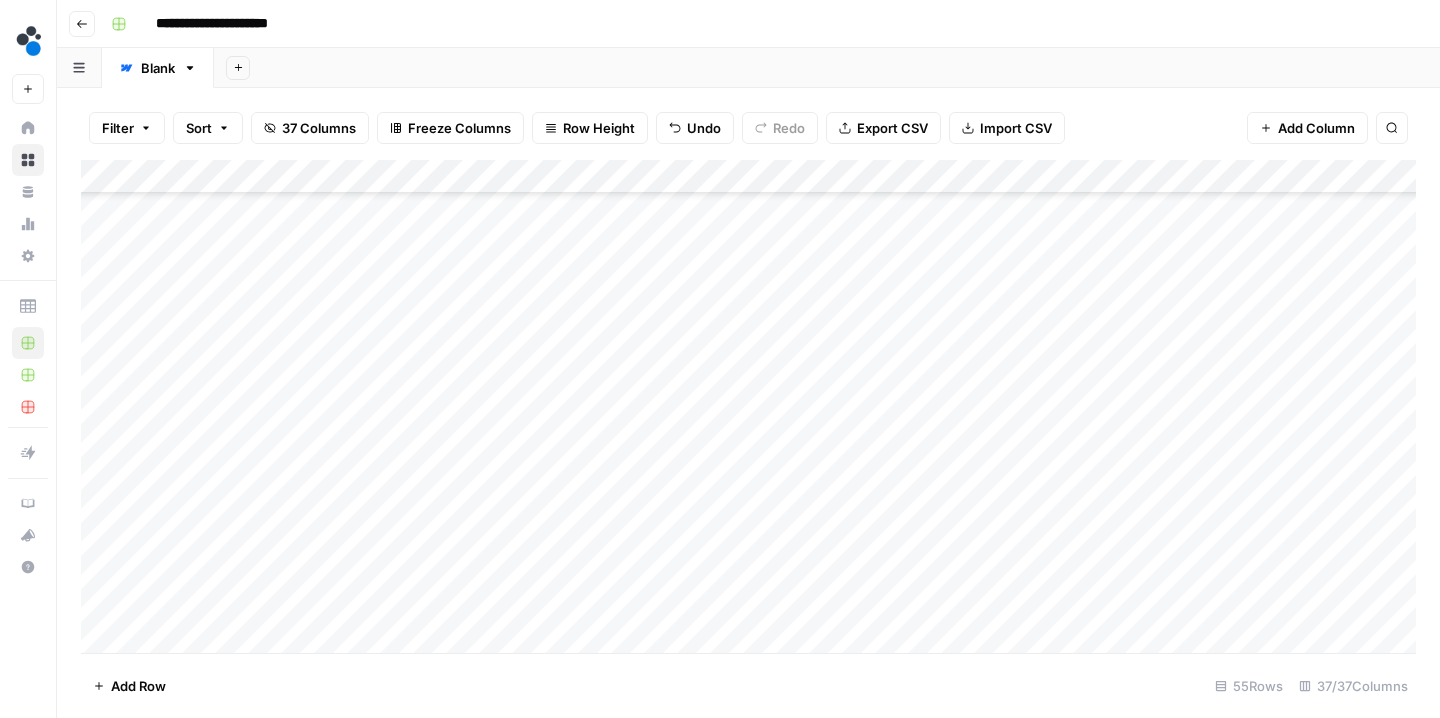 click on "Add Column" at bounding box center [748, 409] 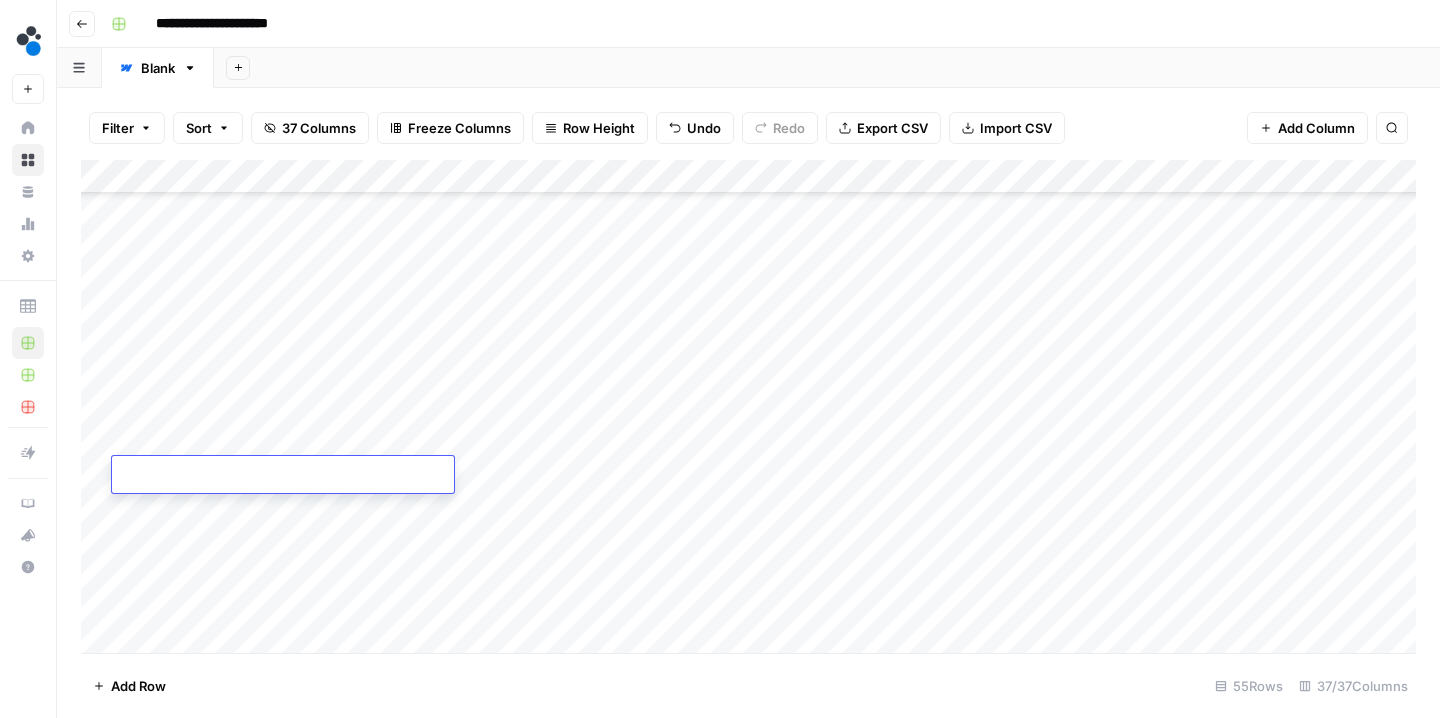 click at bounding box center (283, 476) 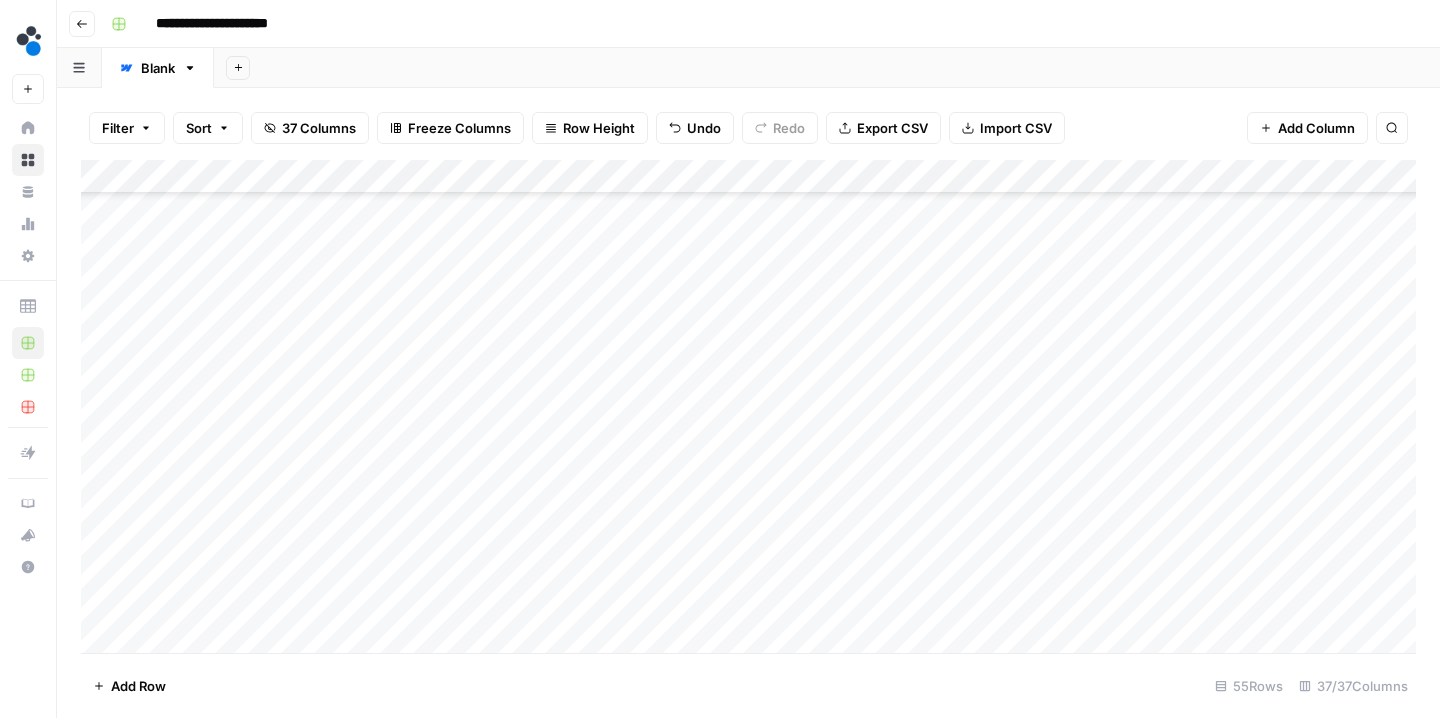 click on "Add Column" at bounding box center (748, 409) 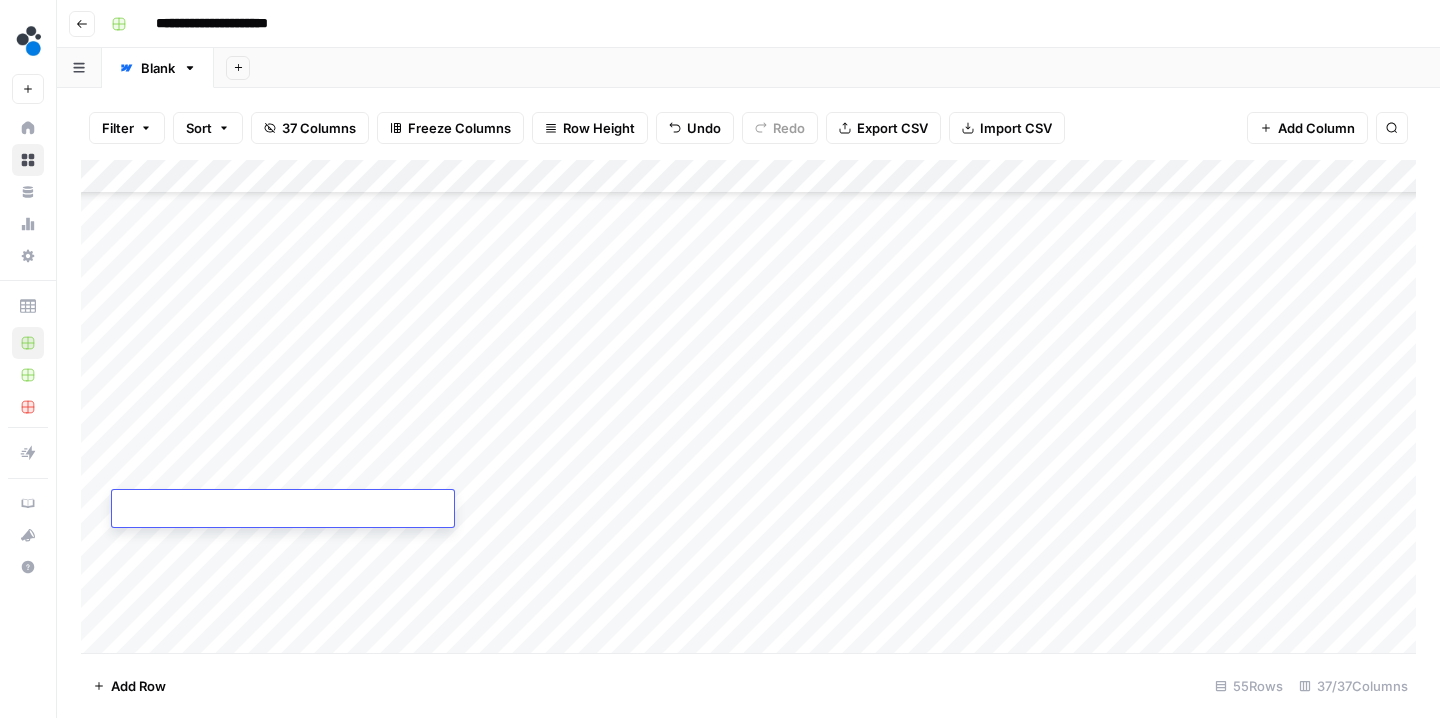 click at bounding box center [283, 510] 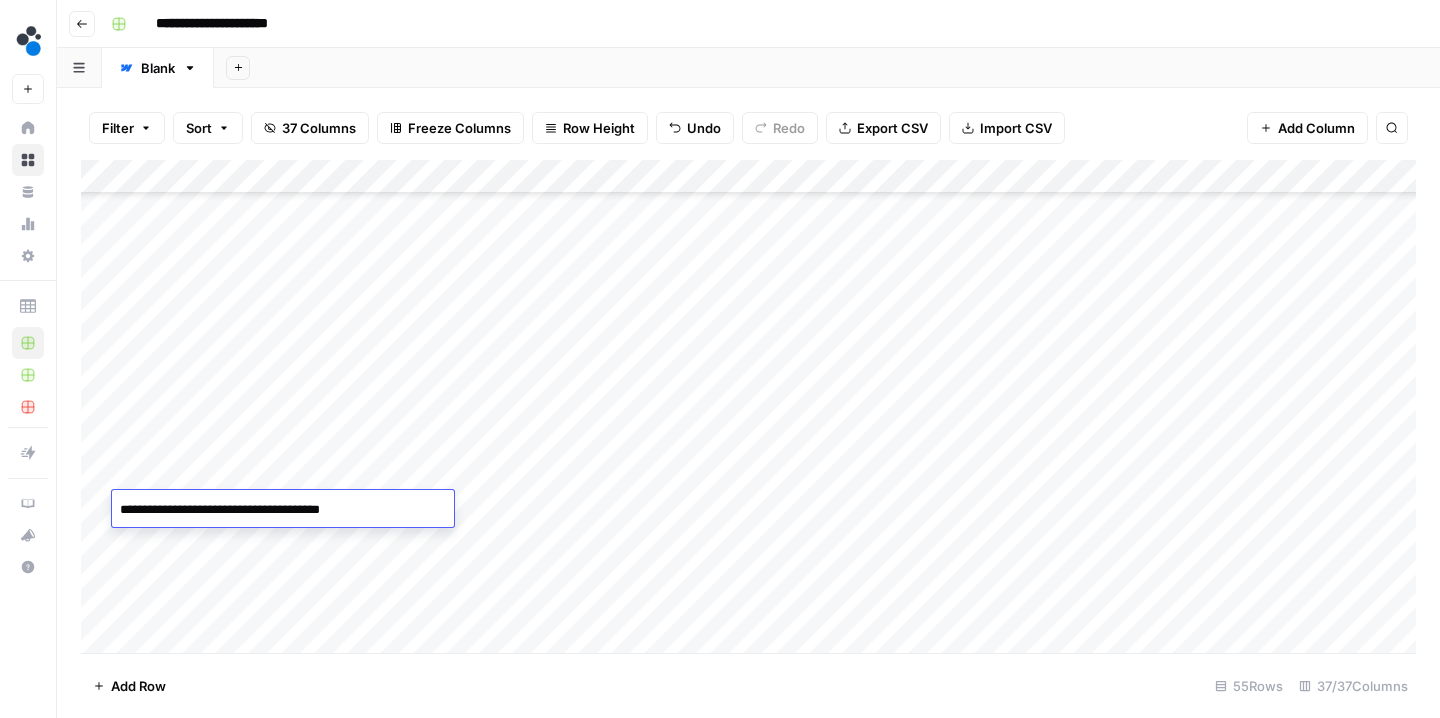 drag, startPoint x: 173, startPoint y: 513, endPoint x: 288, endPoint y: 511, distance: 115.01739 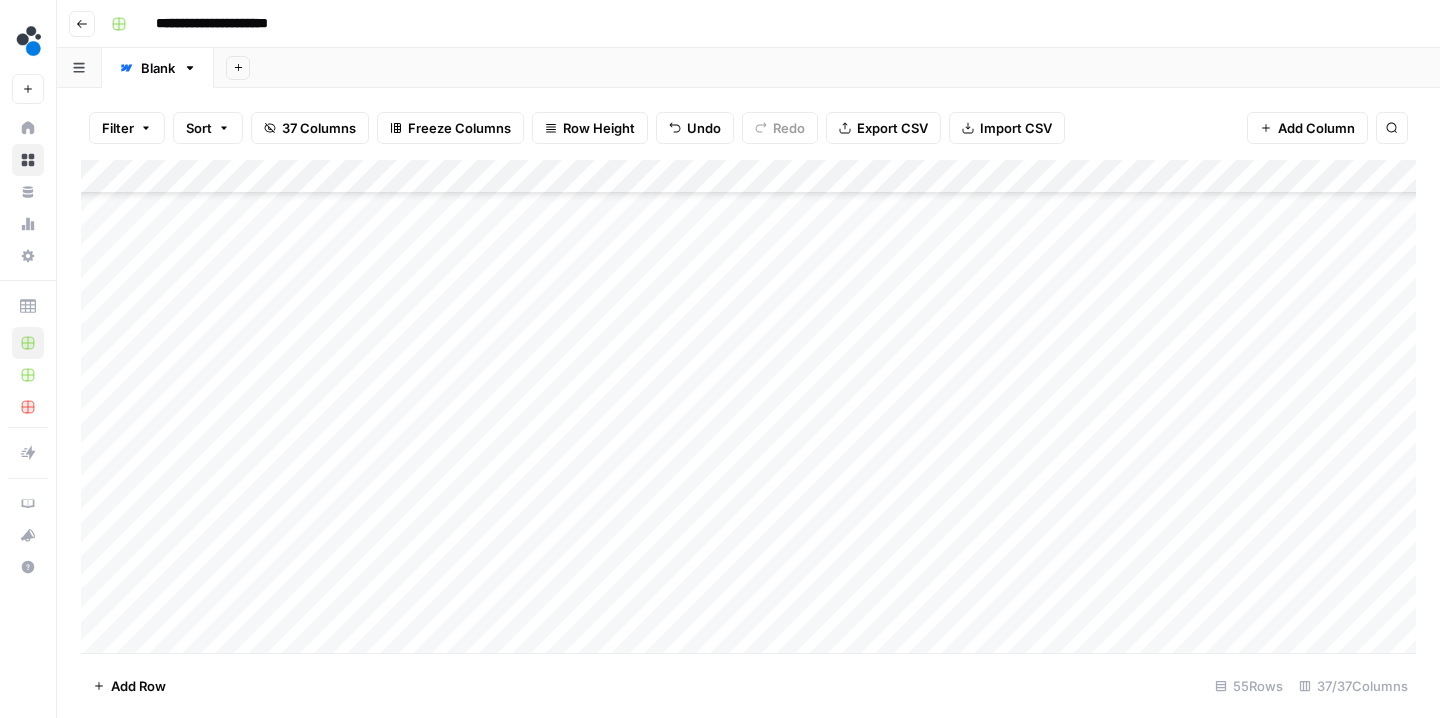 click on "Add Column" at bounding box center [748, 409] 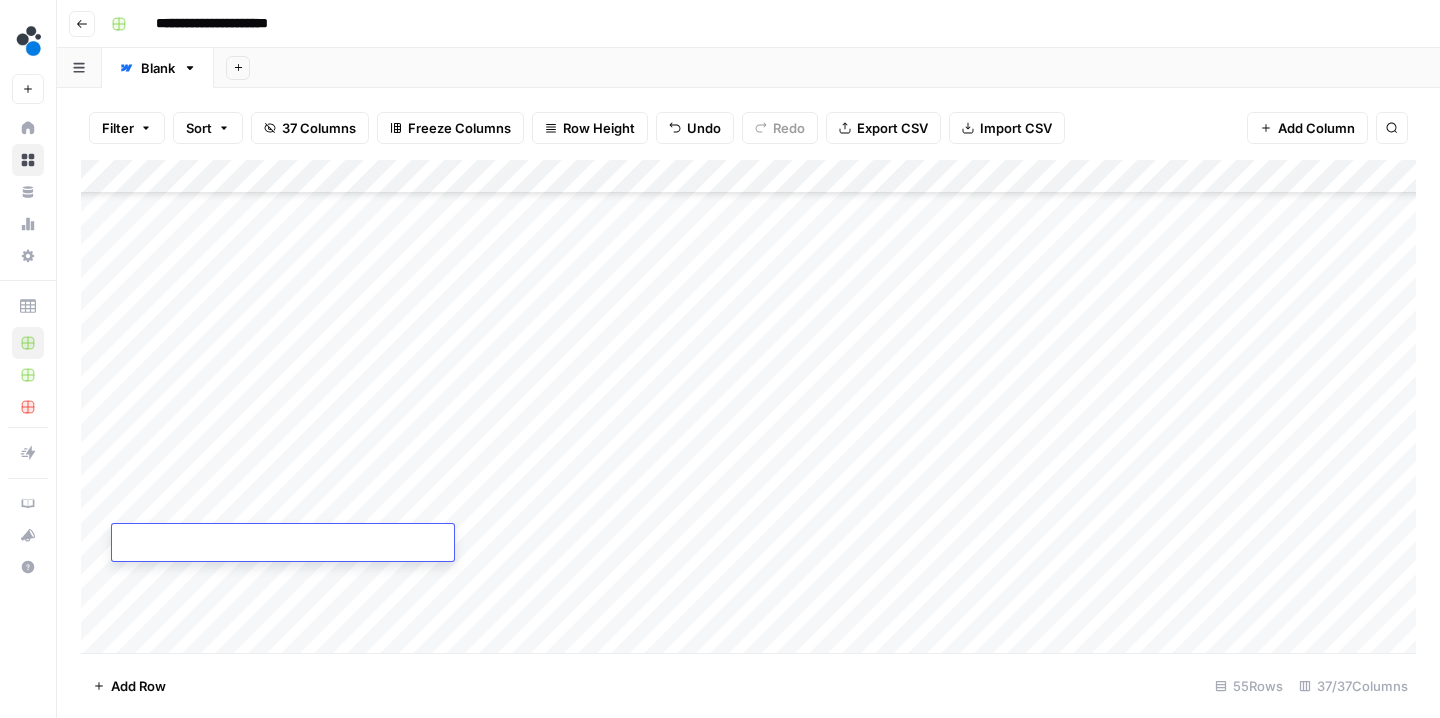click at bounding box center [283, 544] 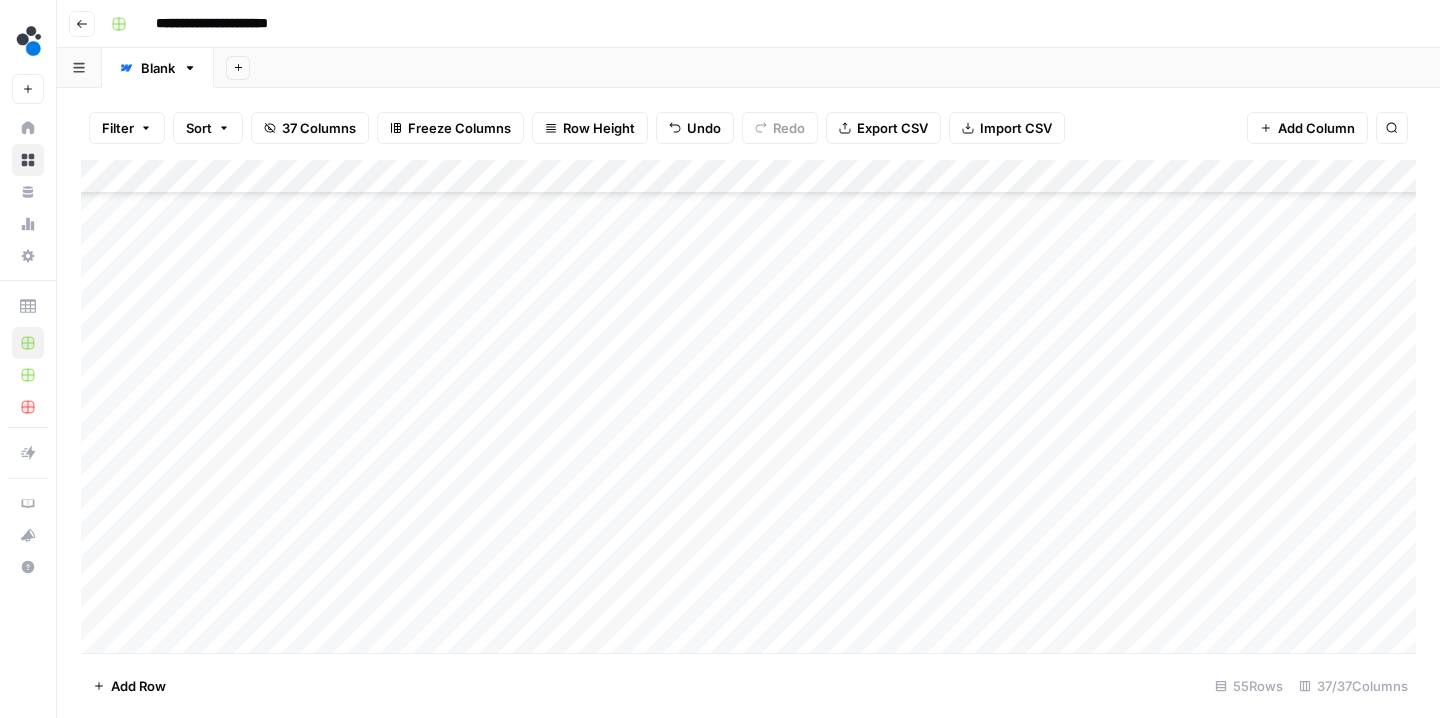 click on "Add Column" at bounding box center (748, 409) 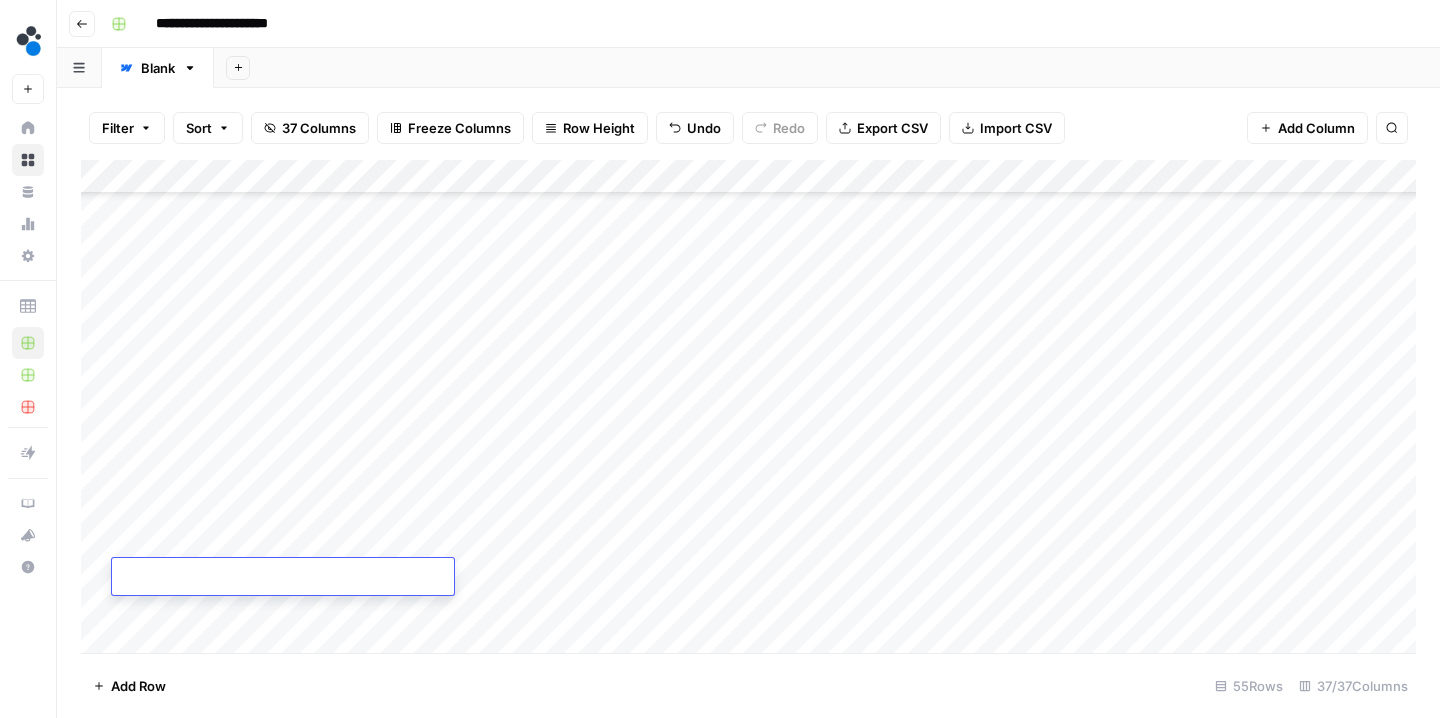 click at bounding box center (283, 578) 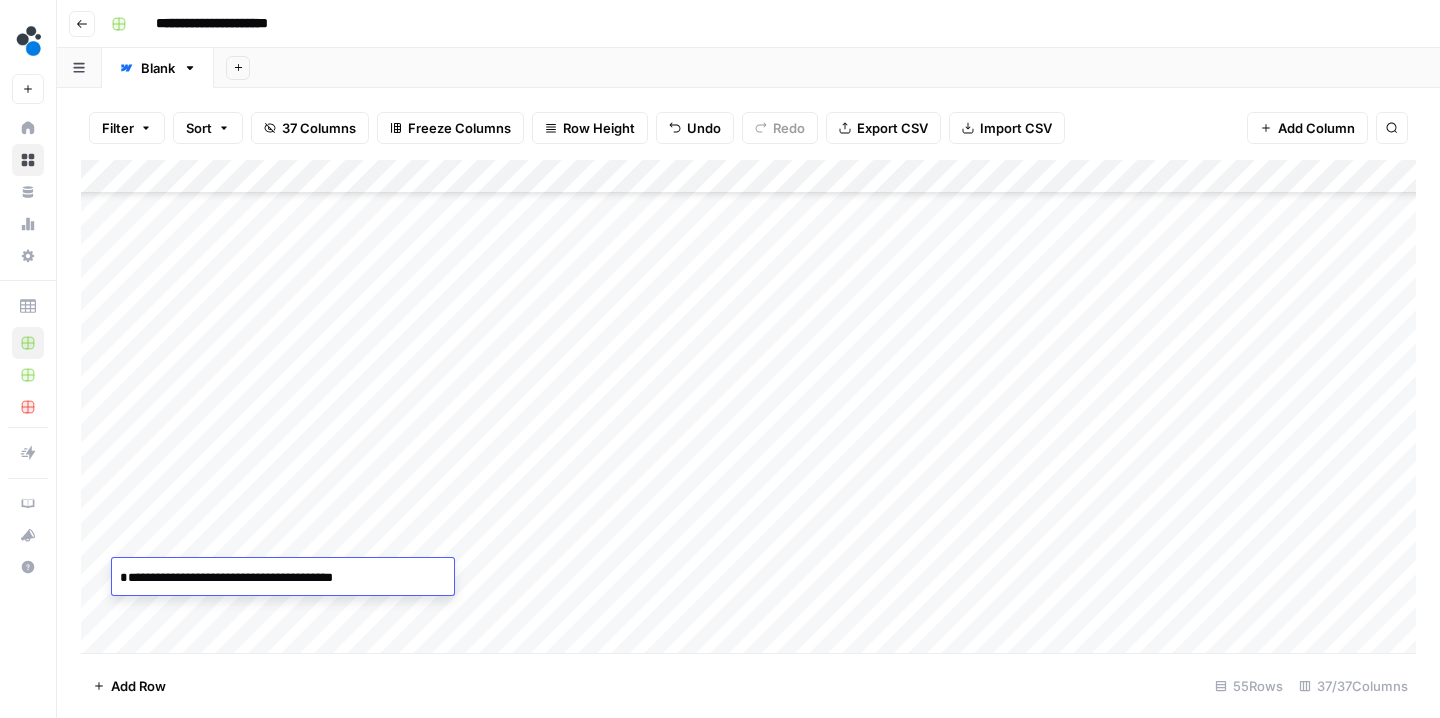 drag, startPoint x: 303, startPoint y: 582, endPoint x: 249, endPoint y: 584, distance: 54.037025 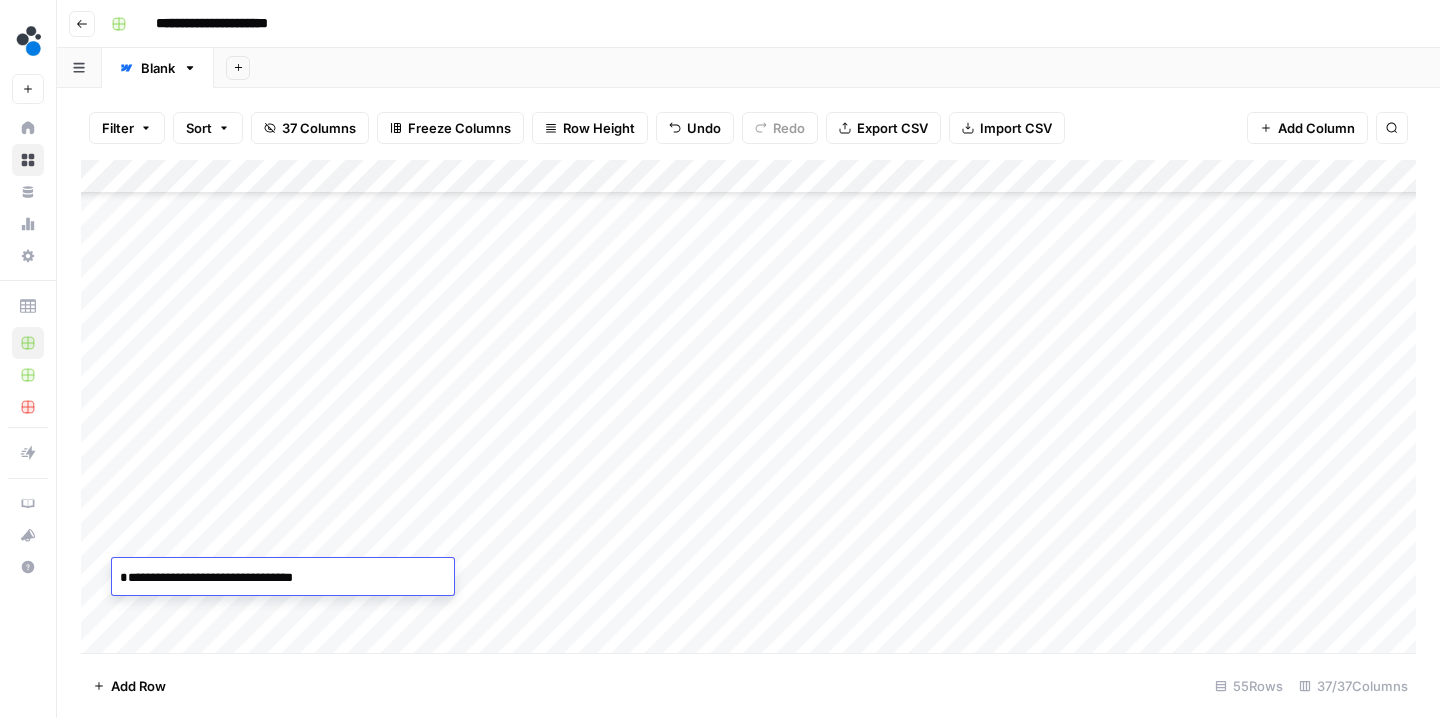type on "**********" 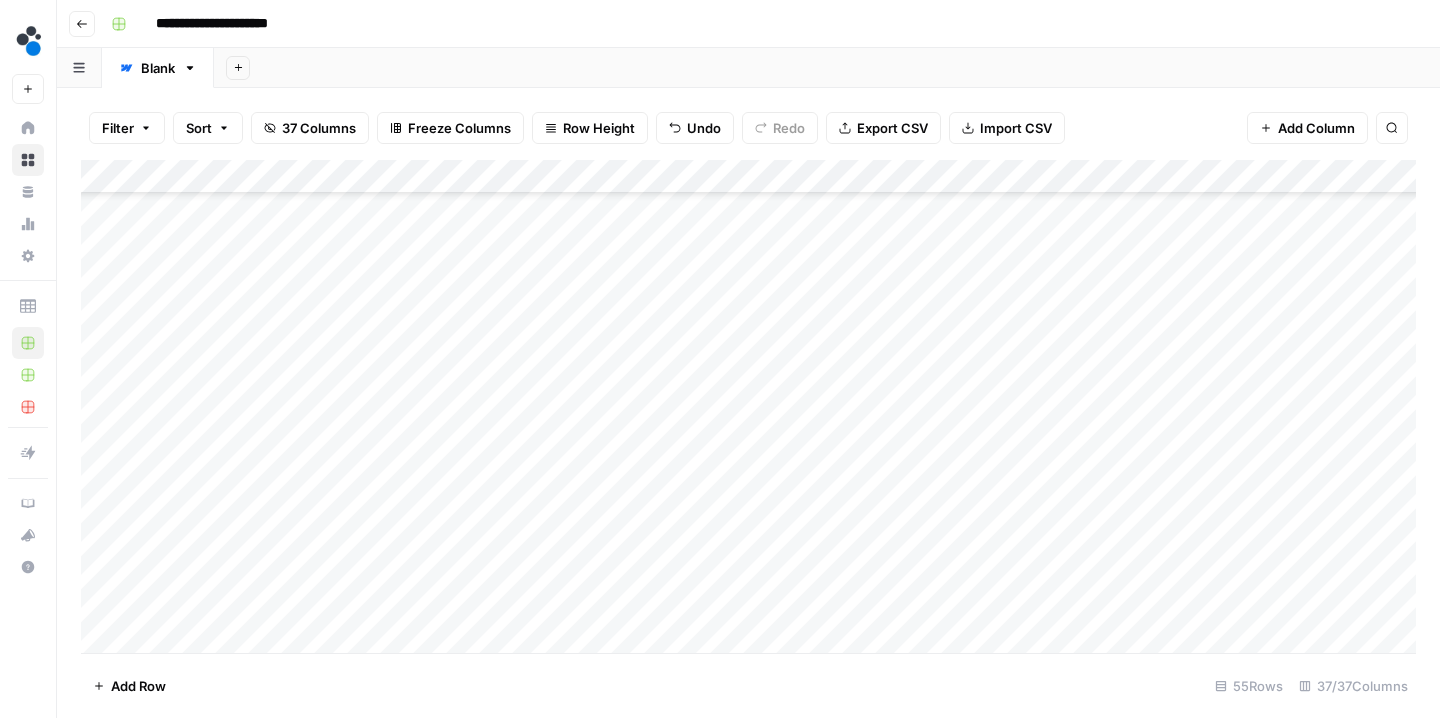 scroll, scrollTop: 406, scrollLeft: 0, axis: vertical 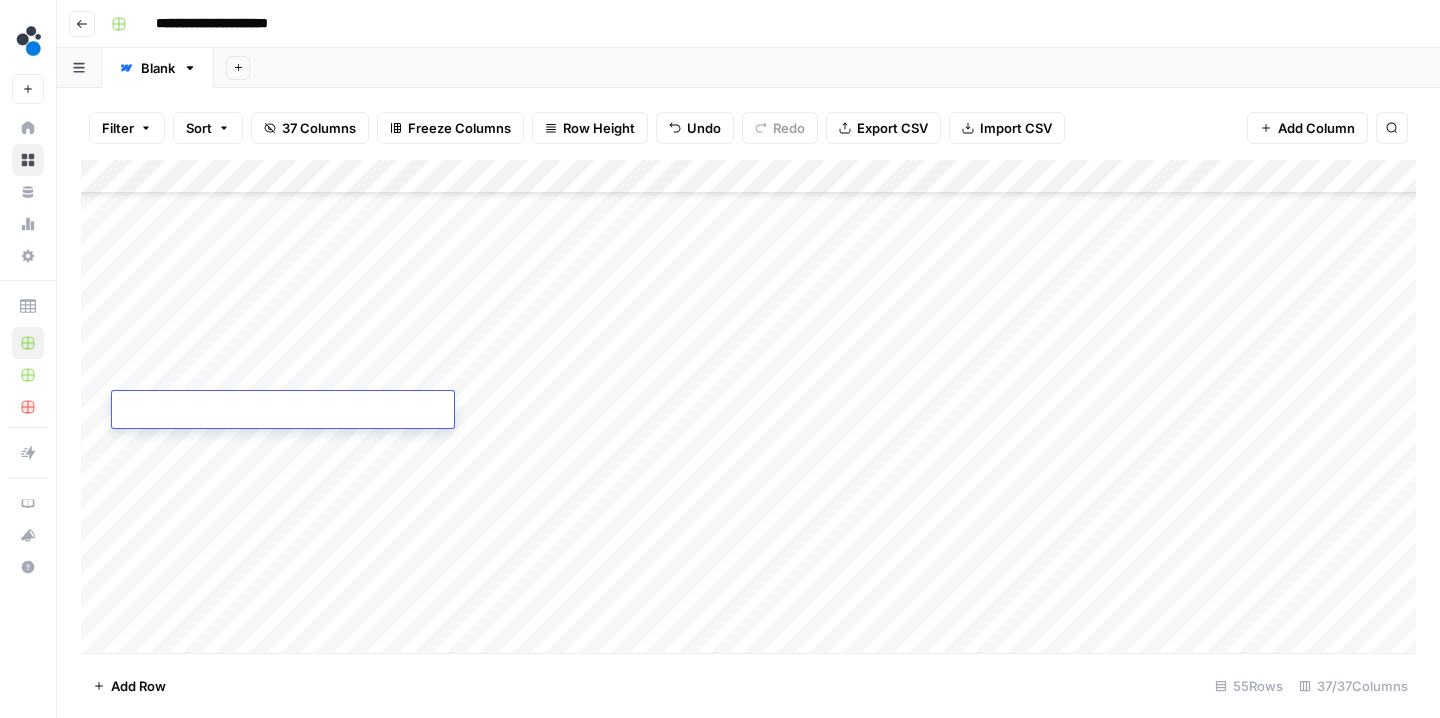 type on "**********" 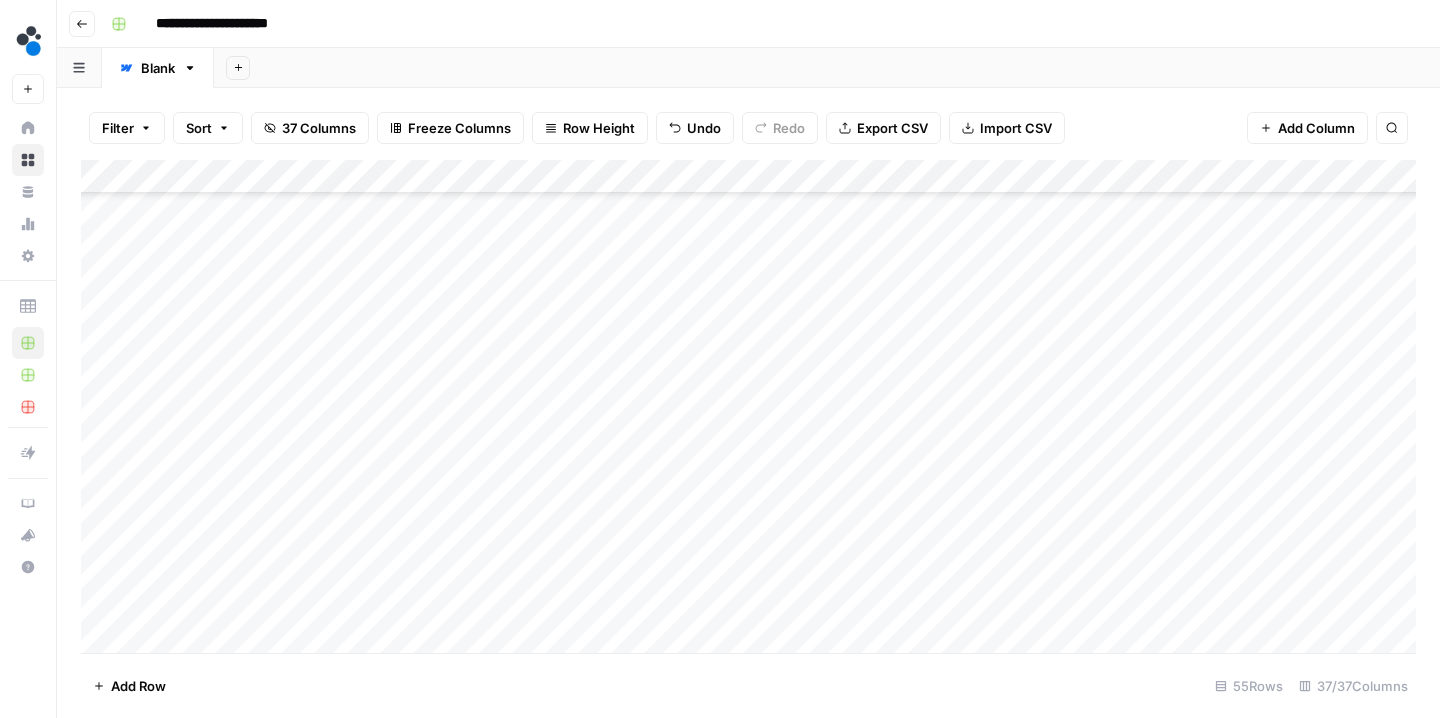 click on "Add Column" at bounding box center (748, 409) 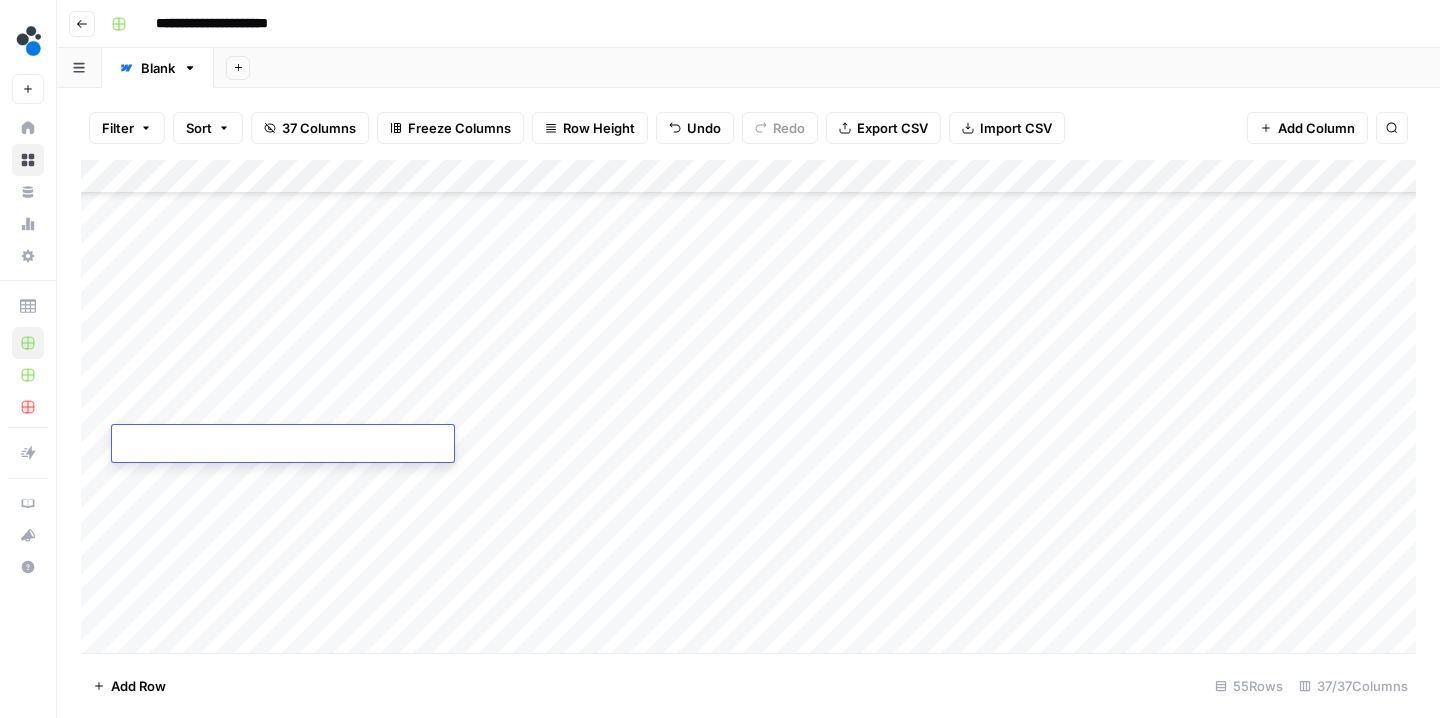click at bounding box center (283, 445) 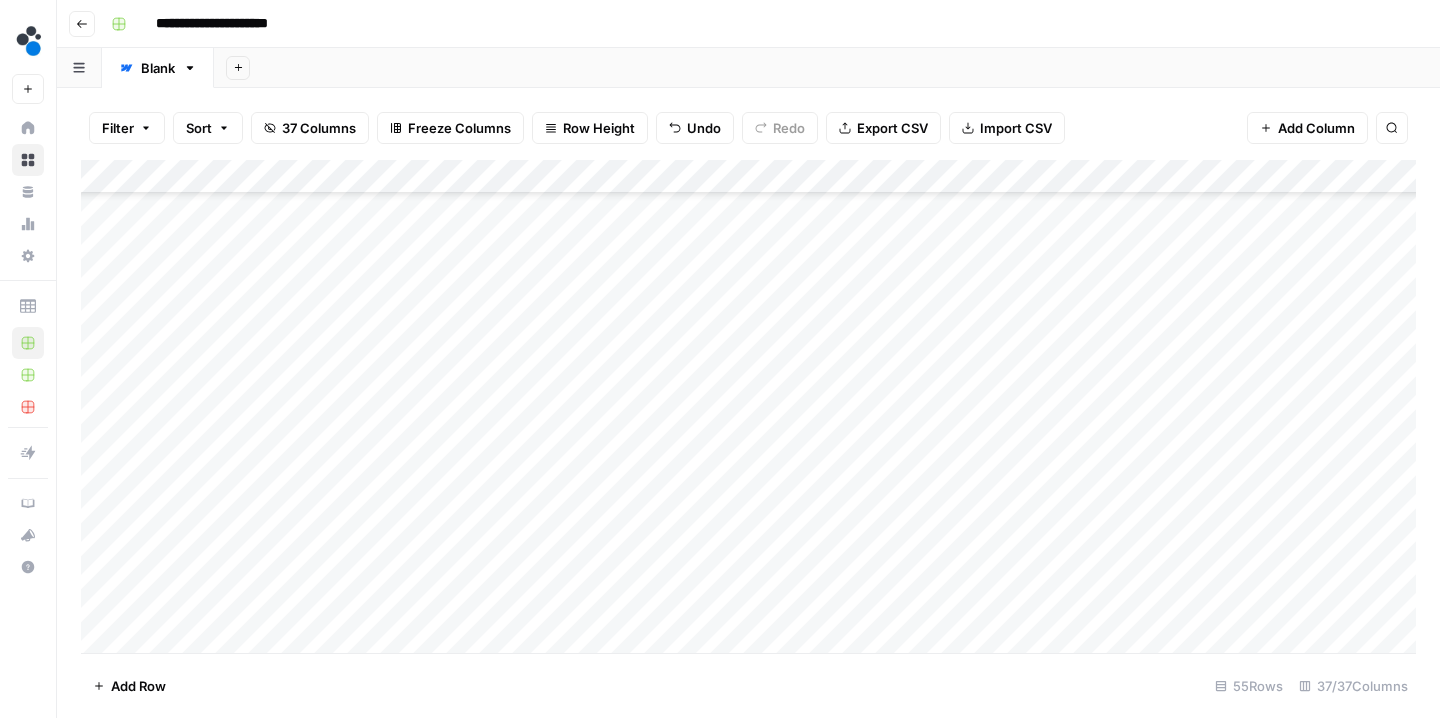 click on "Add Column" at bounding box center [748, 409] 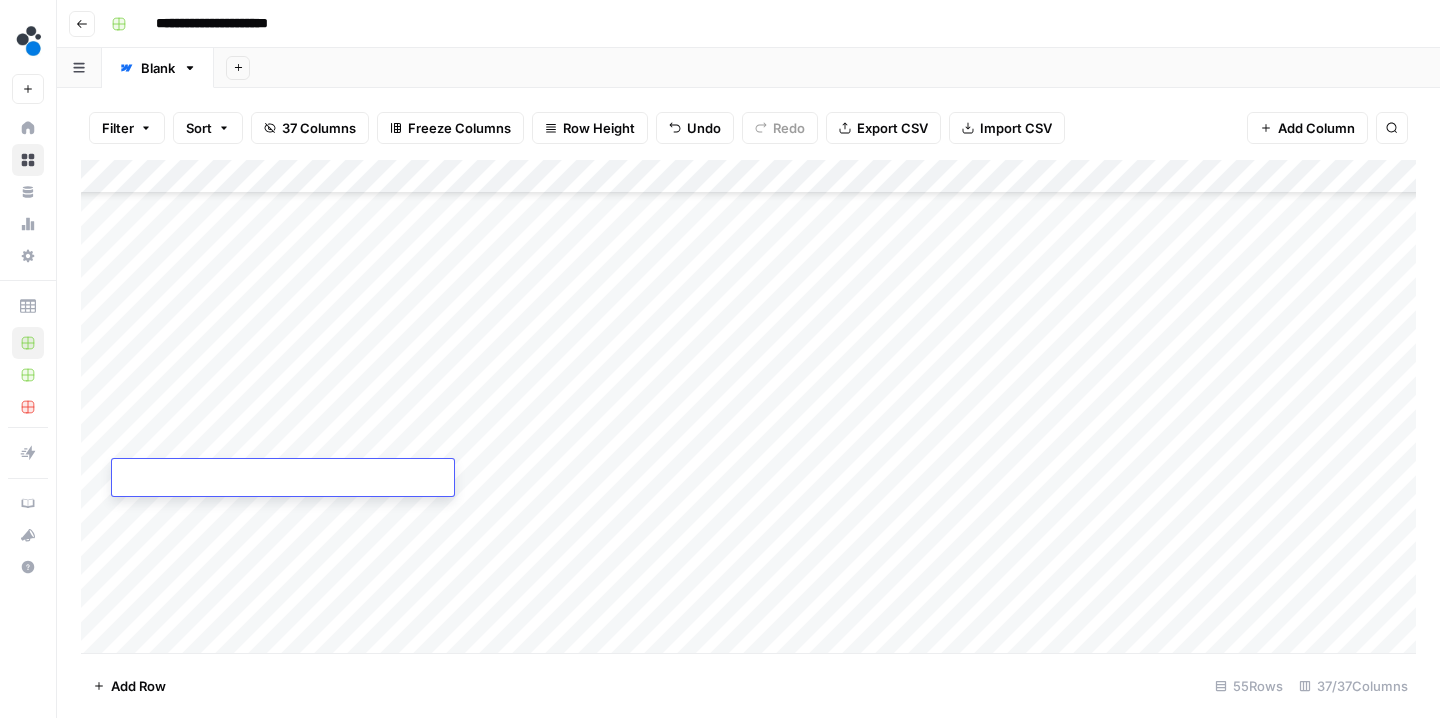 click at bounding box center (283, 479) 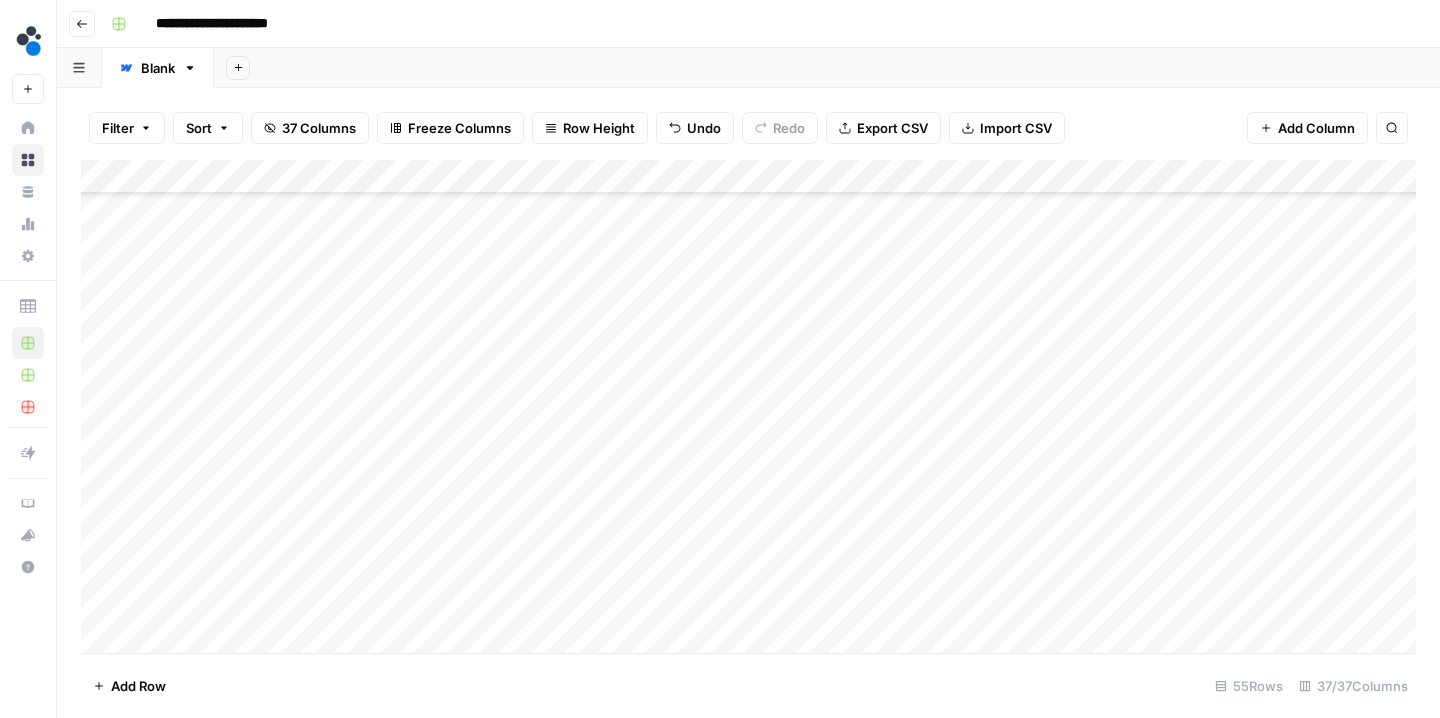 click on "Add Column" at bounding box center [748, 409] 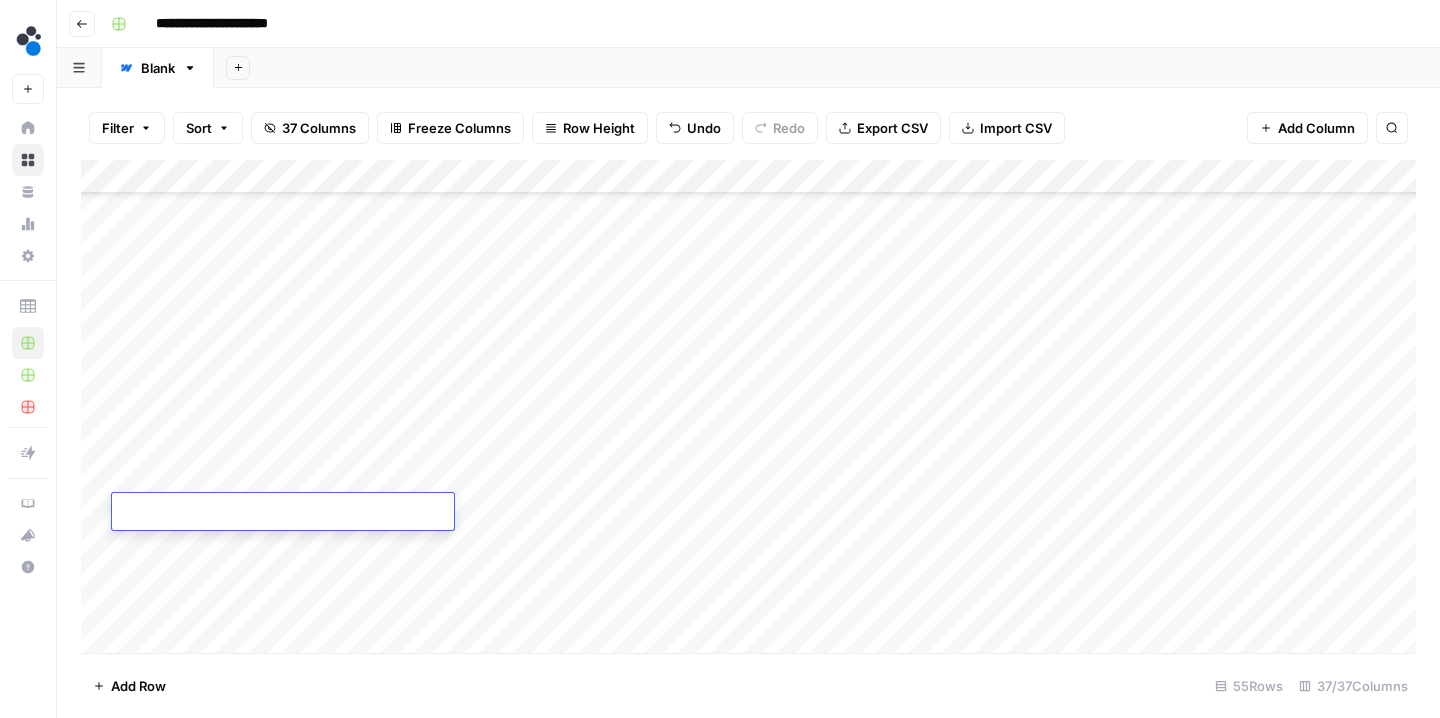 click at bounding box center [283, 513] 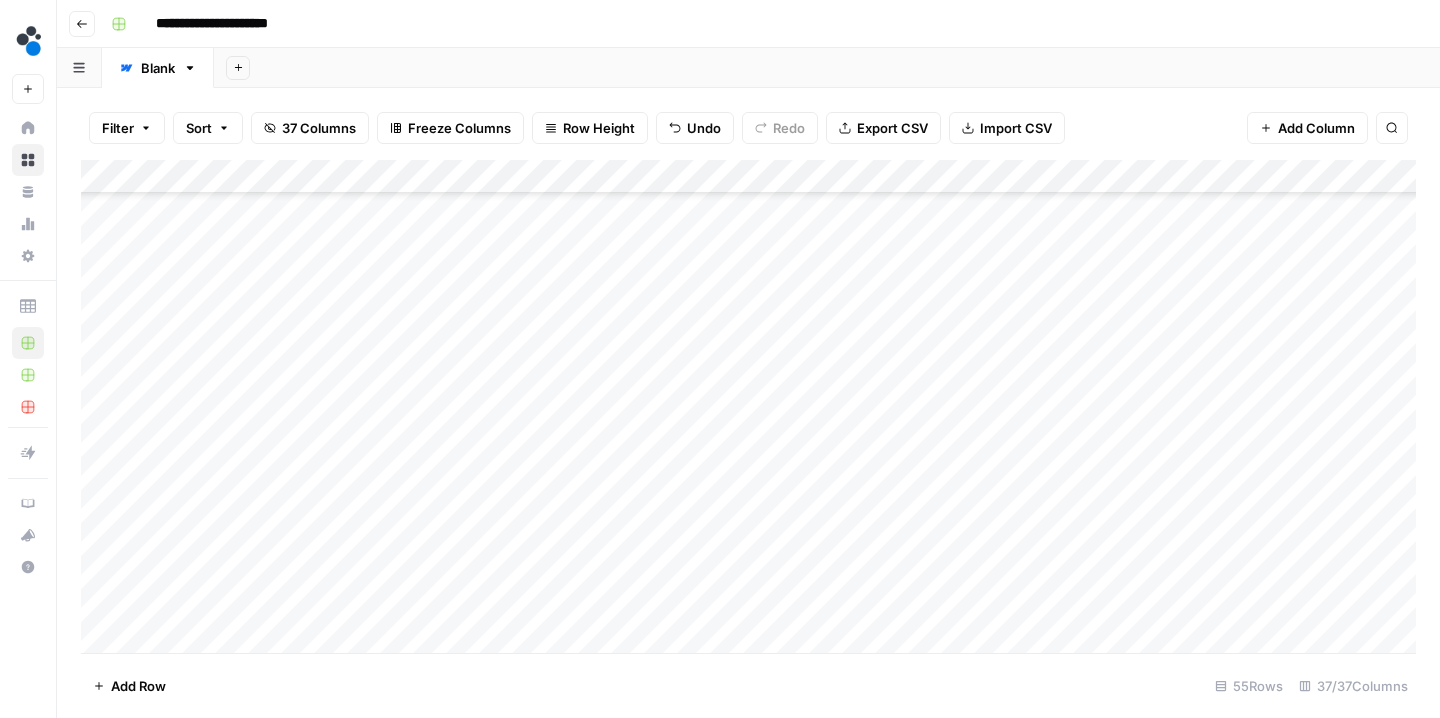 click on "Add Column" at bounding box center [748, 409] 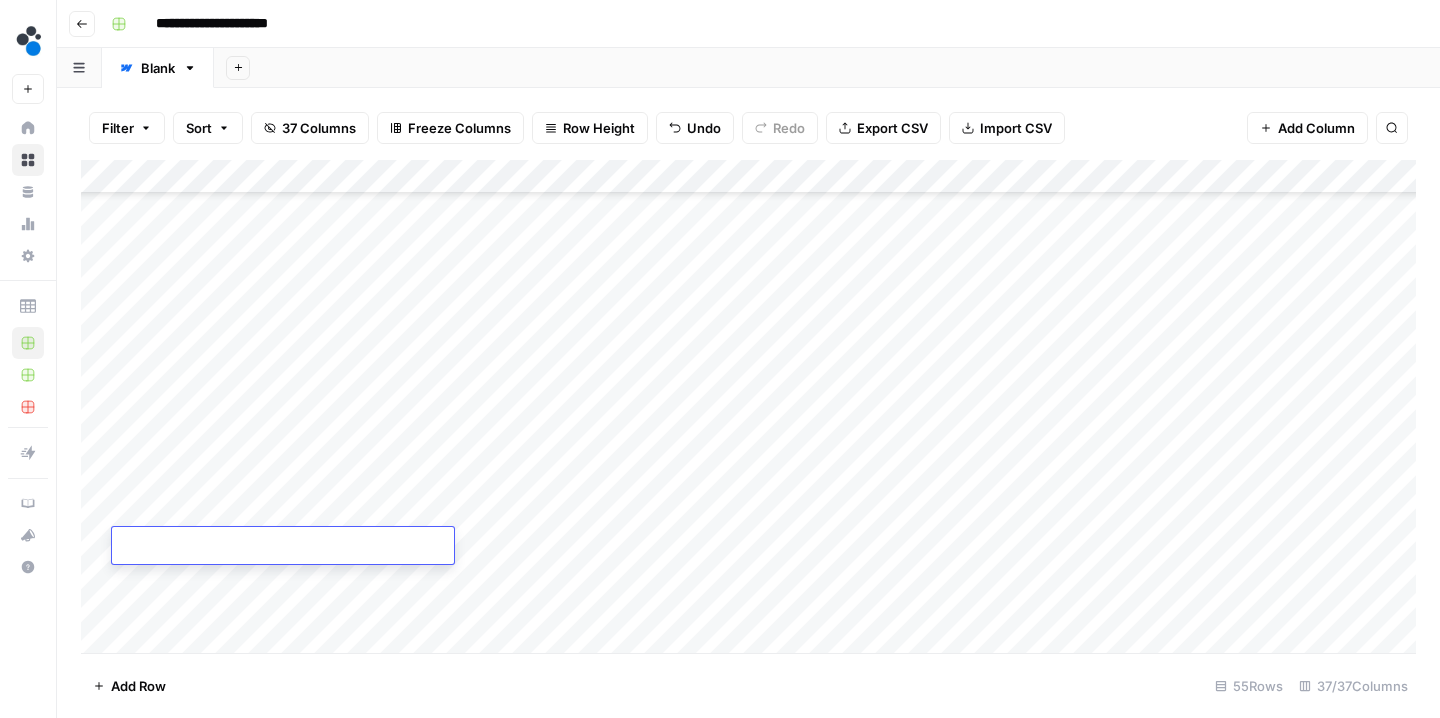 type on "**********" 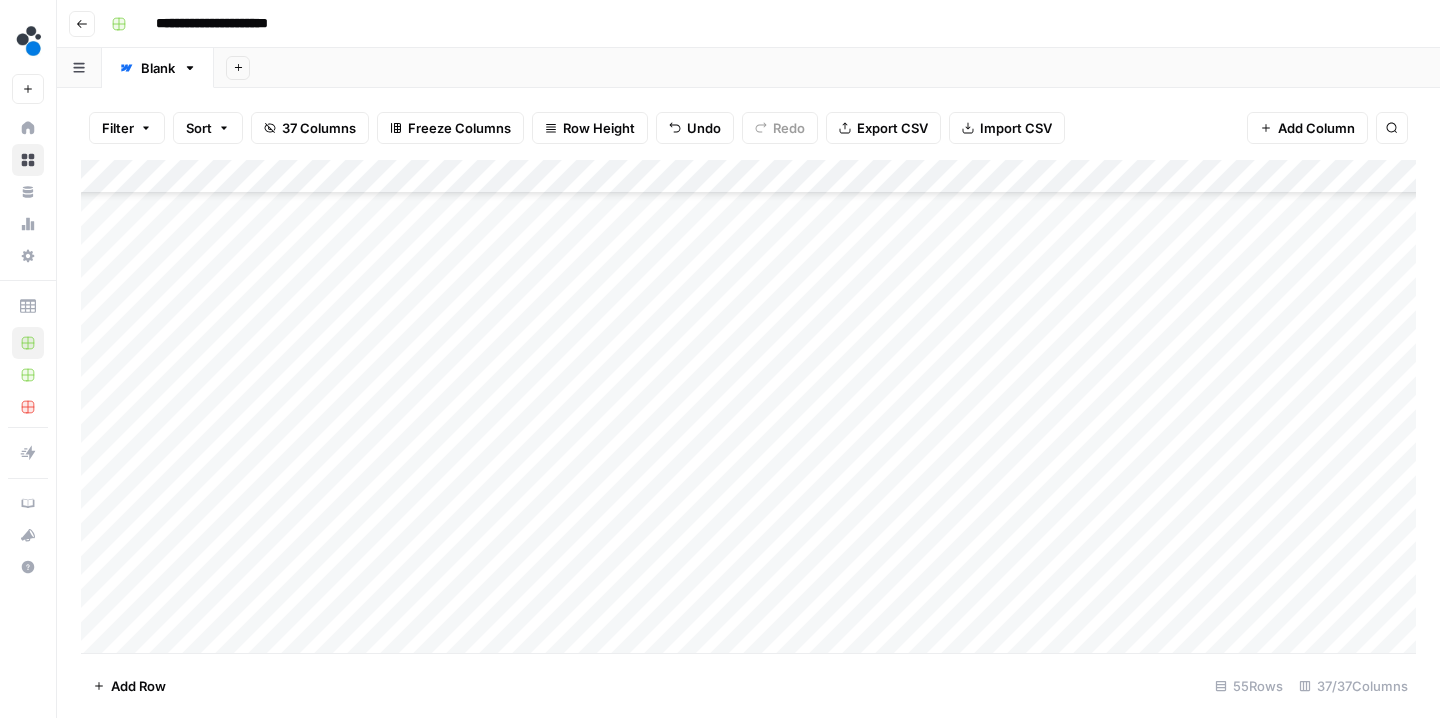 click on "Add Column" at bounding box center [748, 409] 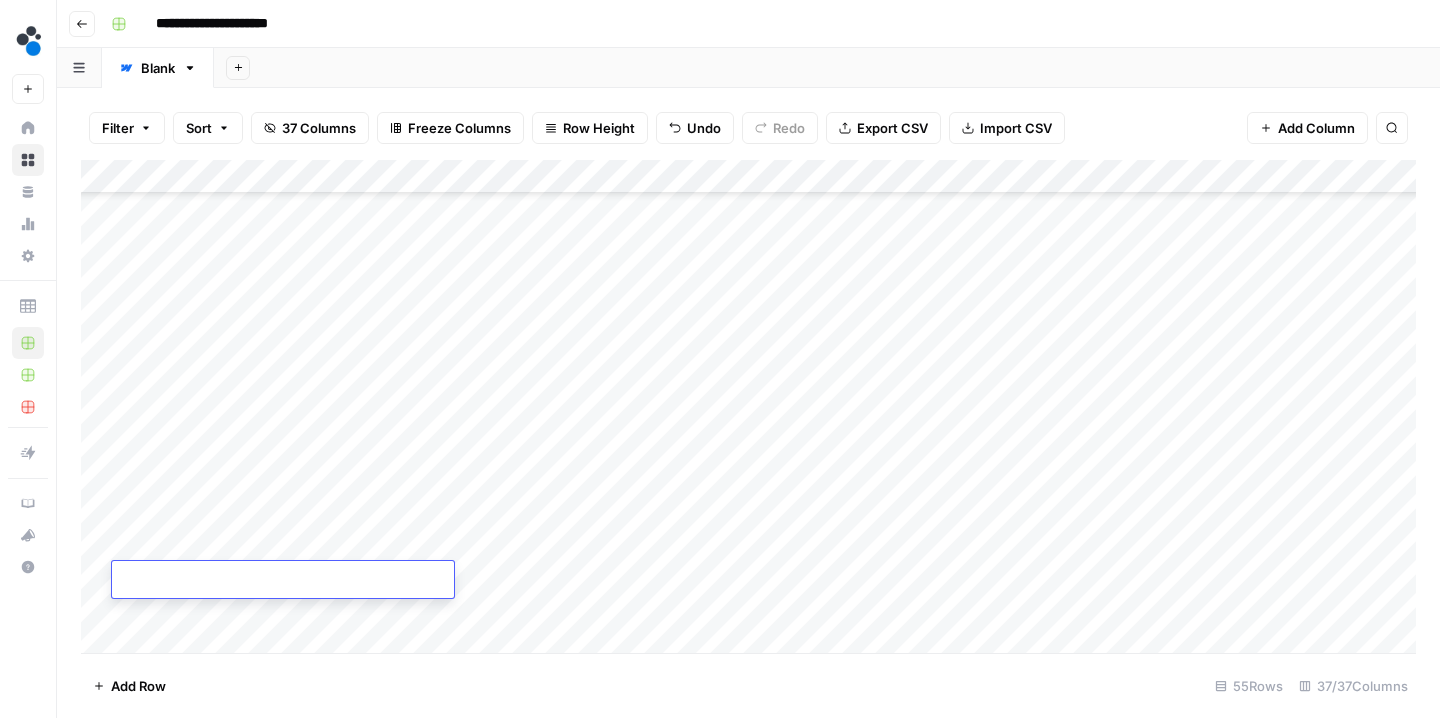 type on "**********" 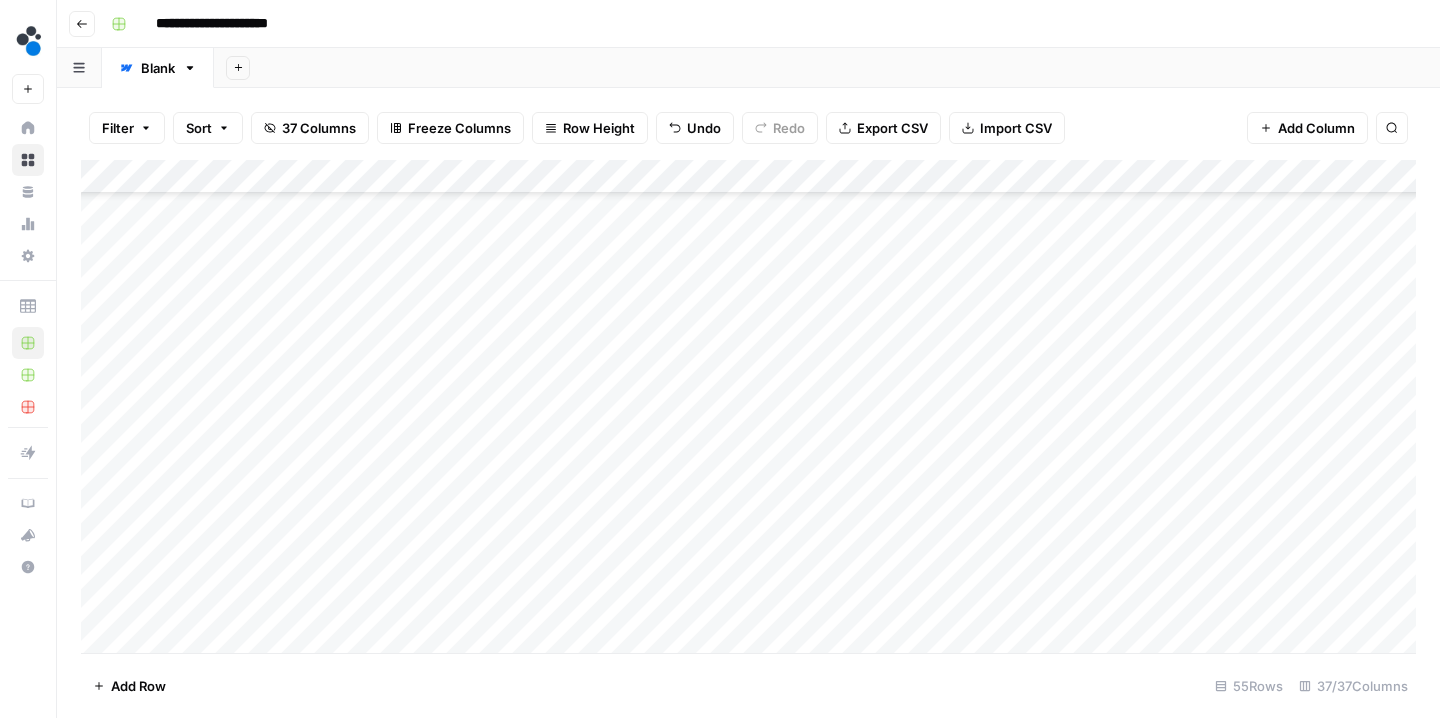 click on "Add Column" at bounding box center (748, 409) 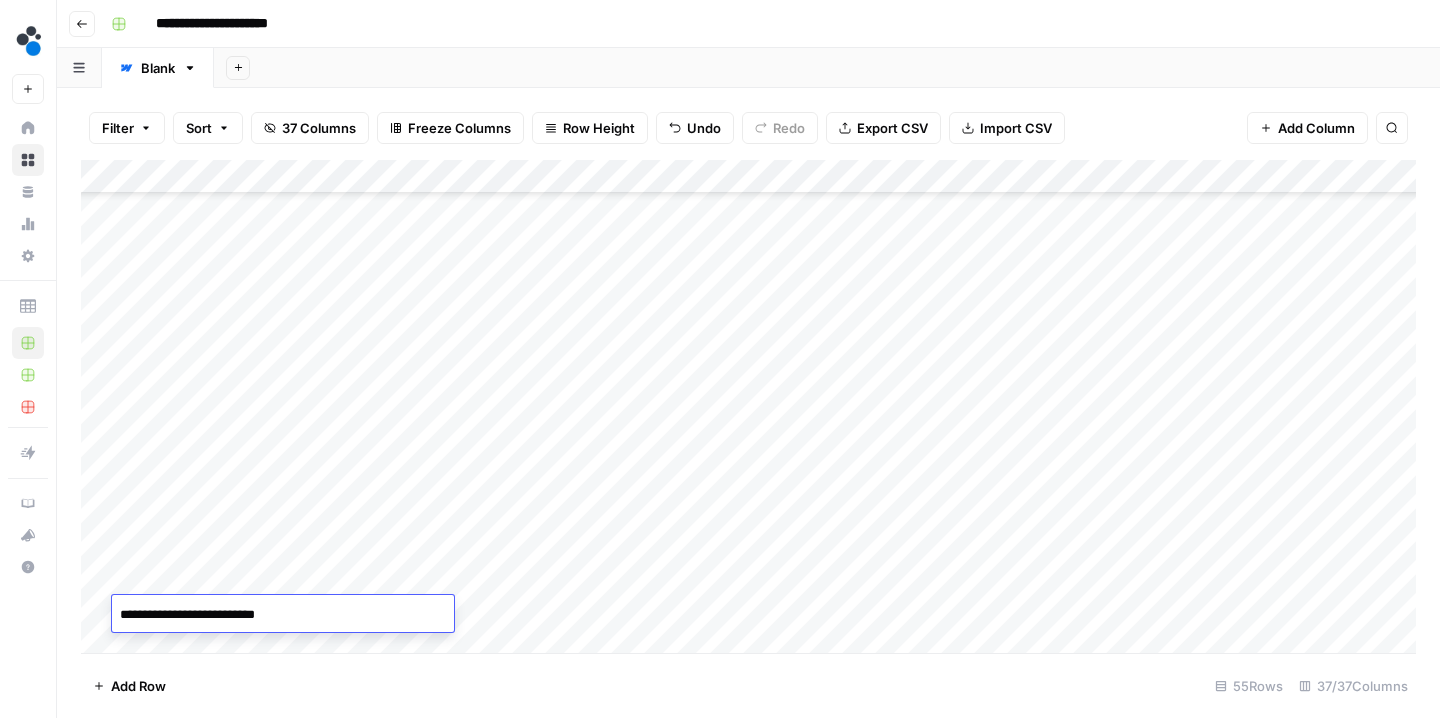 scroll, scrollTop: 418, scrollLeft: 0, axis: vertical 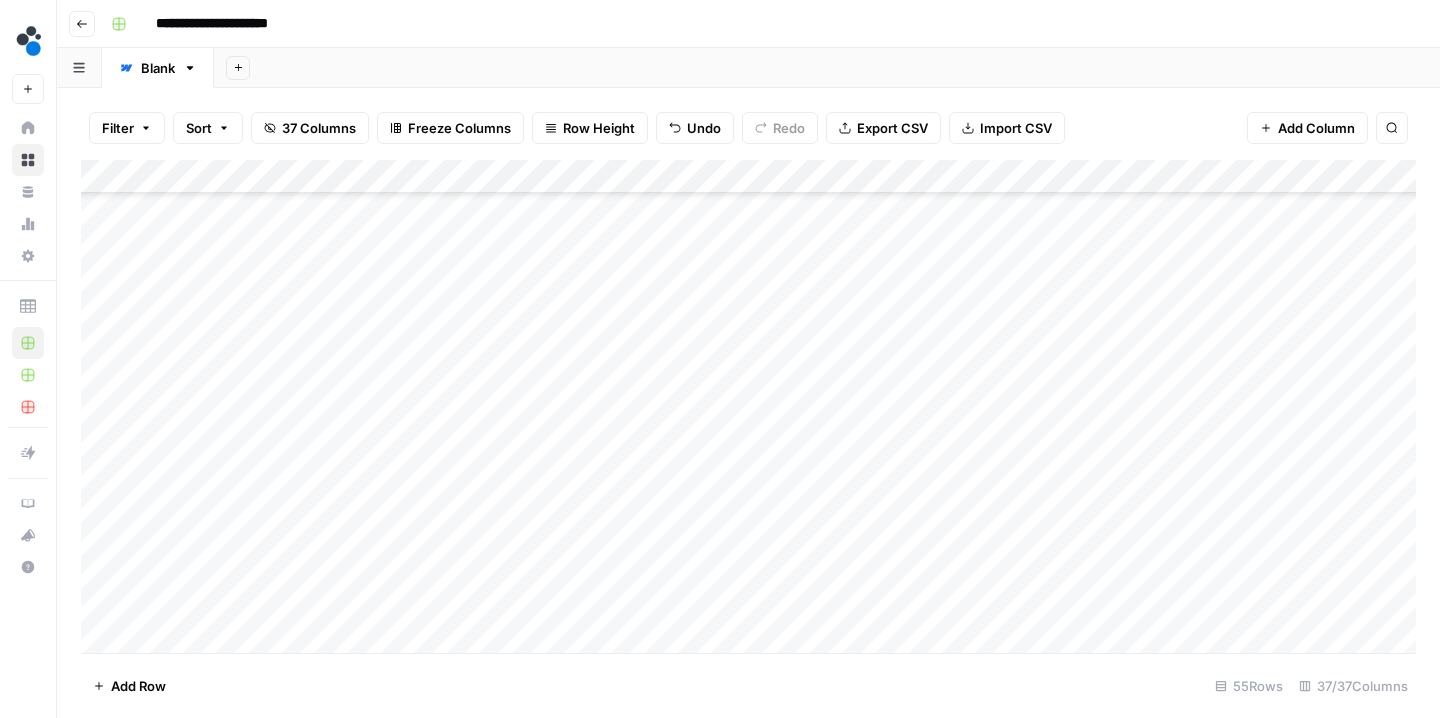 click on "Add Column" at bounding box center [748, 409] 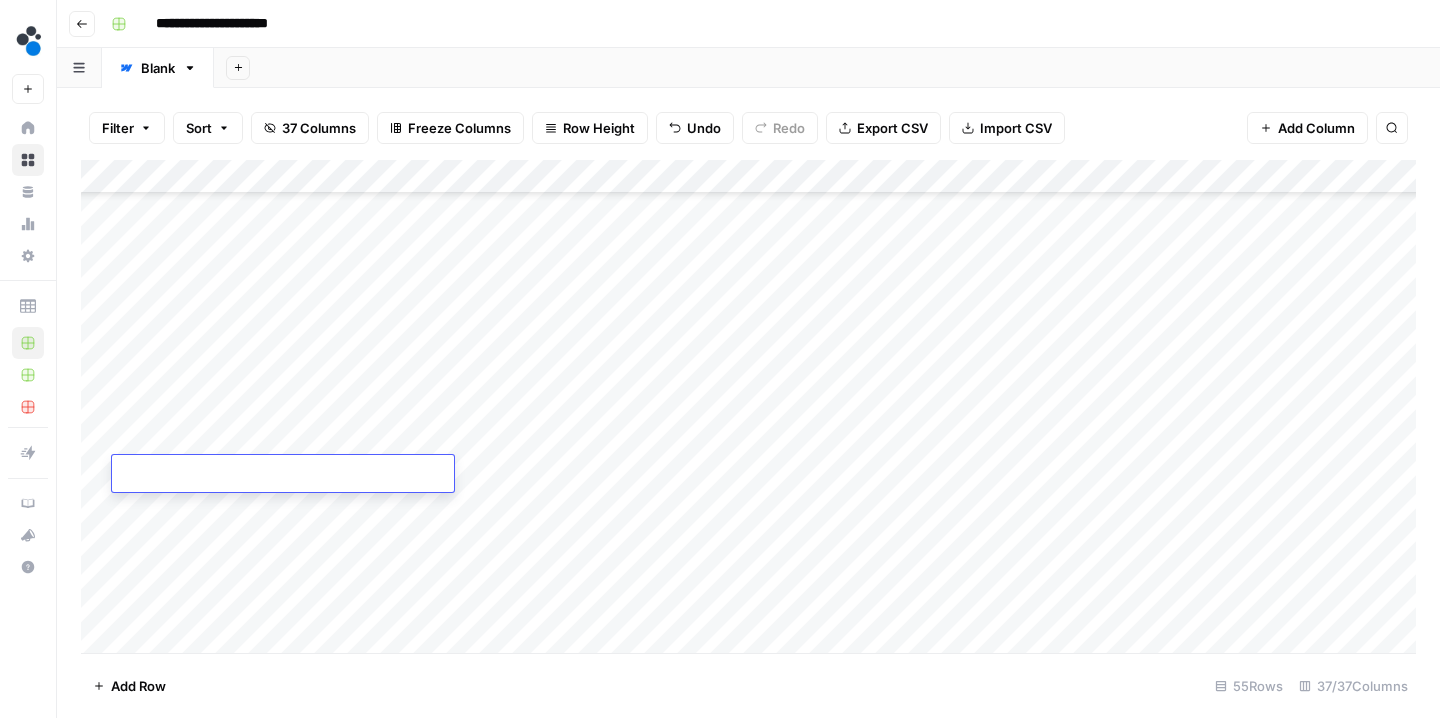 click at bounding box center [283, 475] 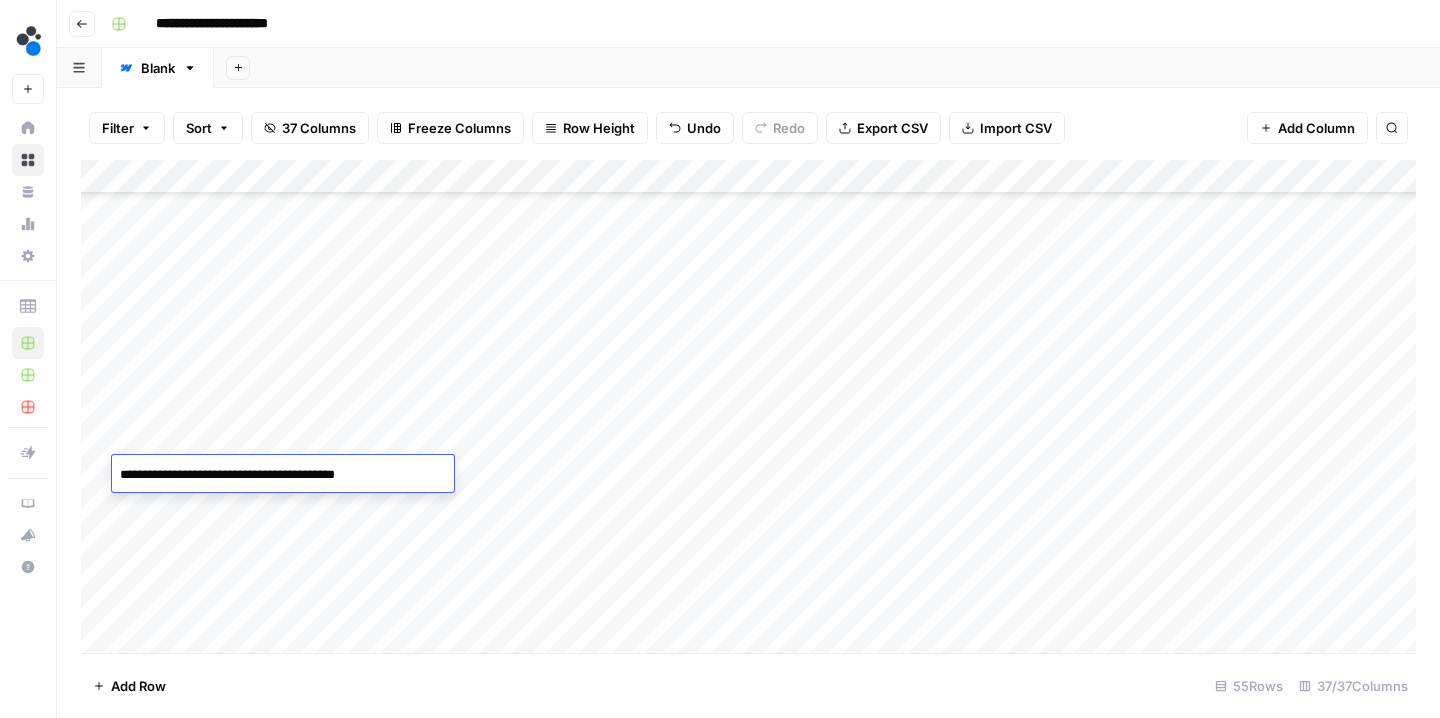 drag, startPoint x: 183, startPoint y: 476, endPoint x: 312, endPoint y: 479, distance: 129.03488 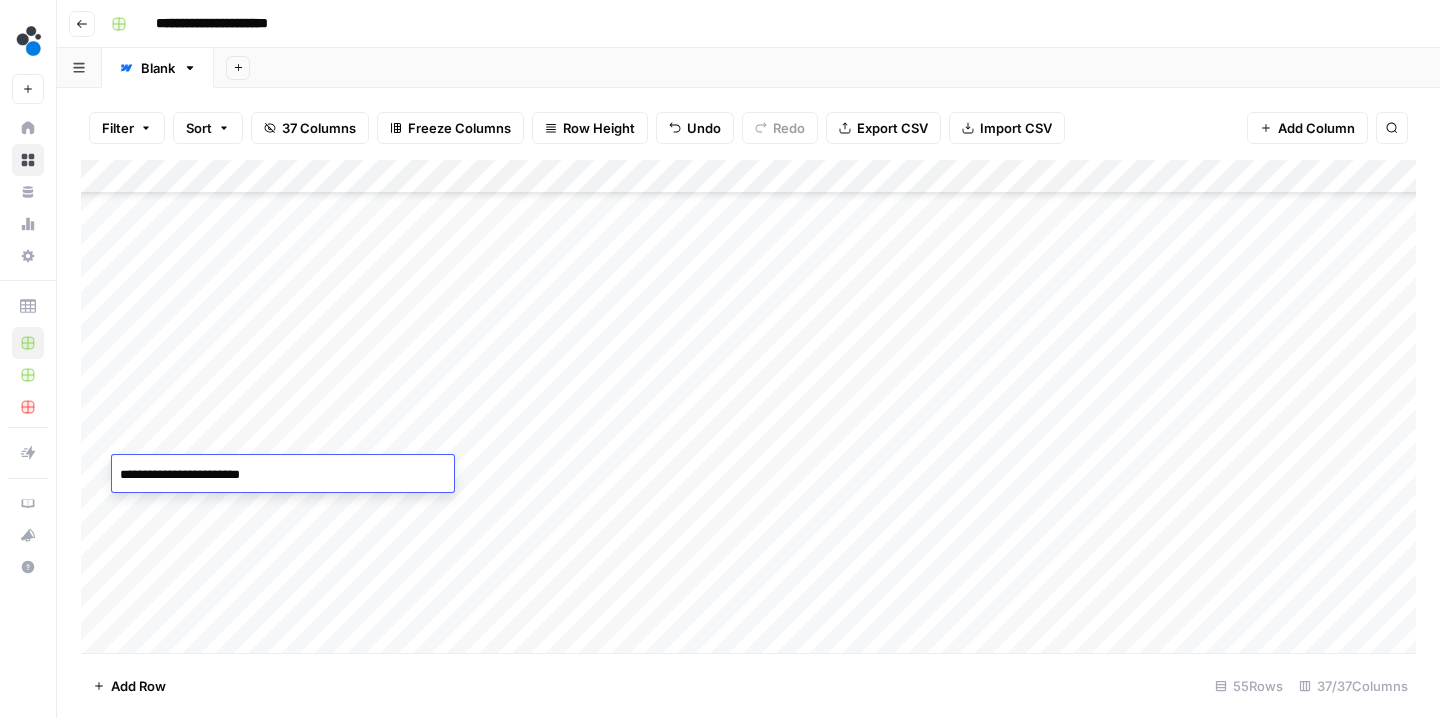 type on "**********" 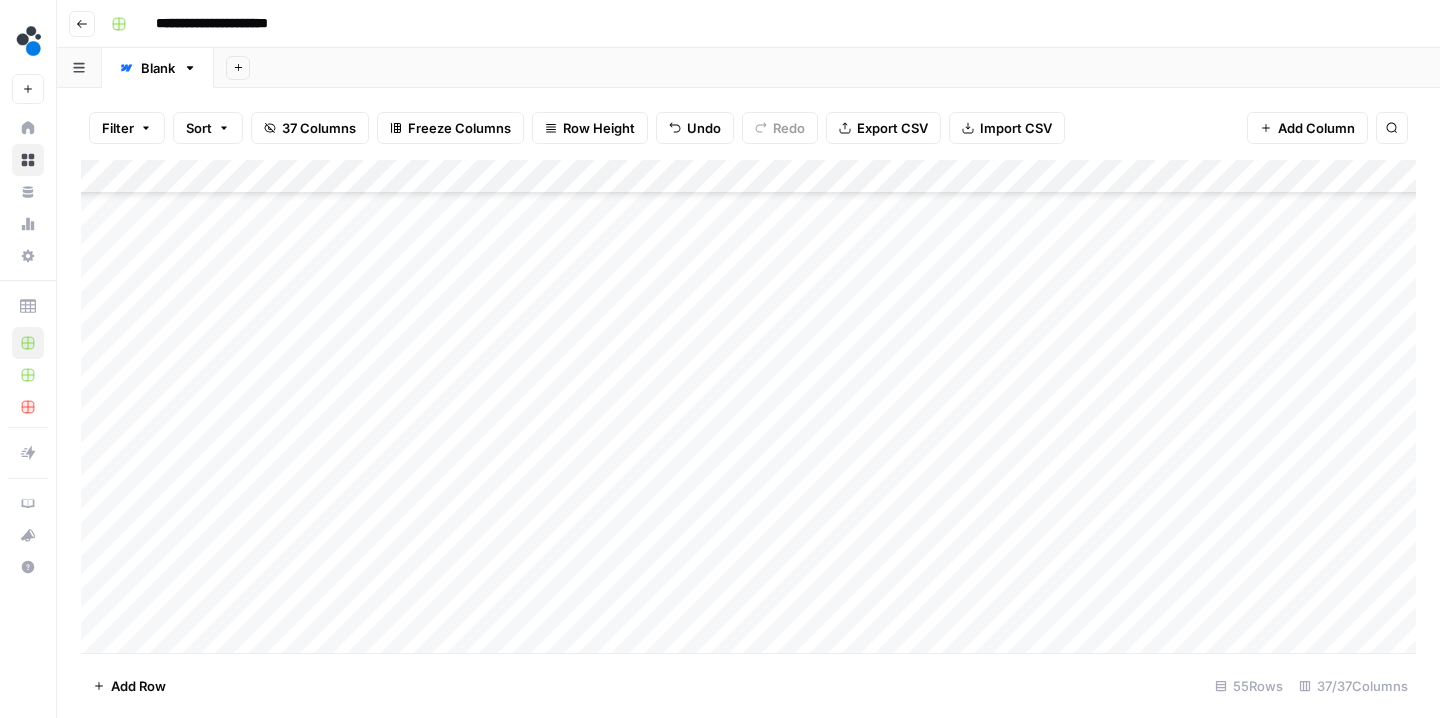 click on "Add Column" at bounding box center [748, 409] 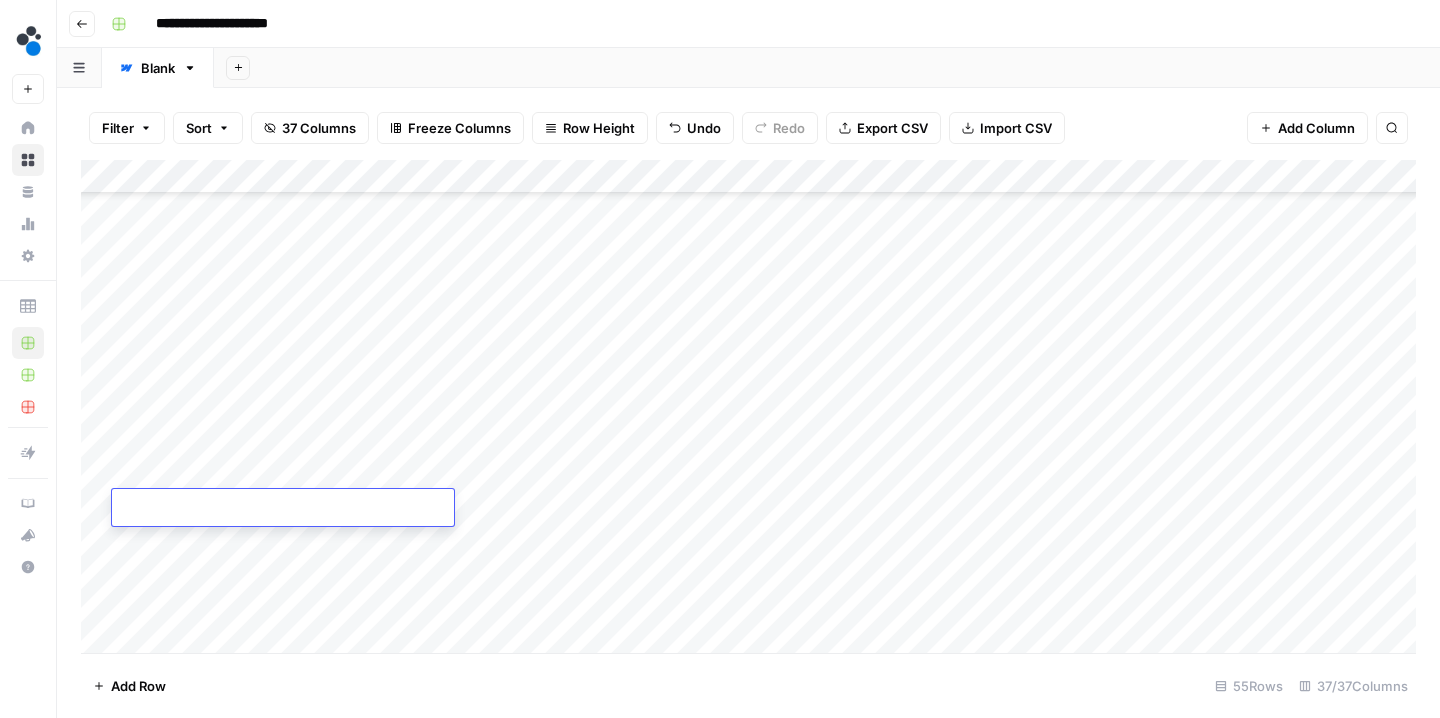 click at bounding box center (283, 509) 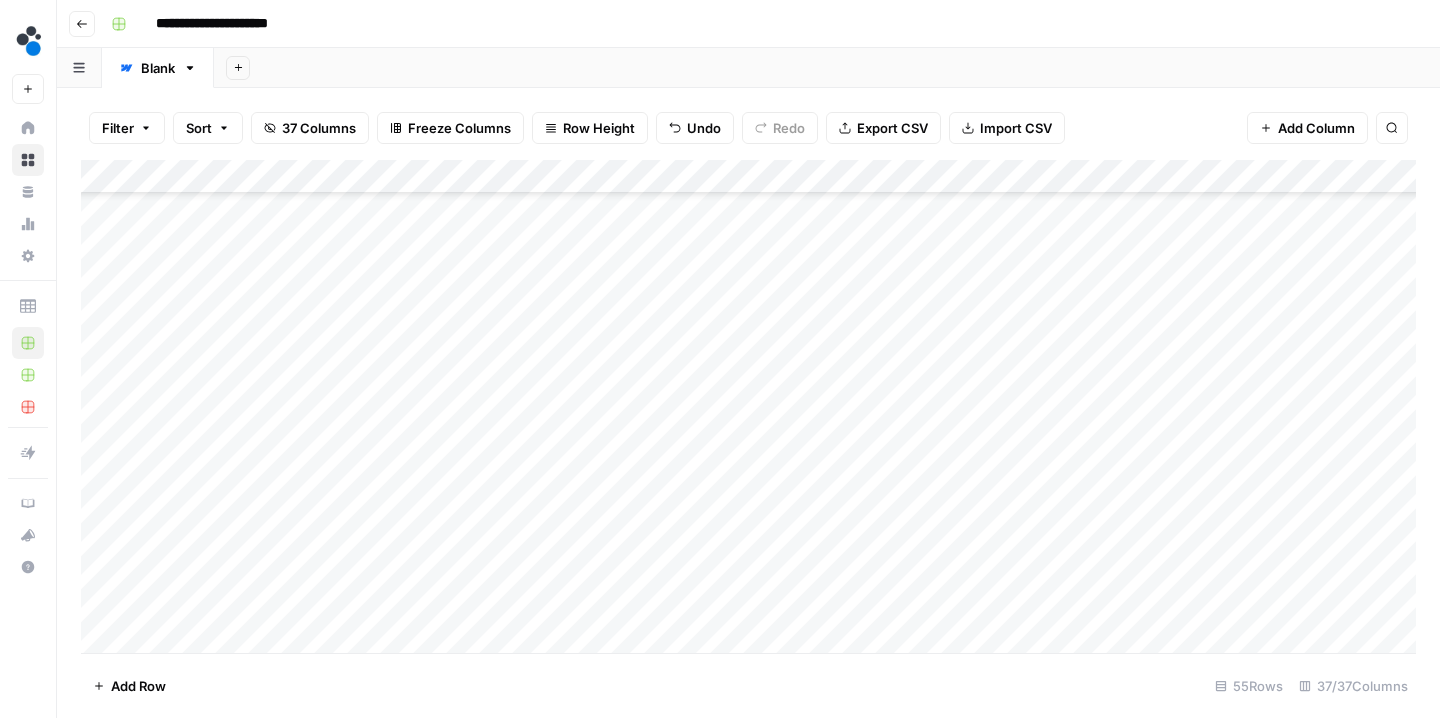 click on "Add Column" at bounding box center [748, 409] 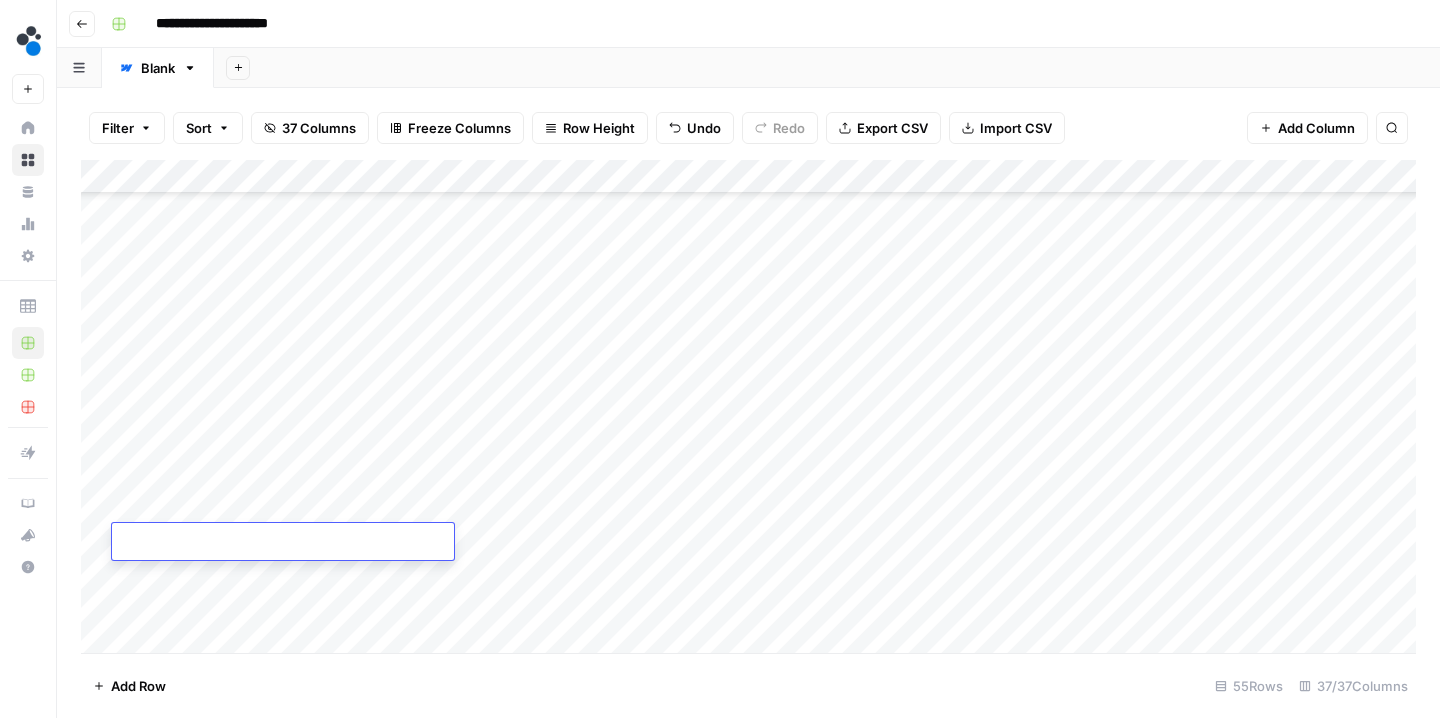 click at bounding box center (283, 543) 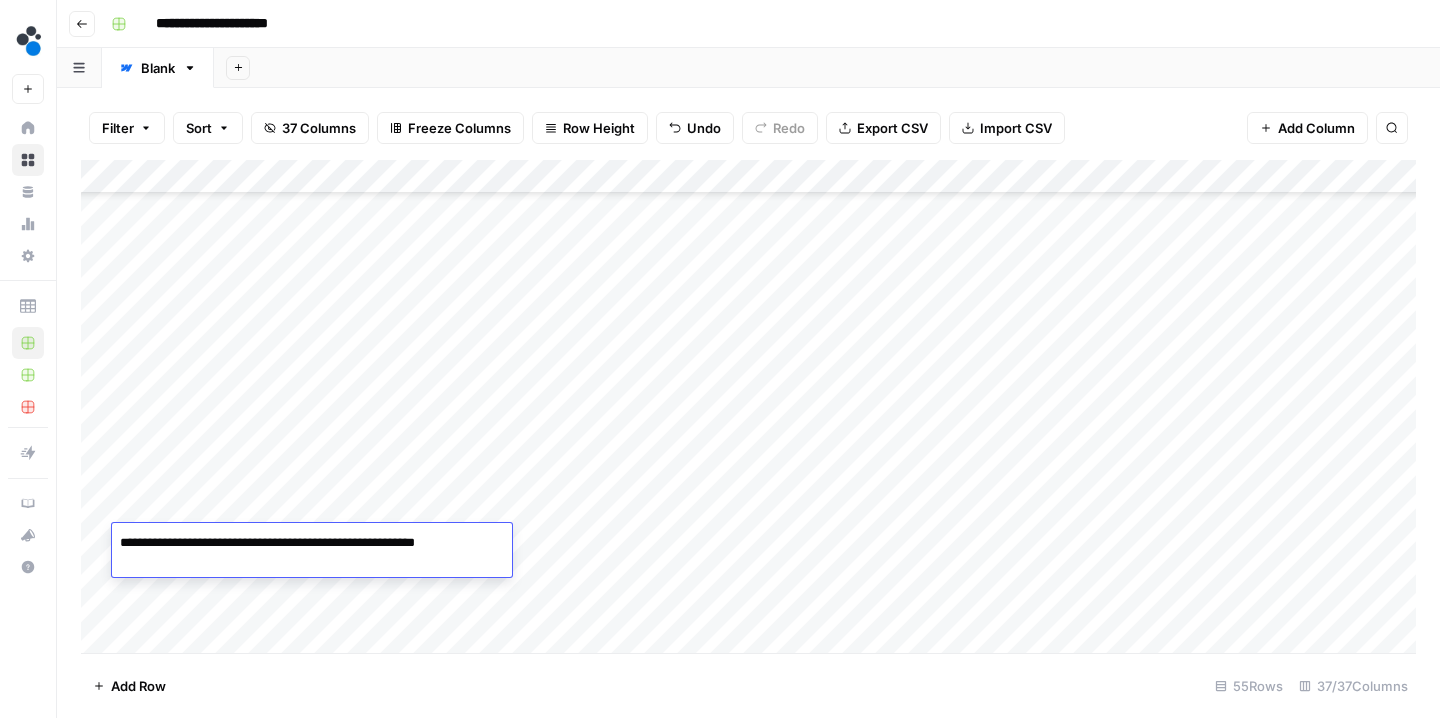 click on "**********" at bounding box center (310, 543) 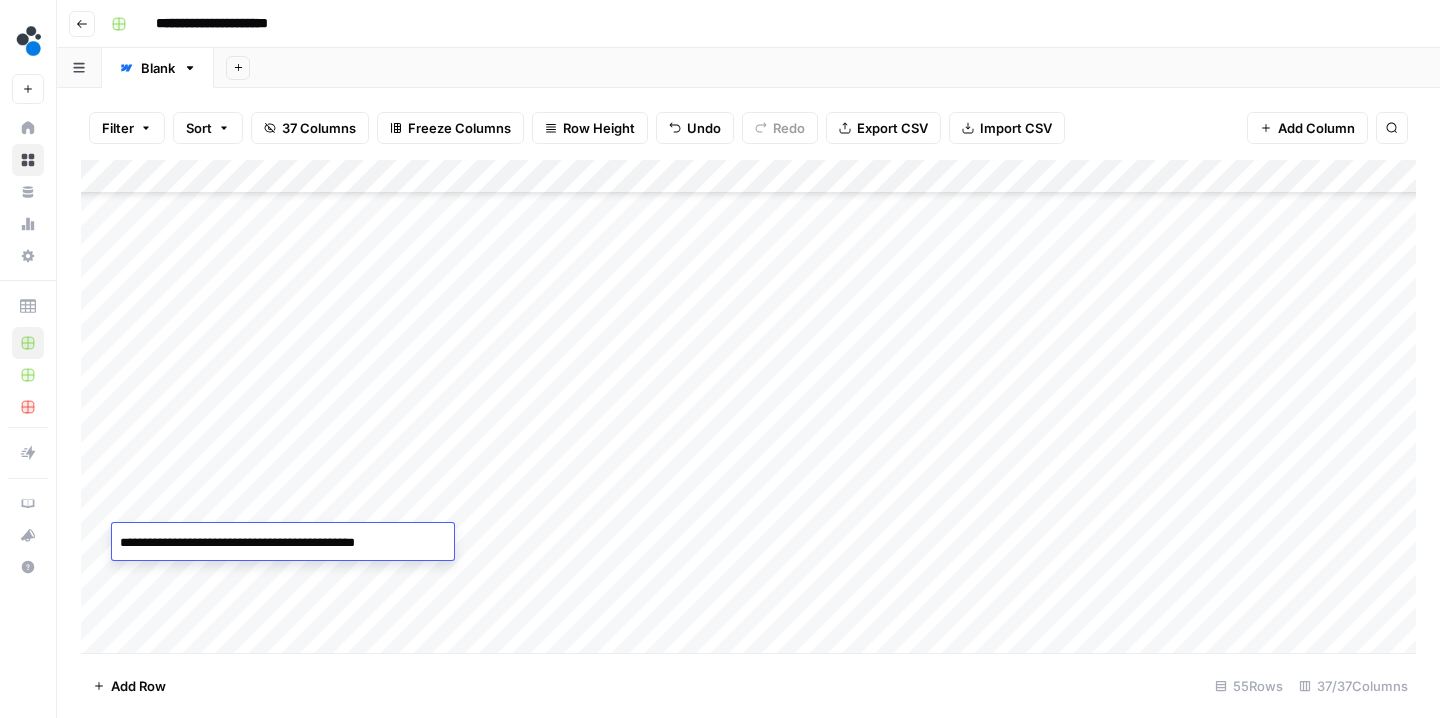 type on "**********" 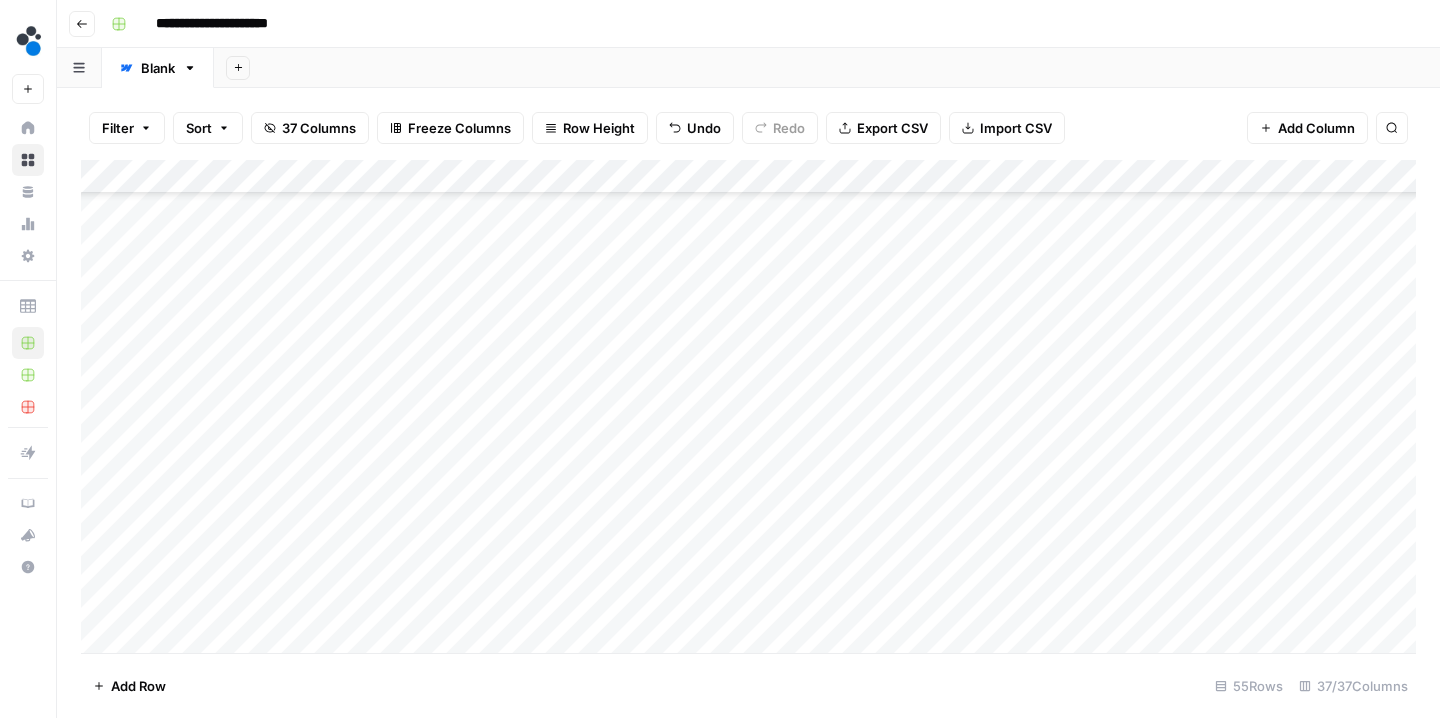 click on "Add Column" at bounding box center [748, 409] 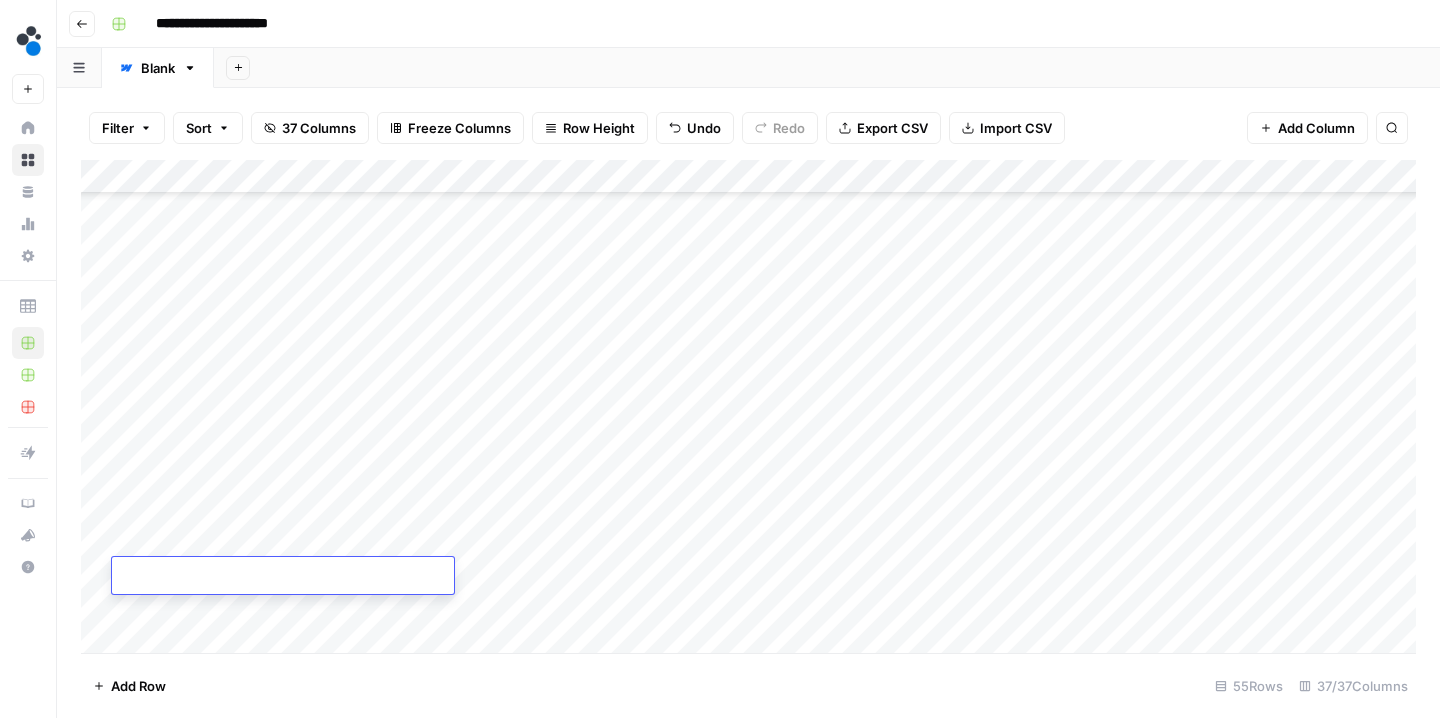 type on "**********" 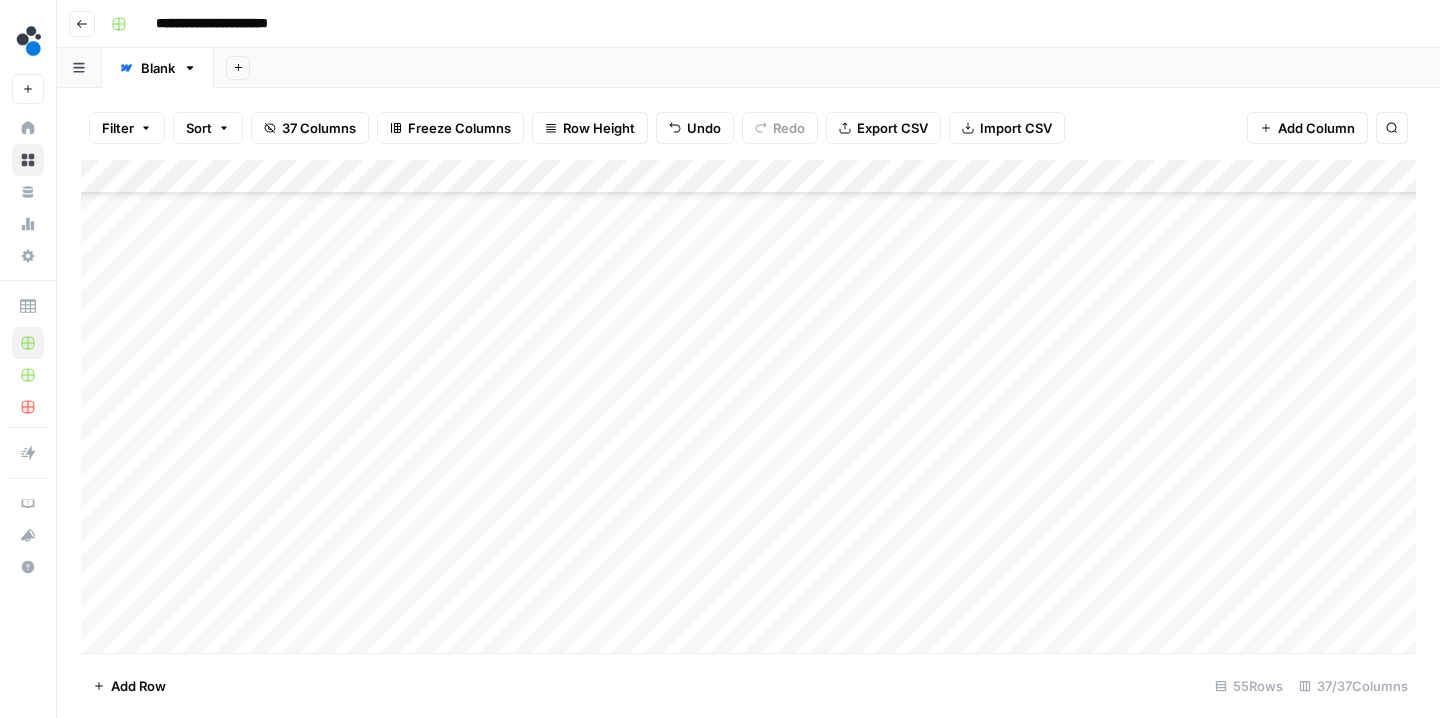 scroll, scrollTop: 858, scrollLeft: 0, axis: vertical 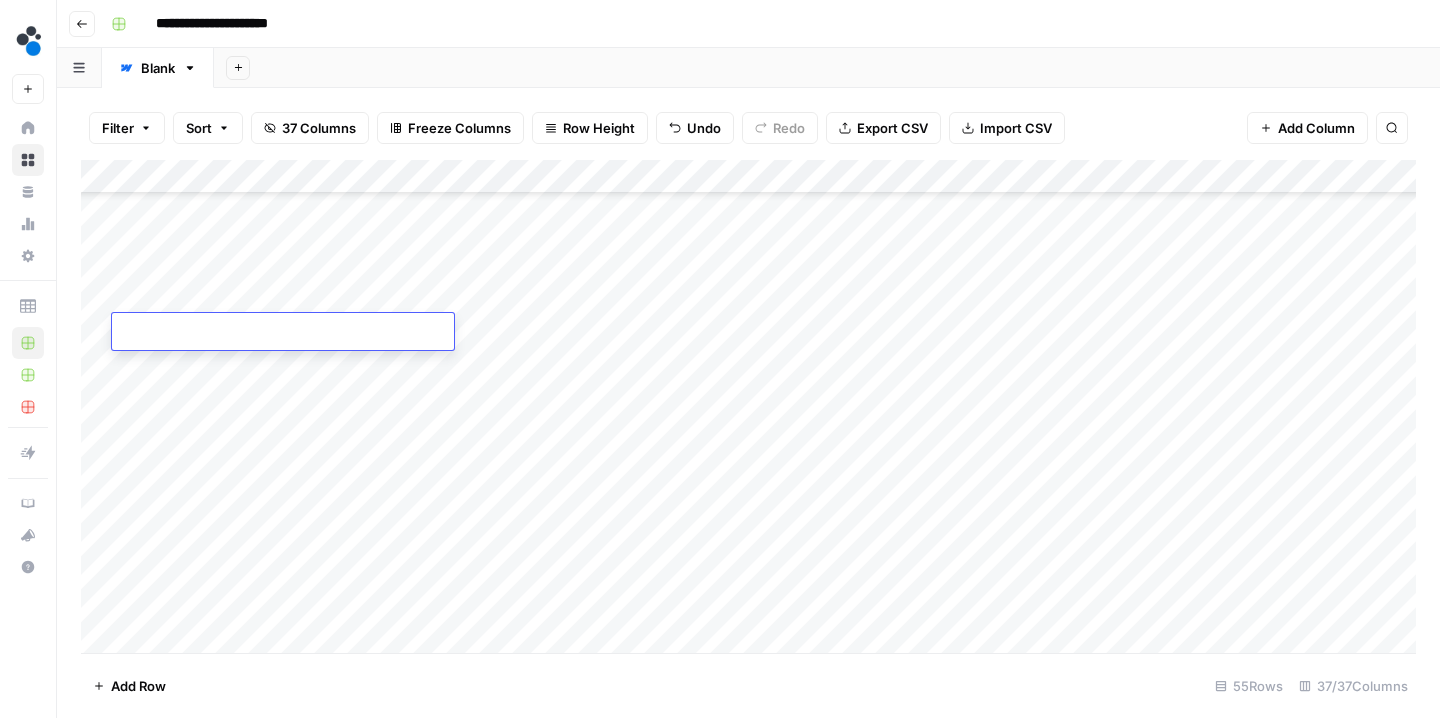 click at bounding box center [283, 333] 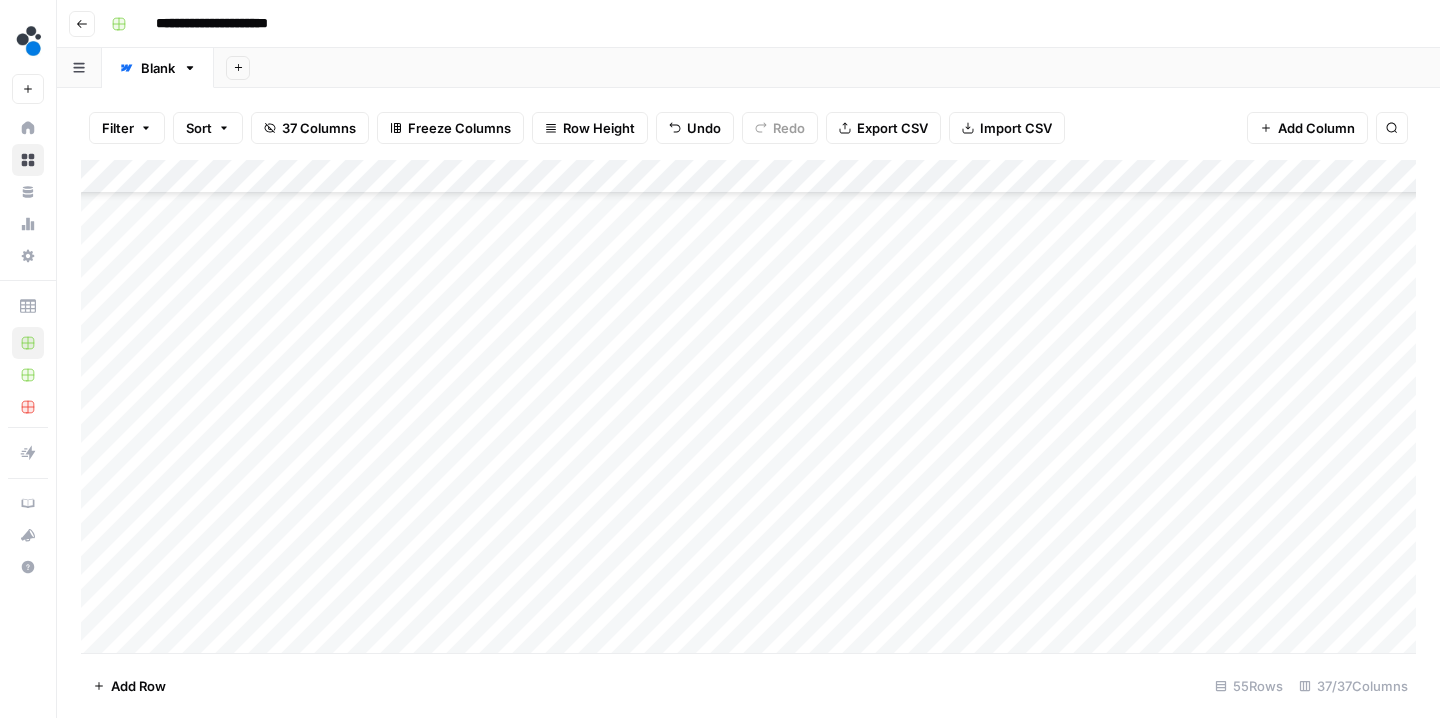 click on "Add Column" at bounding box center (748, 409) 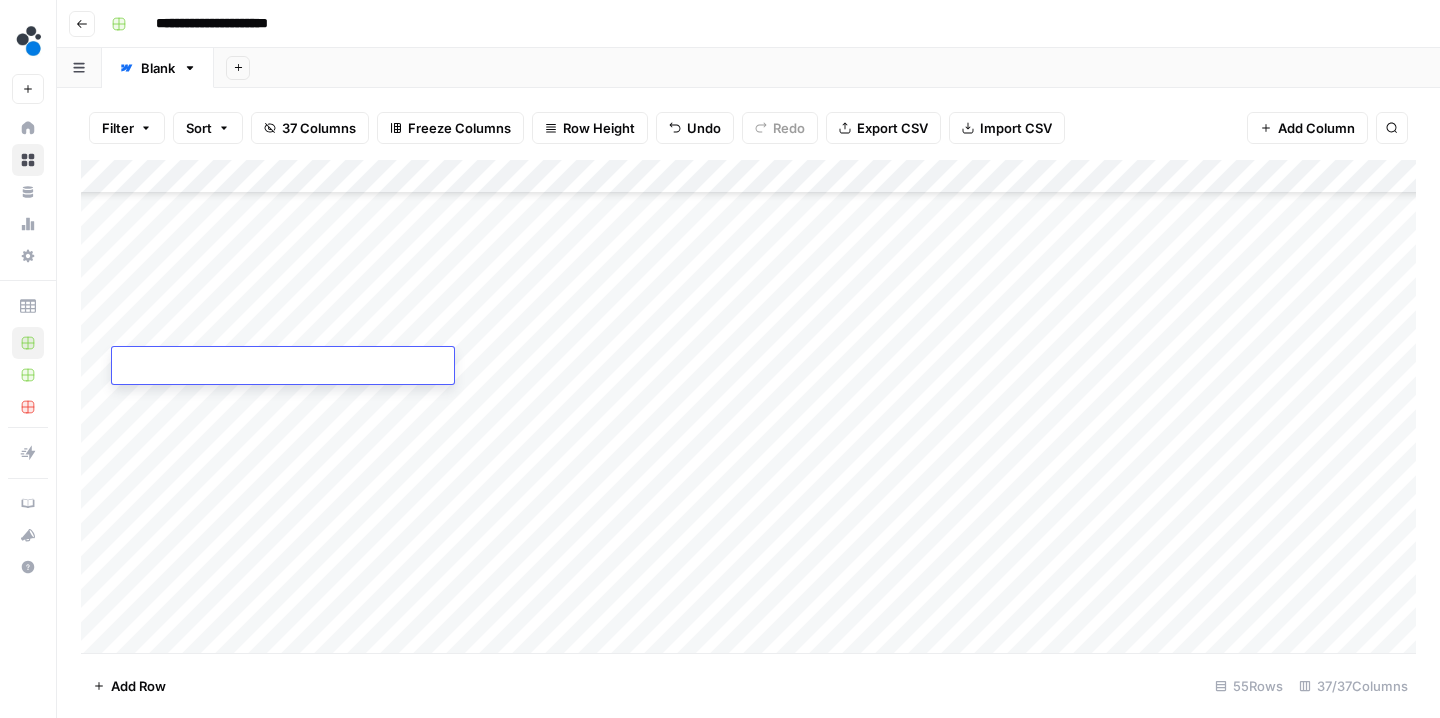 click at bounding box center [283, 367] 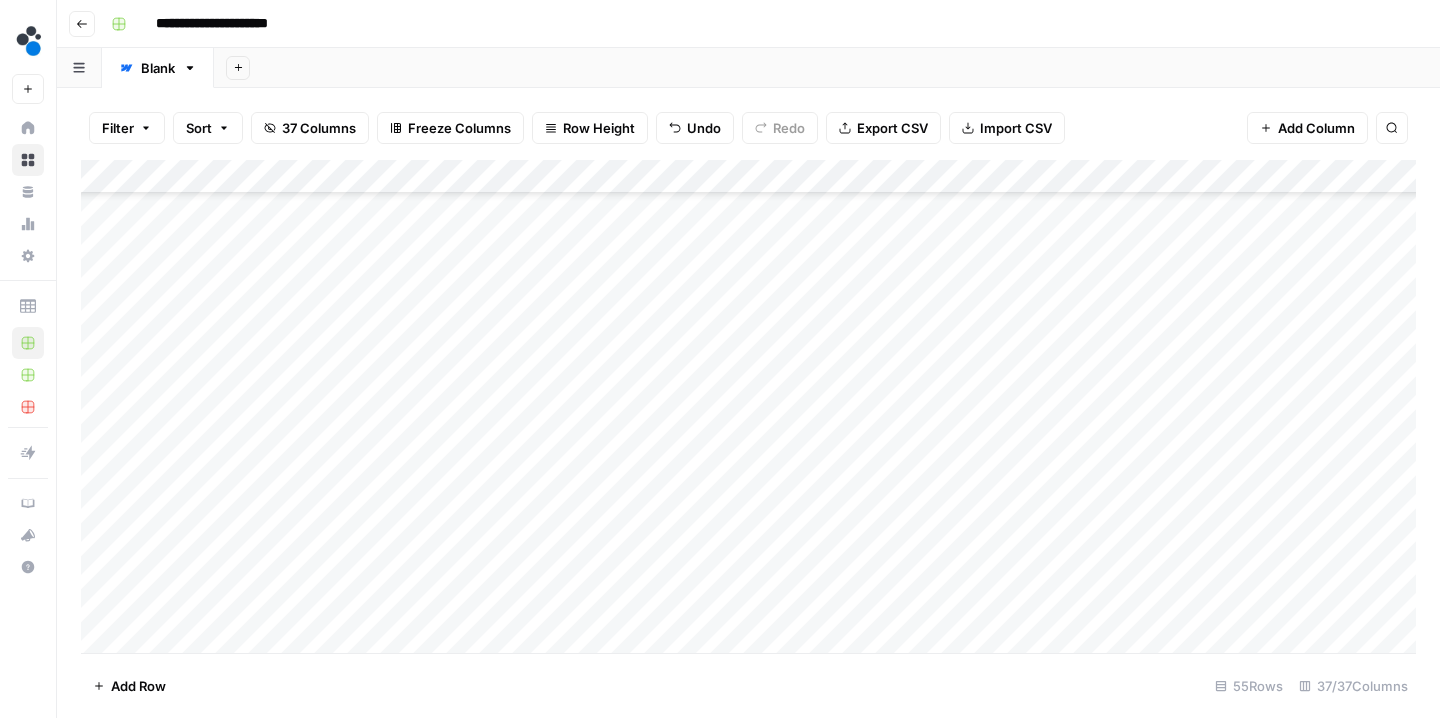 click on "Add Column" at bounding box center [748, 409] 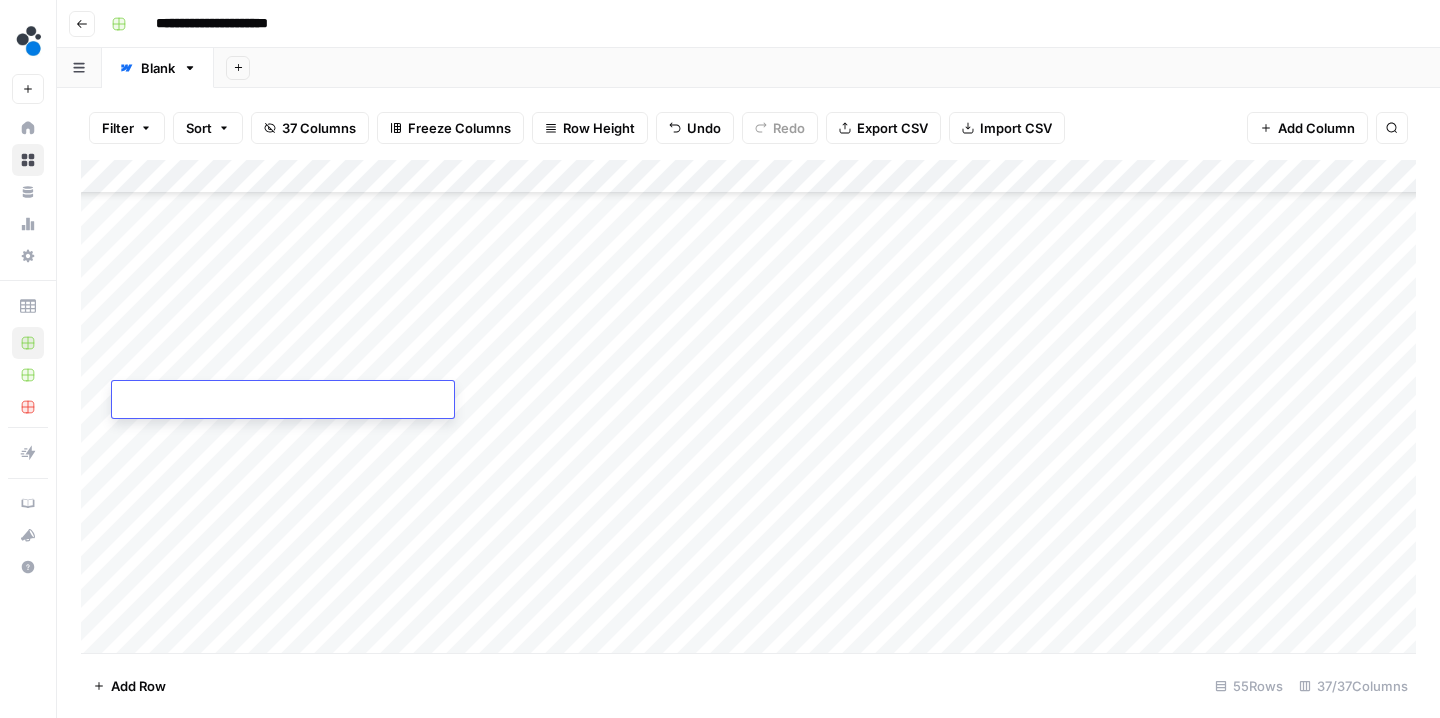 type on "**********" 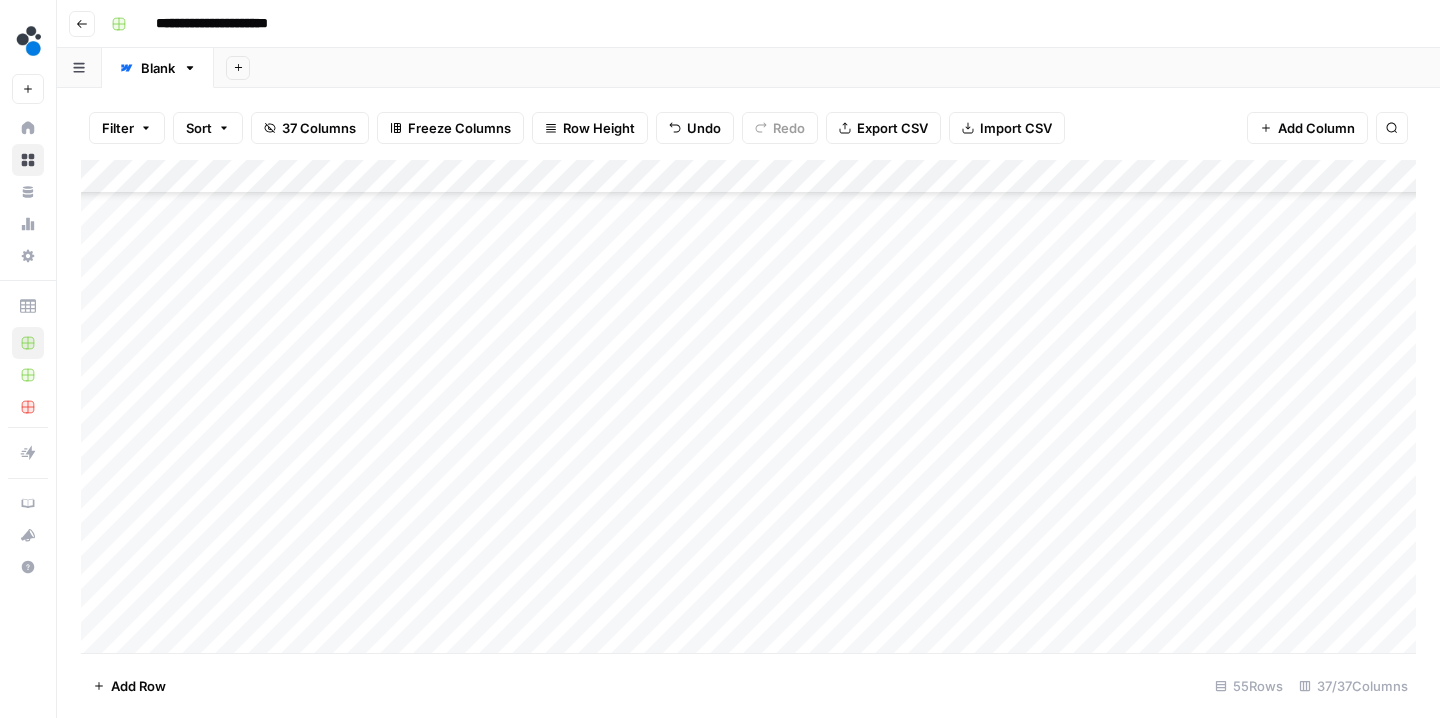 click on "Add Column" at bounding box center [748, 409] 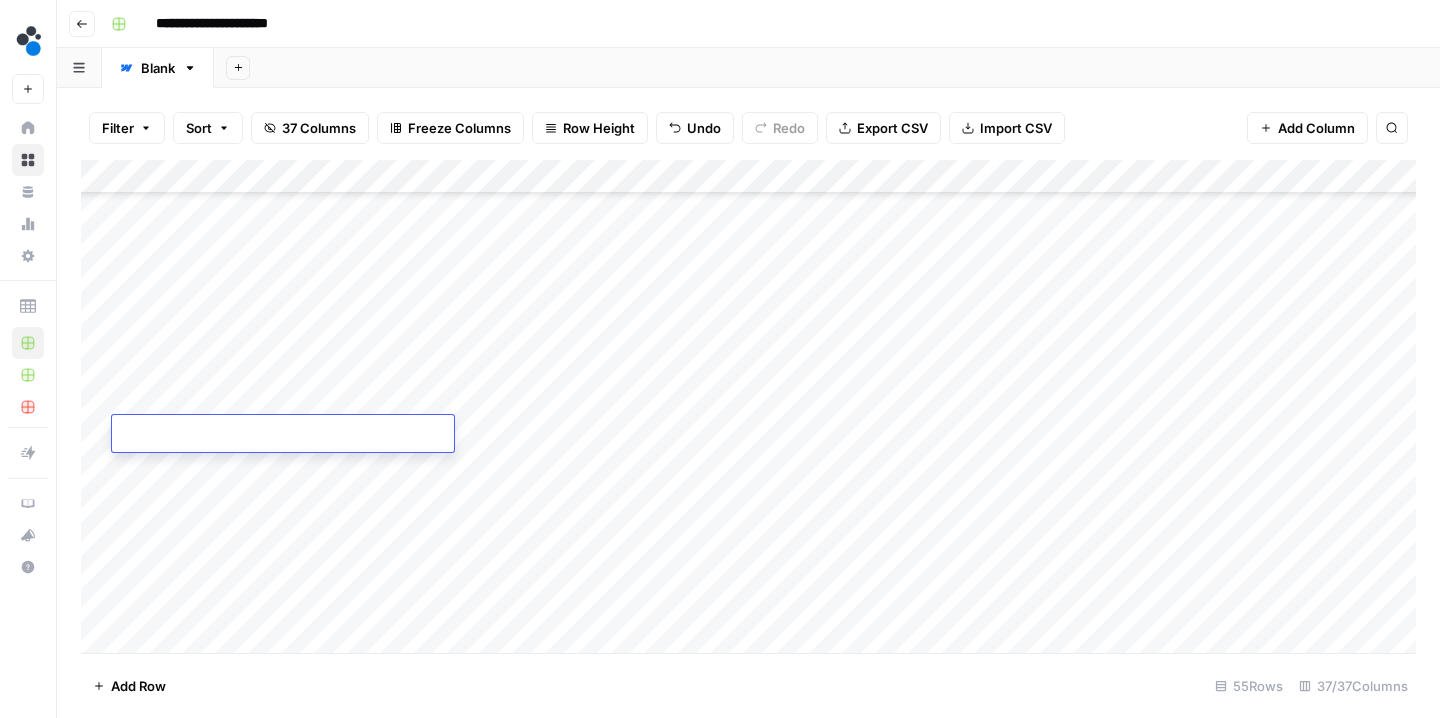 click at bounding box center [283, 435] 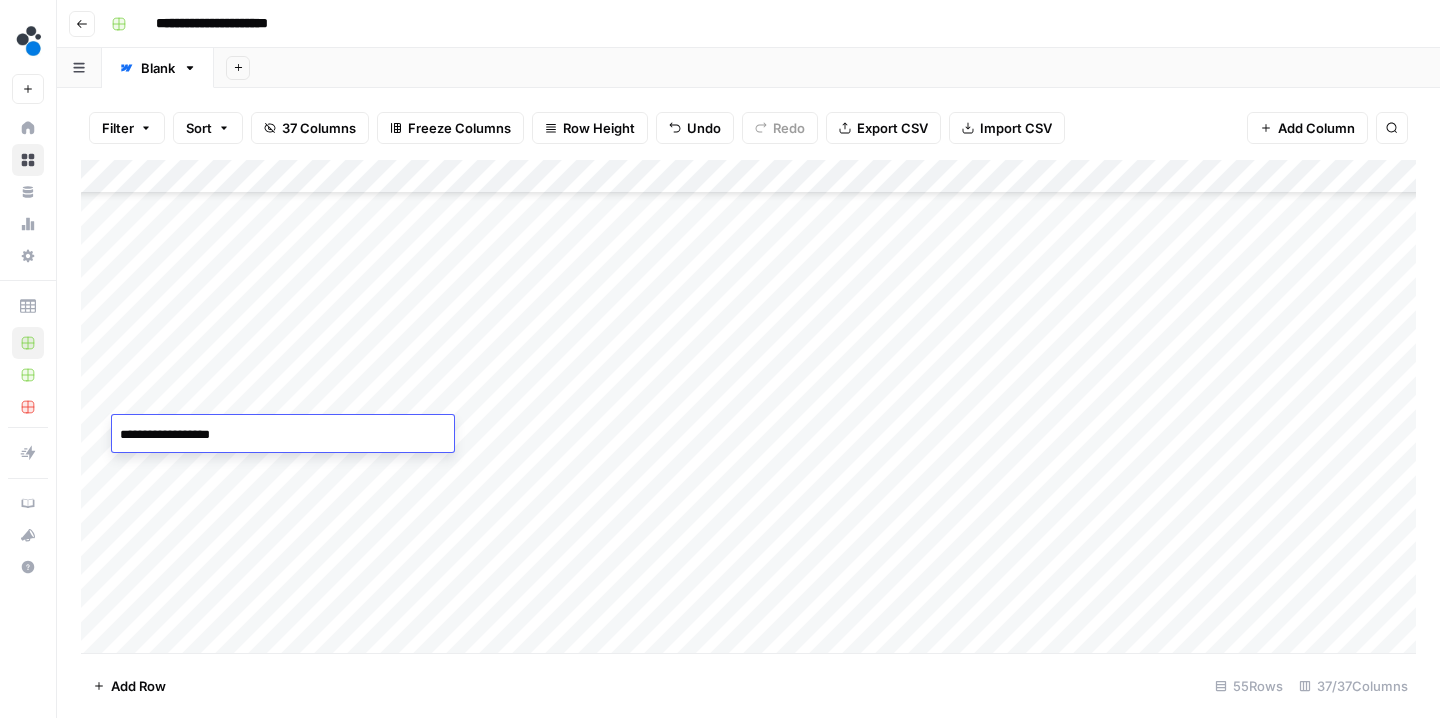 type on "**********" 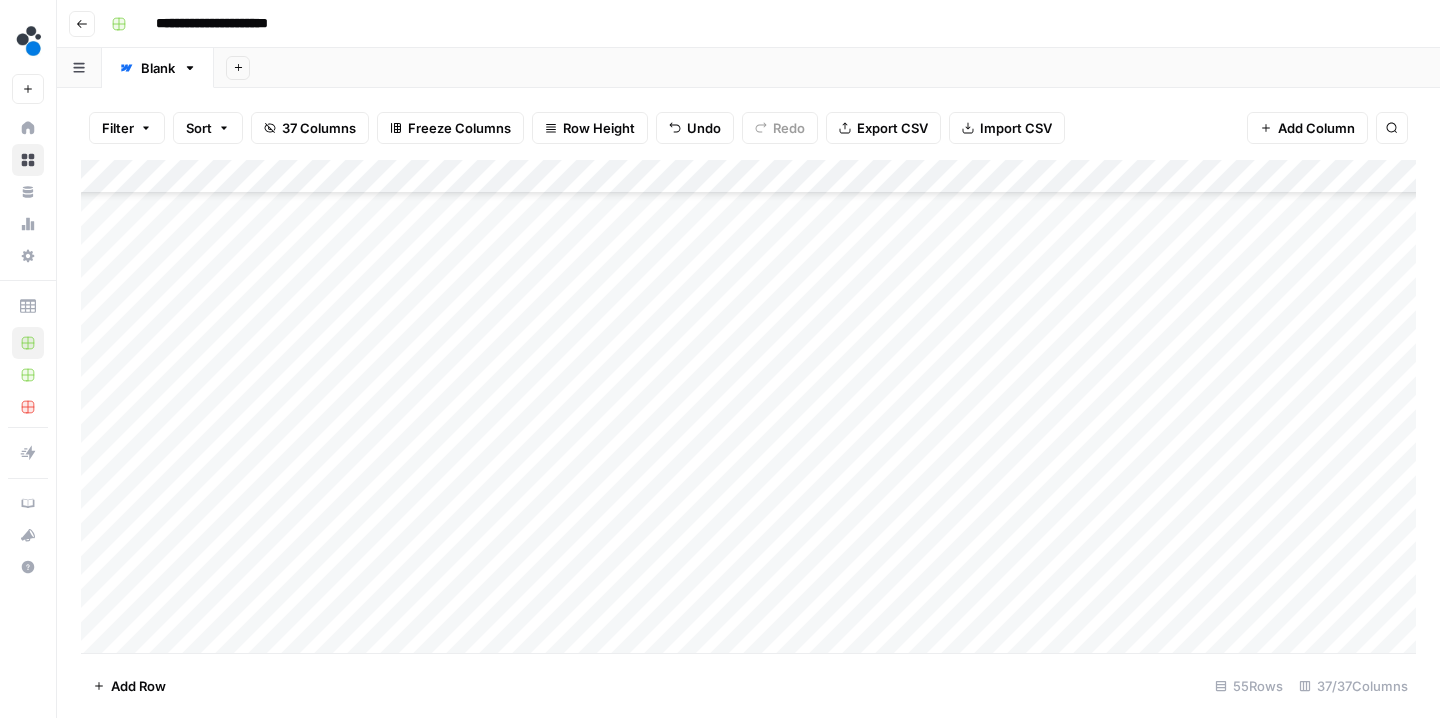 click on "Add Column" at bounding box center (748, 409) 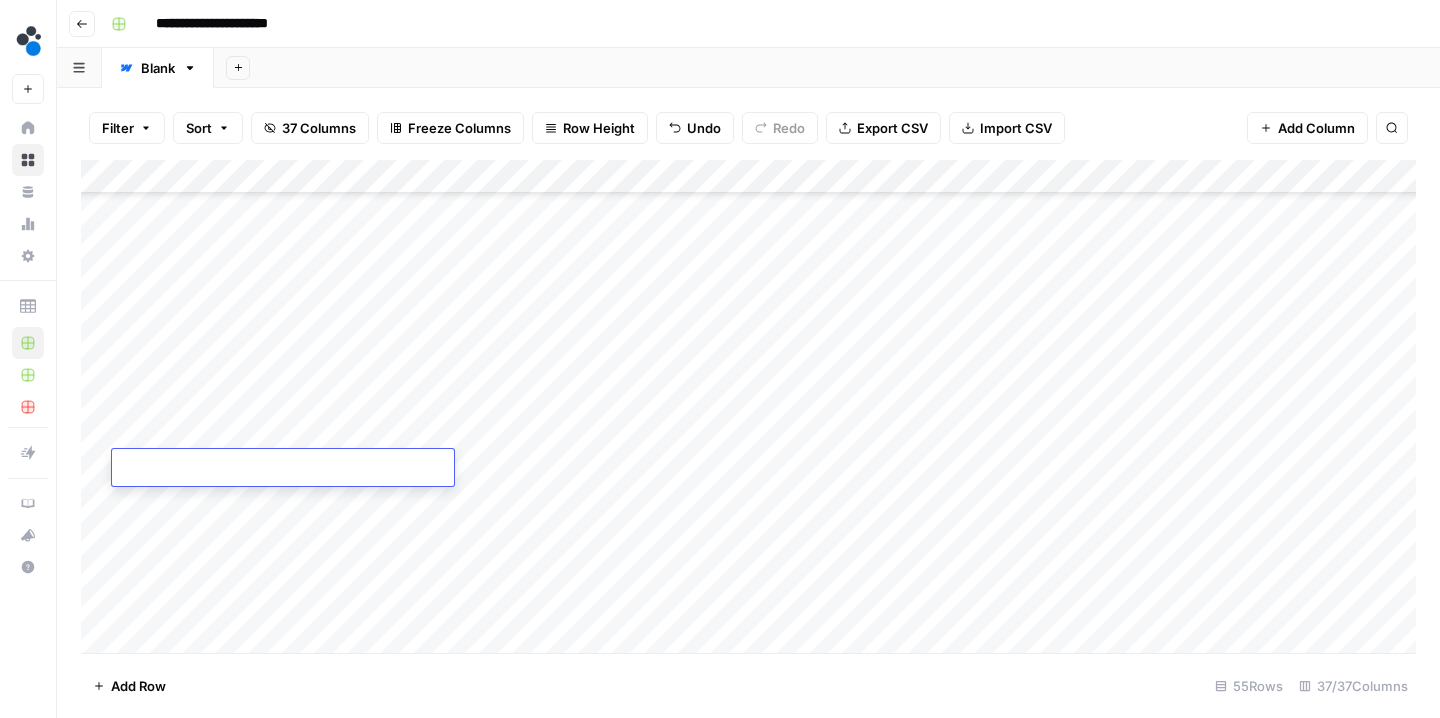 click at bounding box center (283, 469) 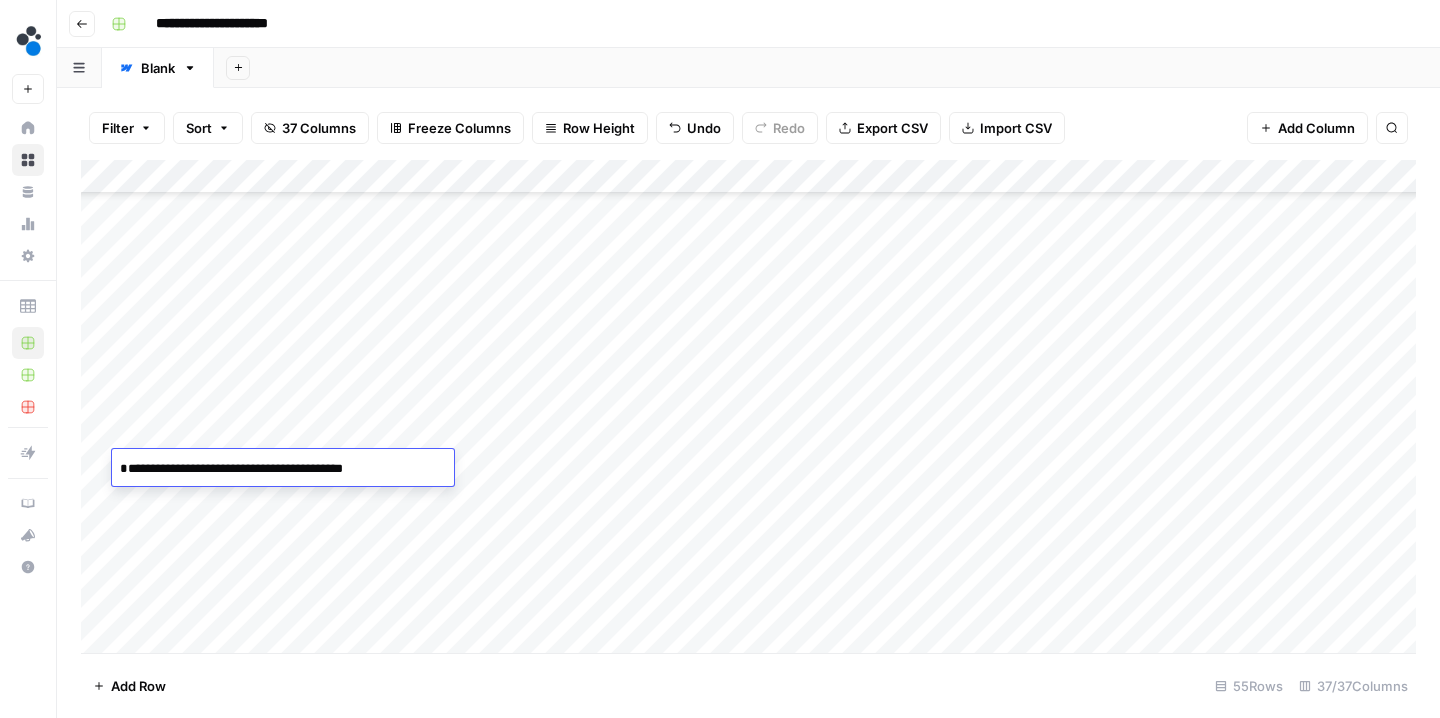 click on "**********" at bounding box center [283, 469] 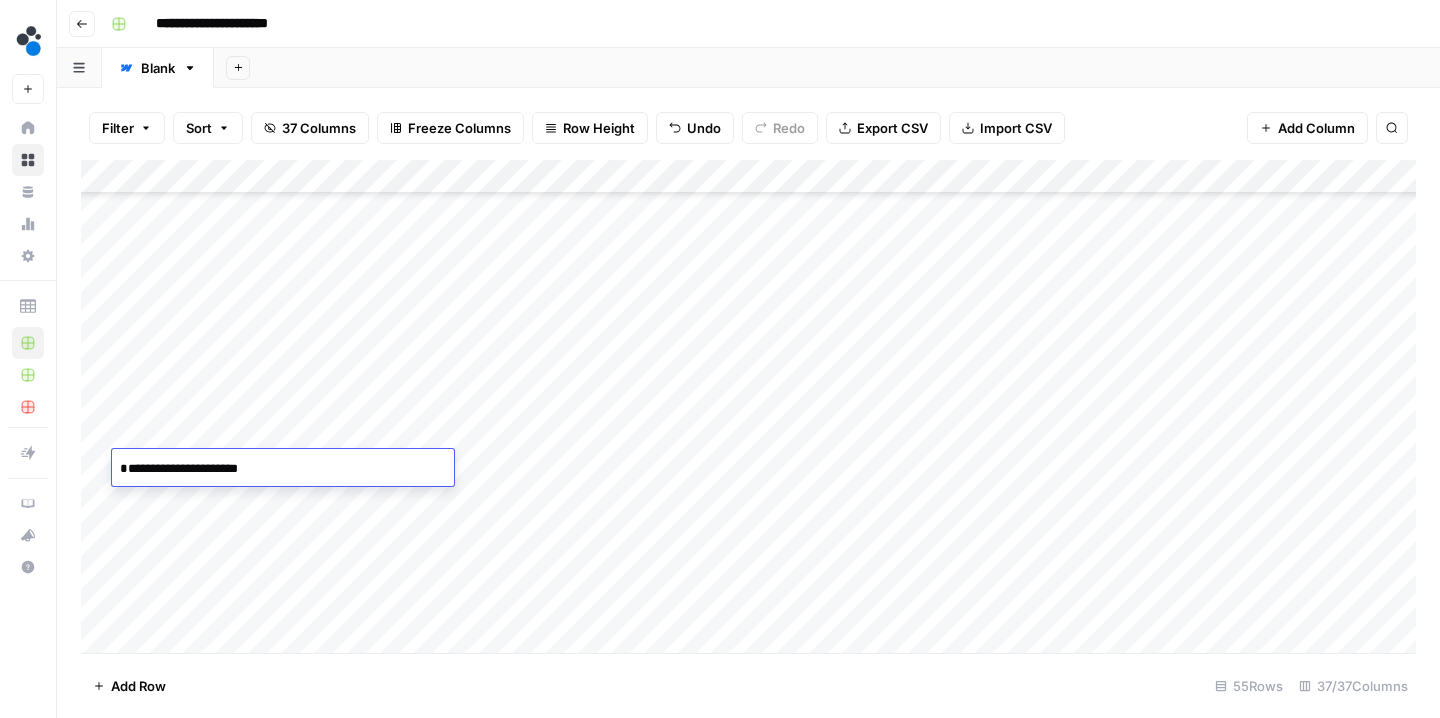 type on "**********" 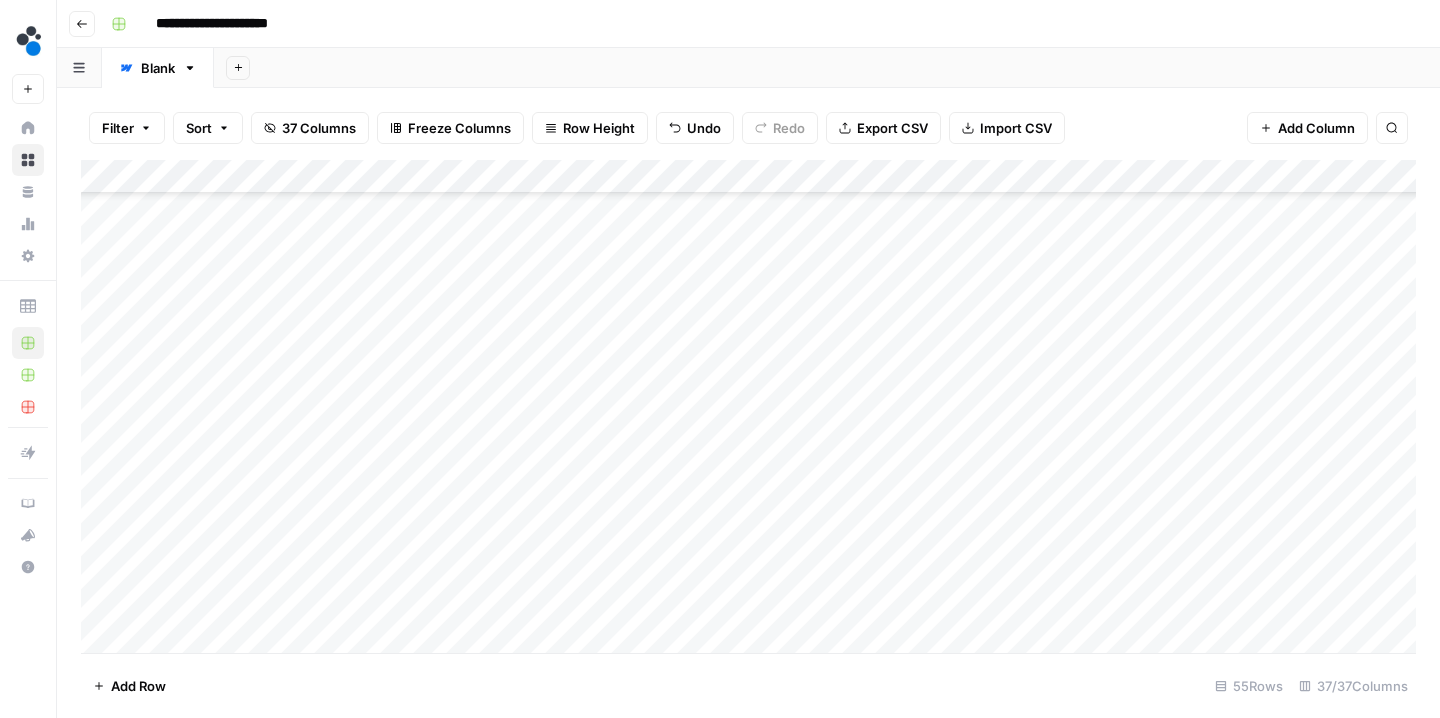click on "Add Column" at bounding box center (748, 409) 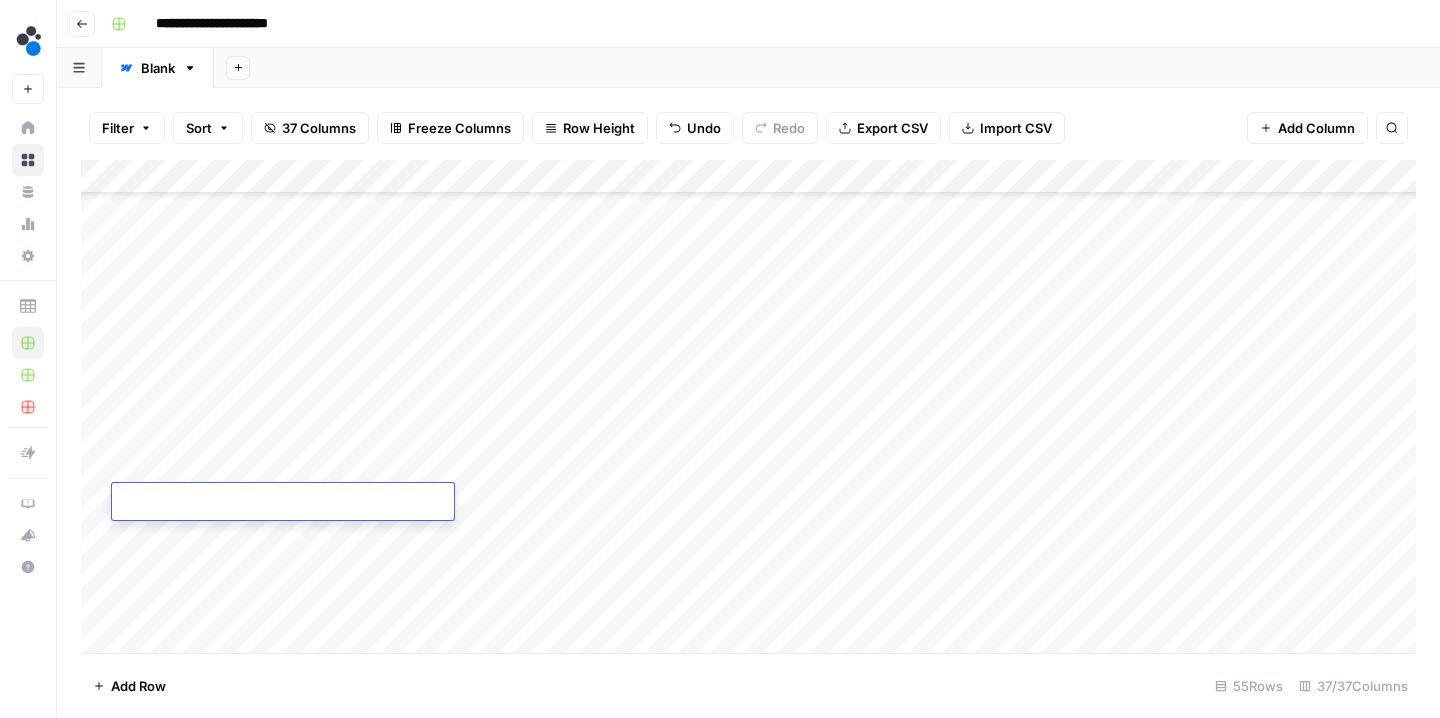 click at bounding box center [283, 503] 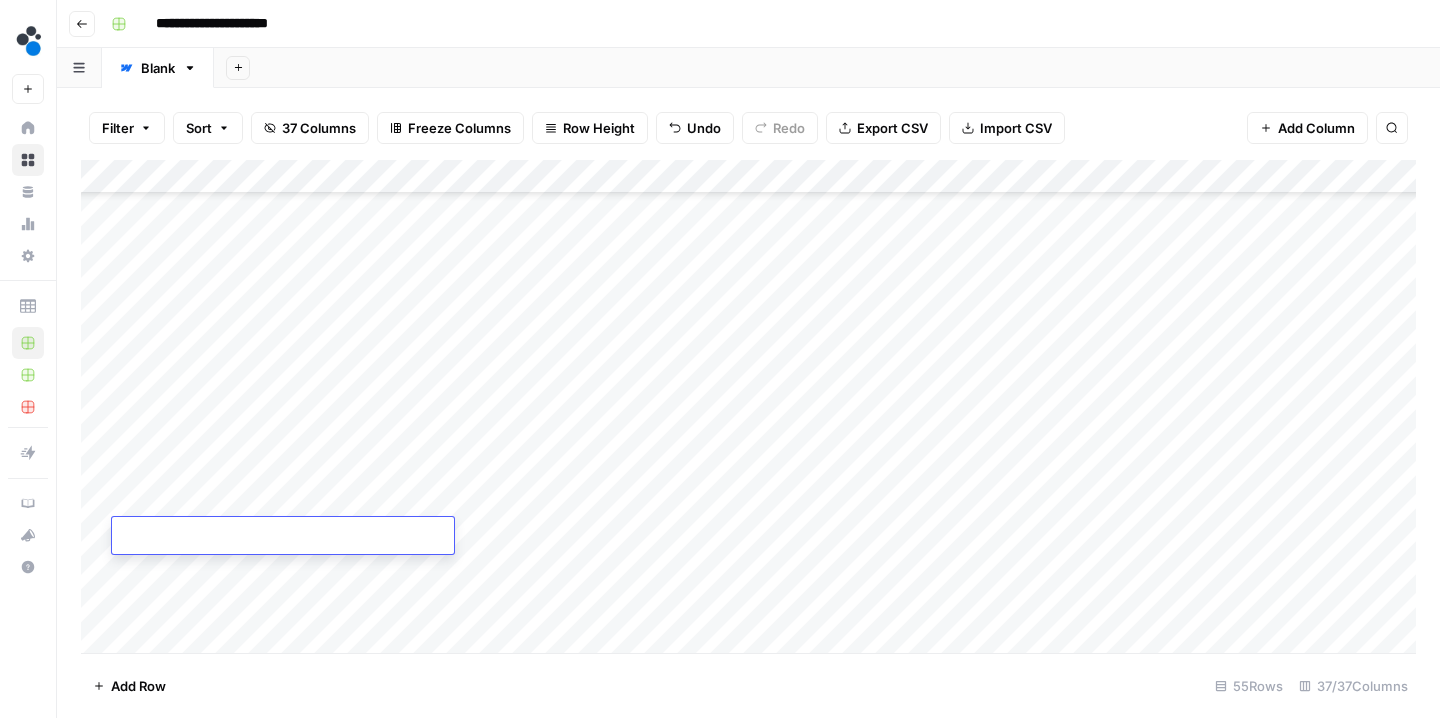 click on "Add Column" at bounding box center (748, 409) 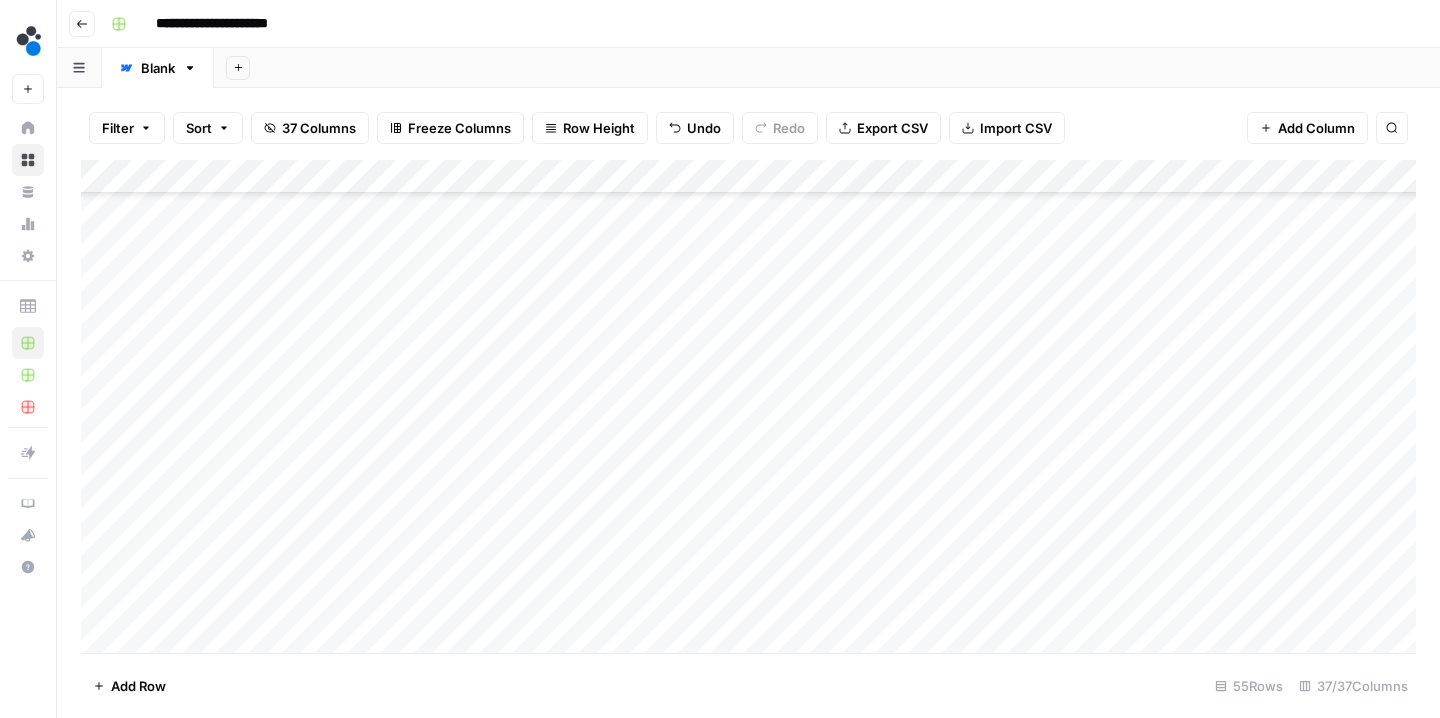 click on "Add Column" at bounding box center (748, 409) 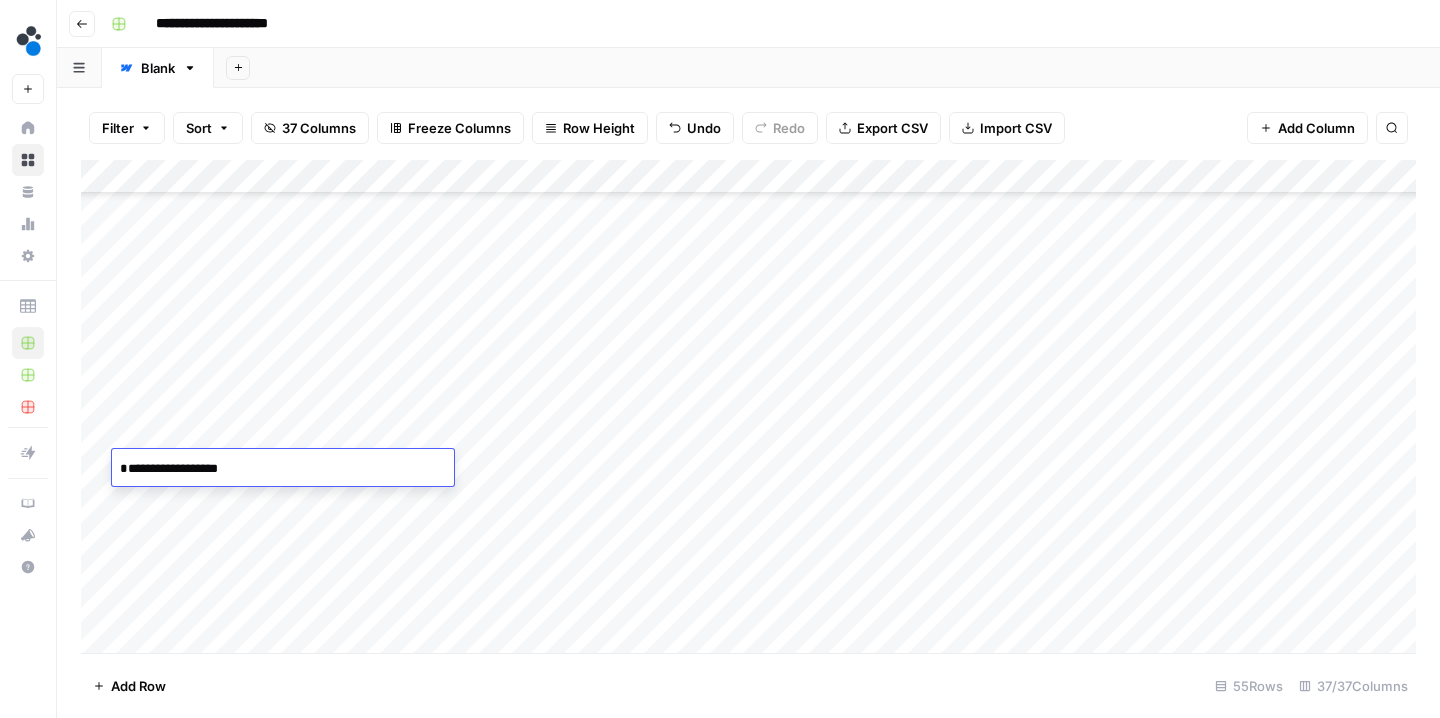 click on "**********" at bounding box center (283, 469) 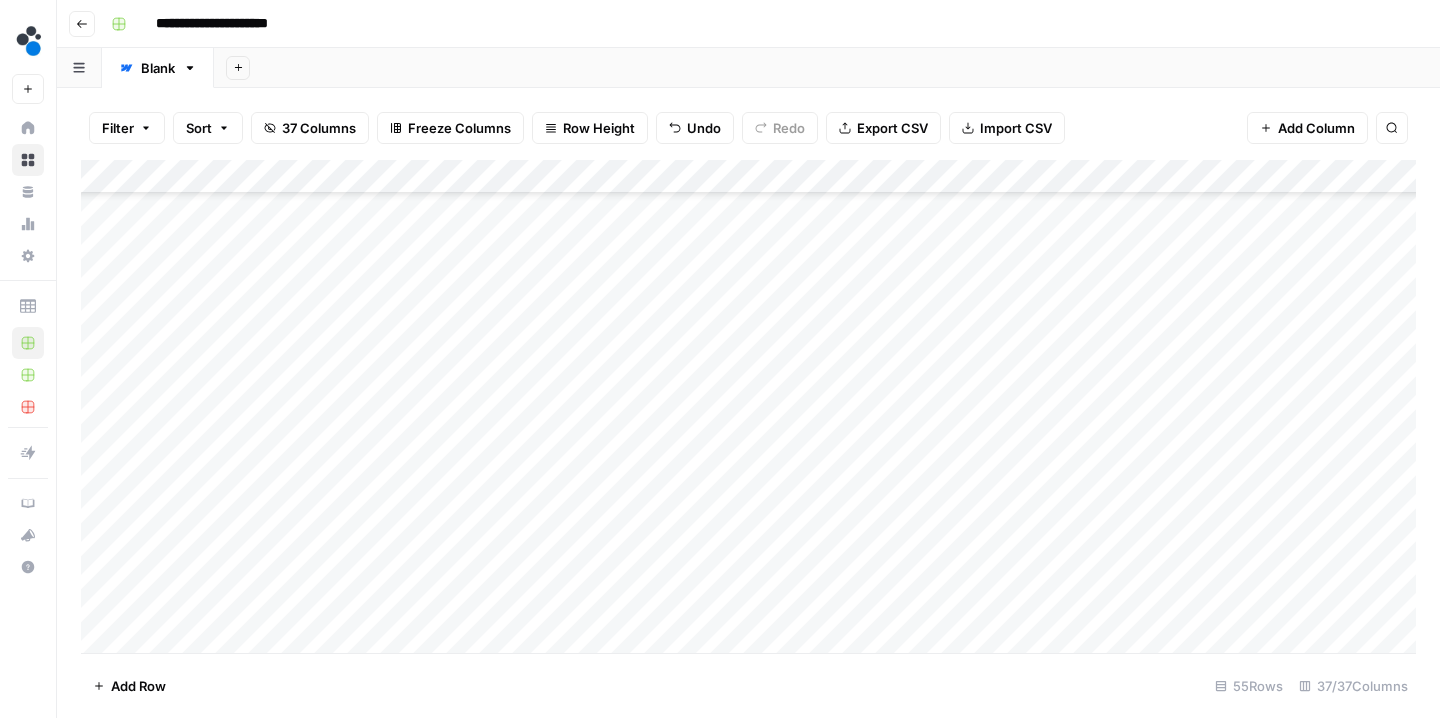 click on "Add Column" at bounding box center [748, 409] 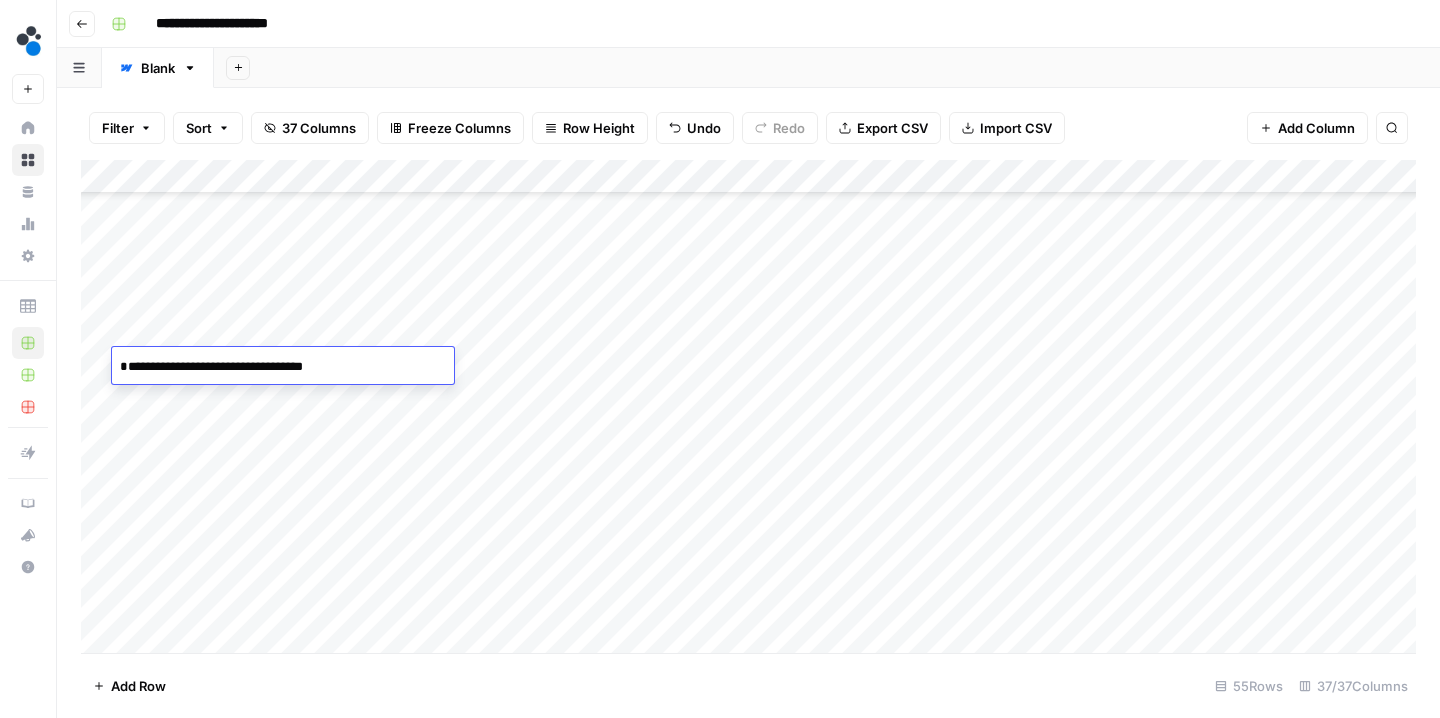 click on "**********" at bounding box center (283, 367) 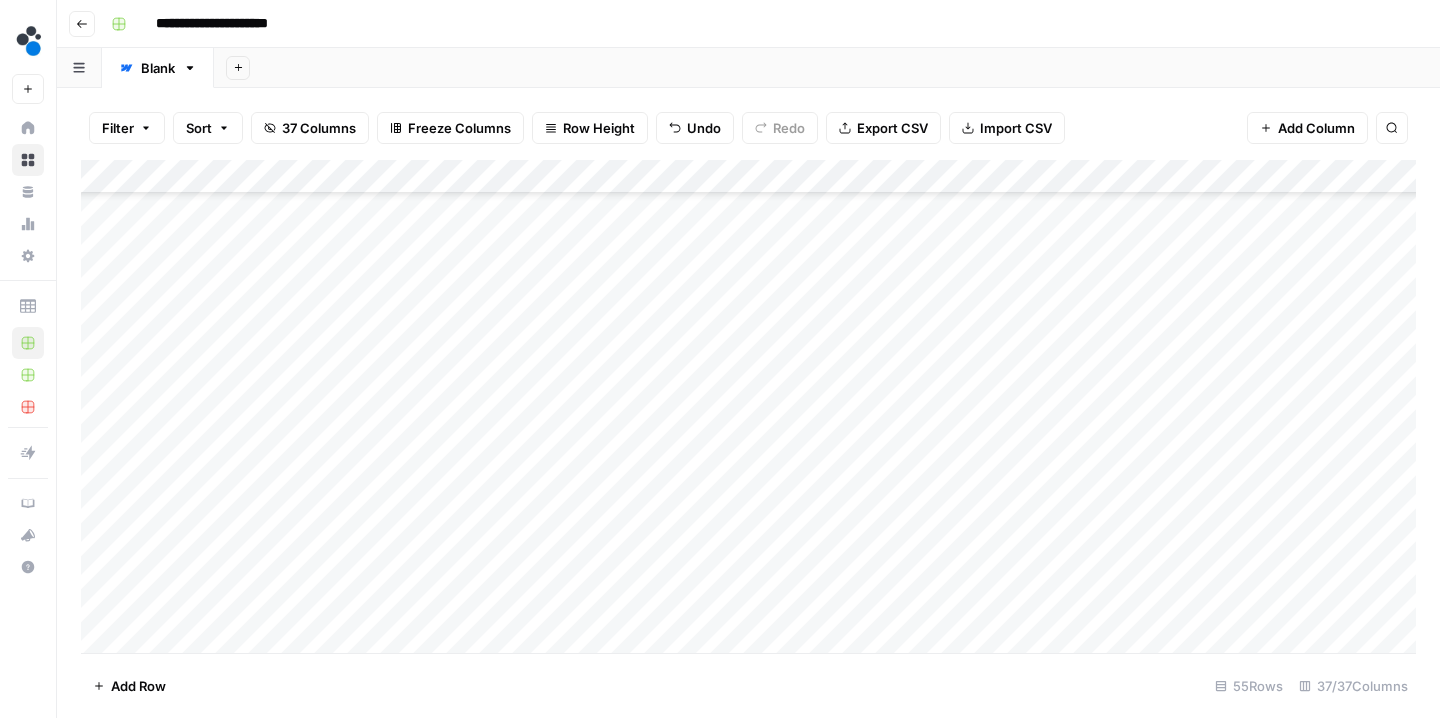 click on "Add Column" at bounding box center (748, 409) 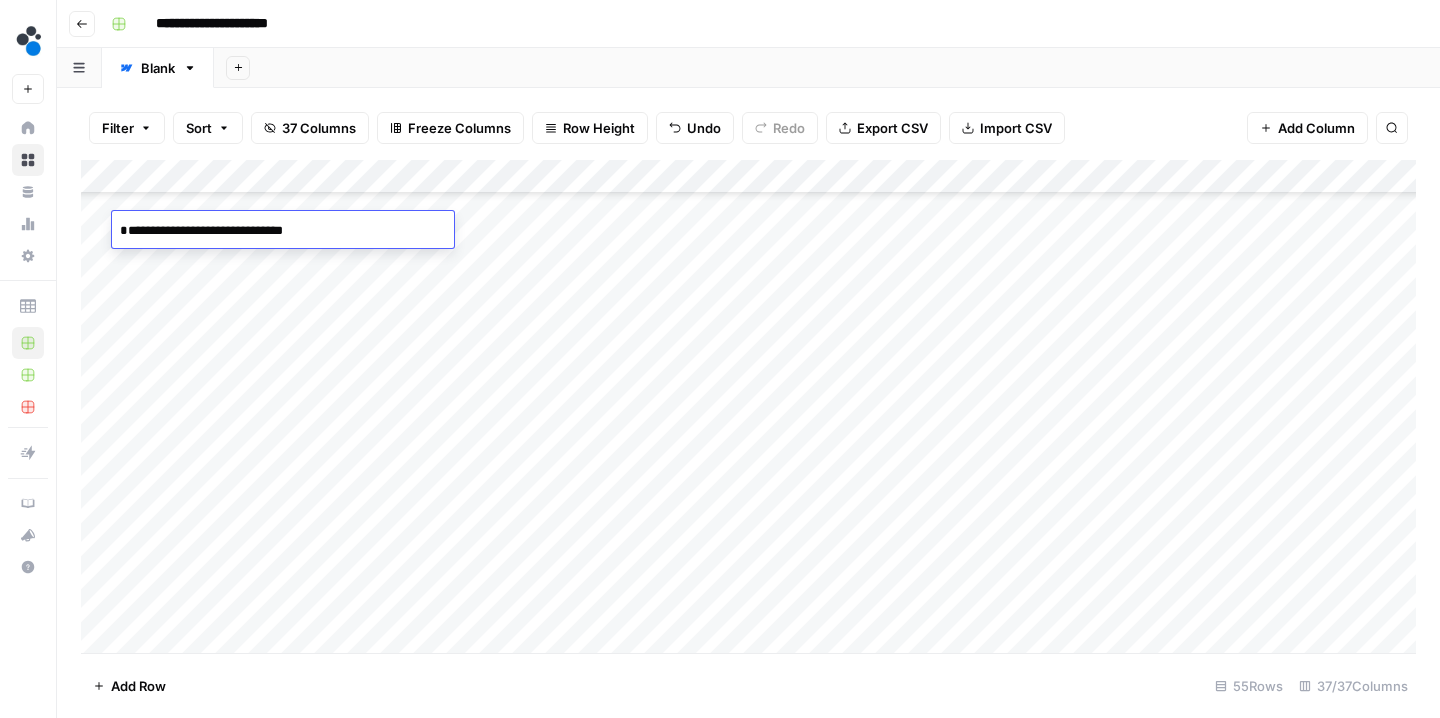click on "**********" at bounding box center (283, 231) 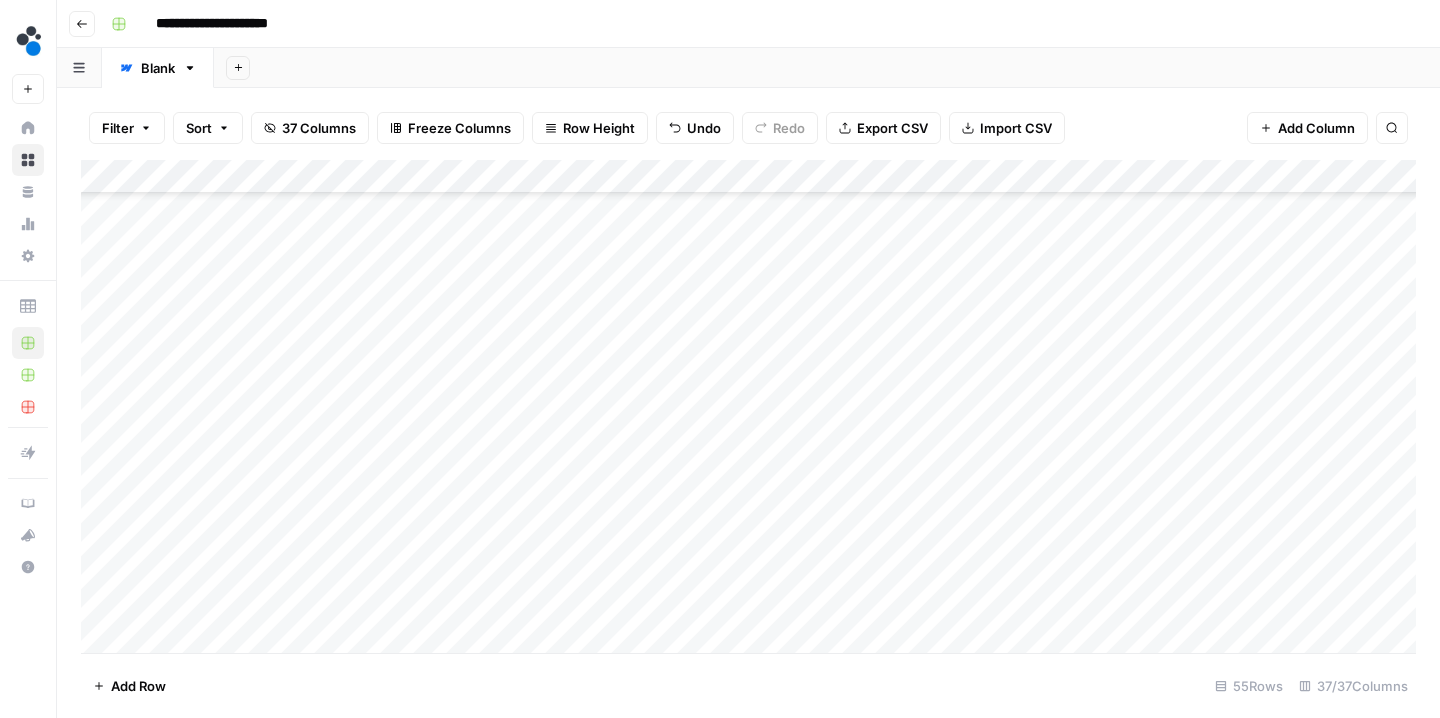 scroll, scrollTop: 721, scrollLeft: 0, axis: vertical 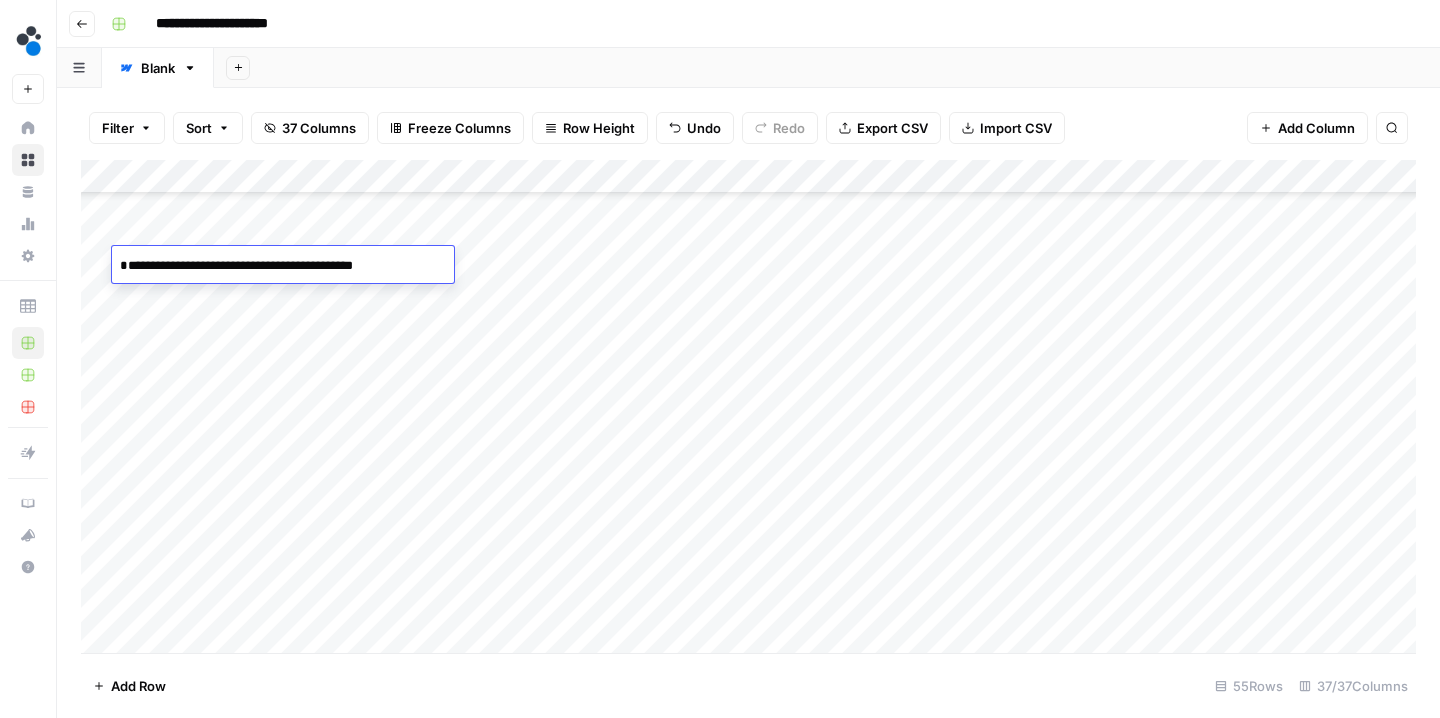 click on "**********" at bounding box center (283, 266) 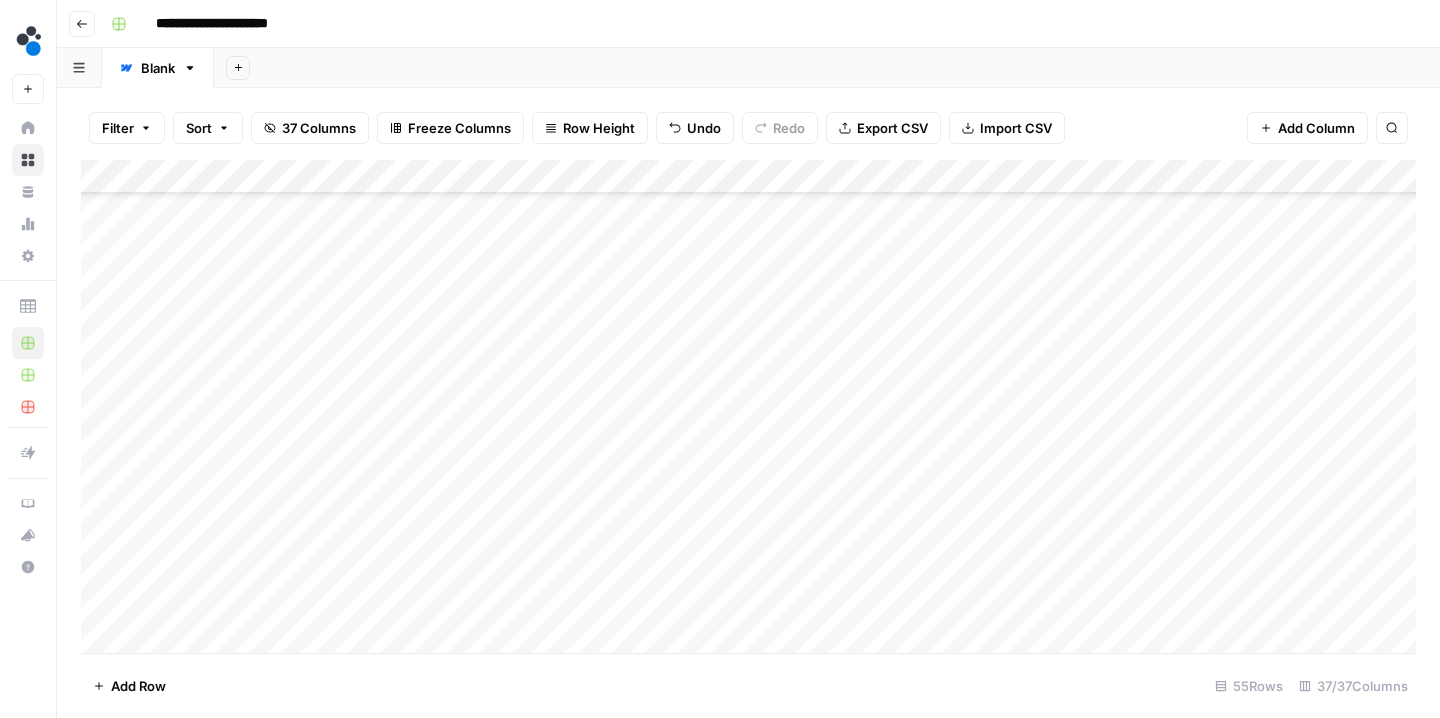 scroll, scrollTop: 562, scrollLeft: 0, axis: vertical 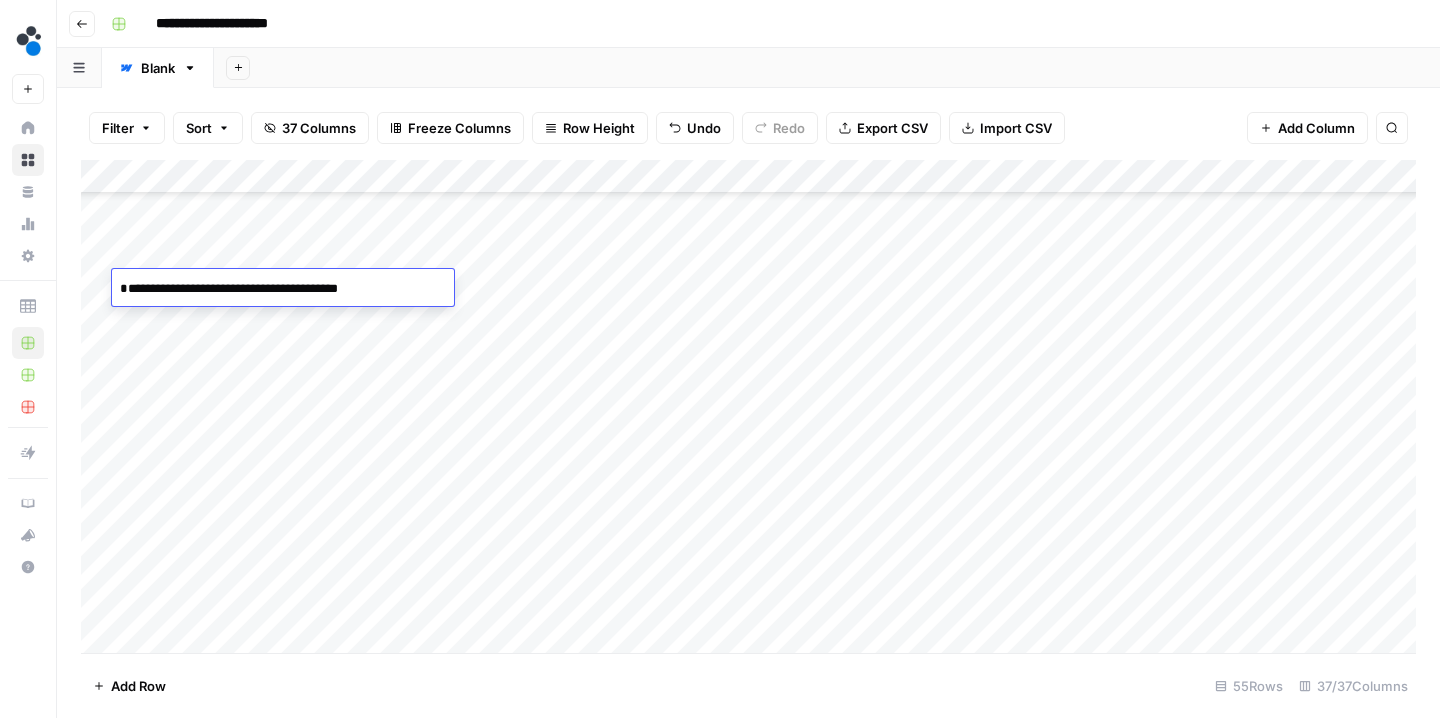 click on "**********" at bounding box center [283, 289] 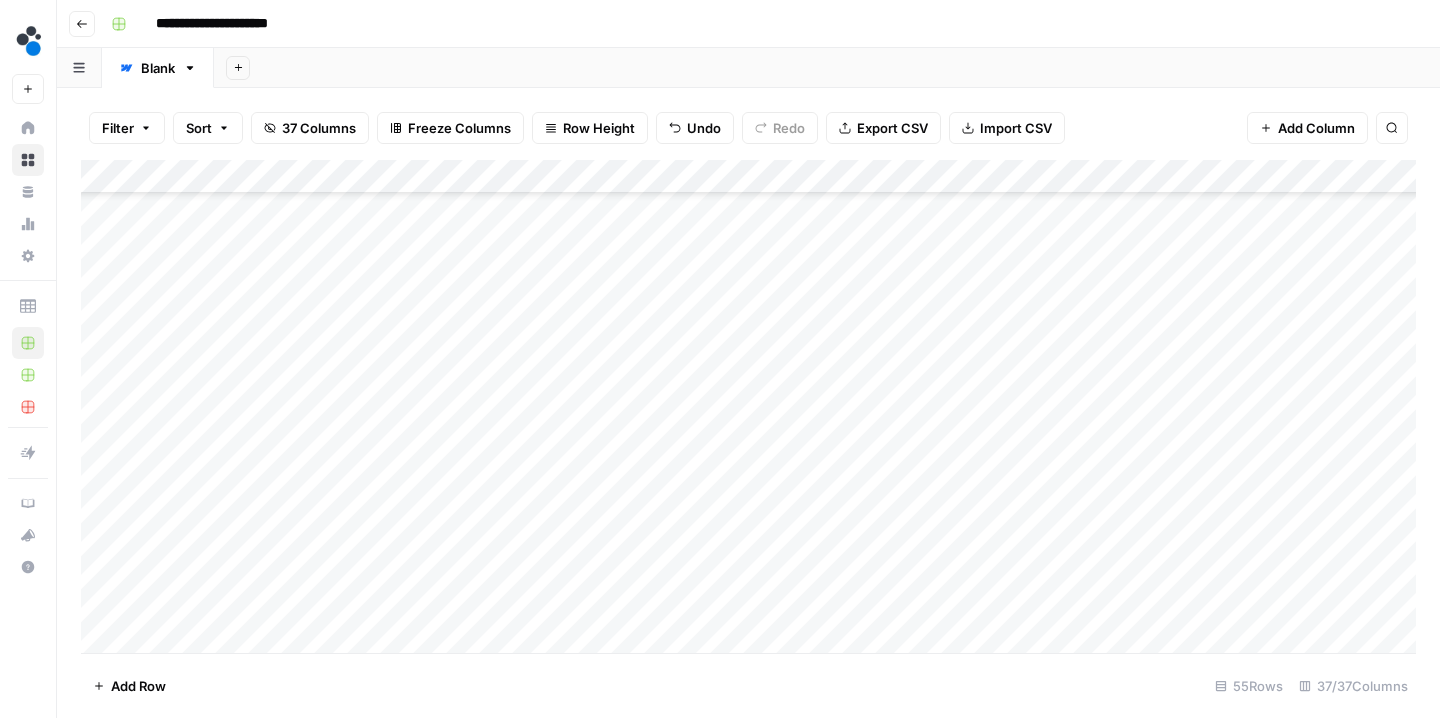 click on "Add Column" at bounding box center (748, 409) 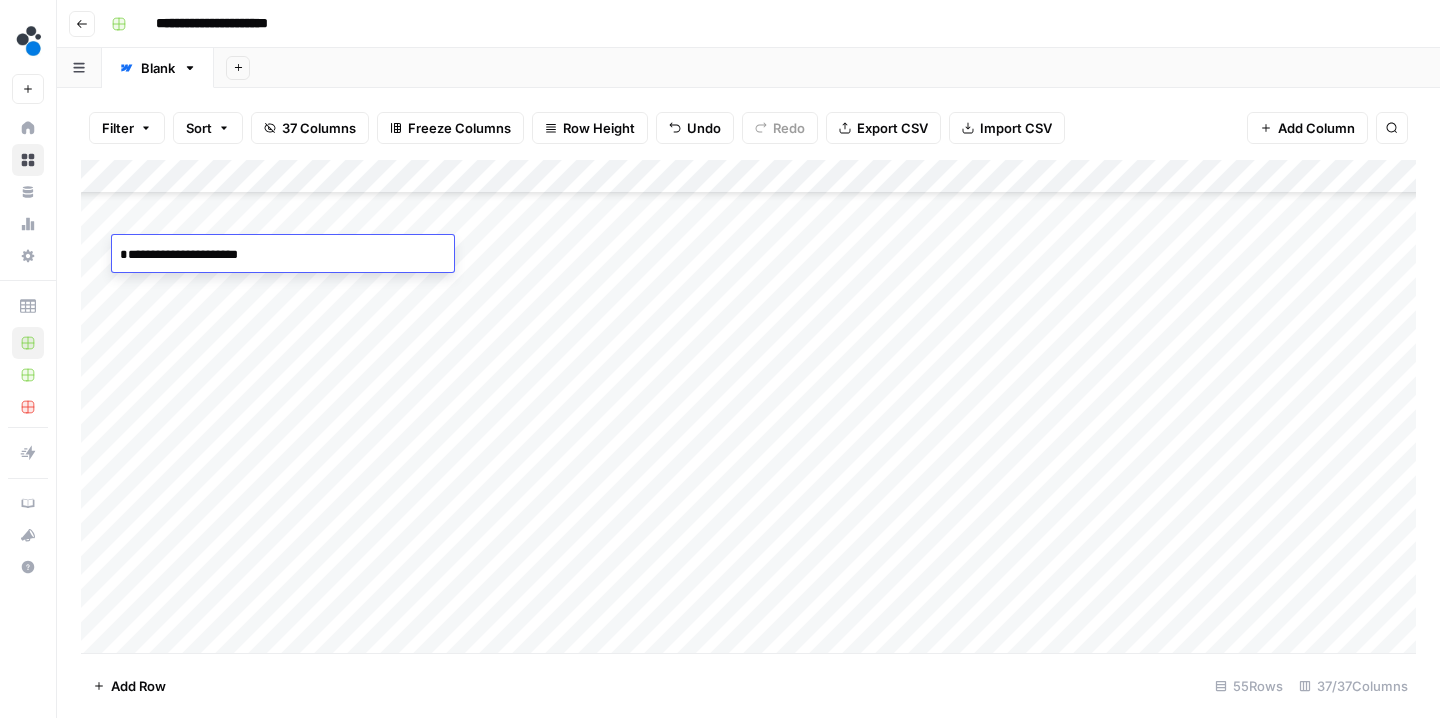 click on "**********" at bounding box center [283, 255] 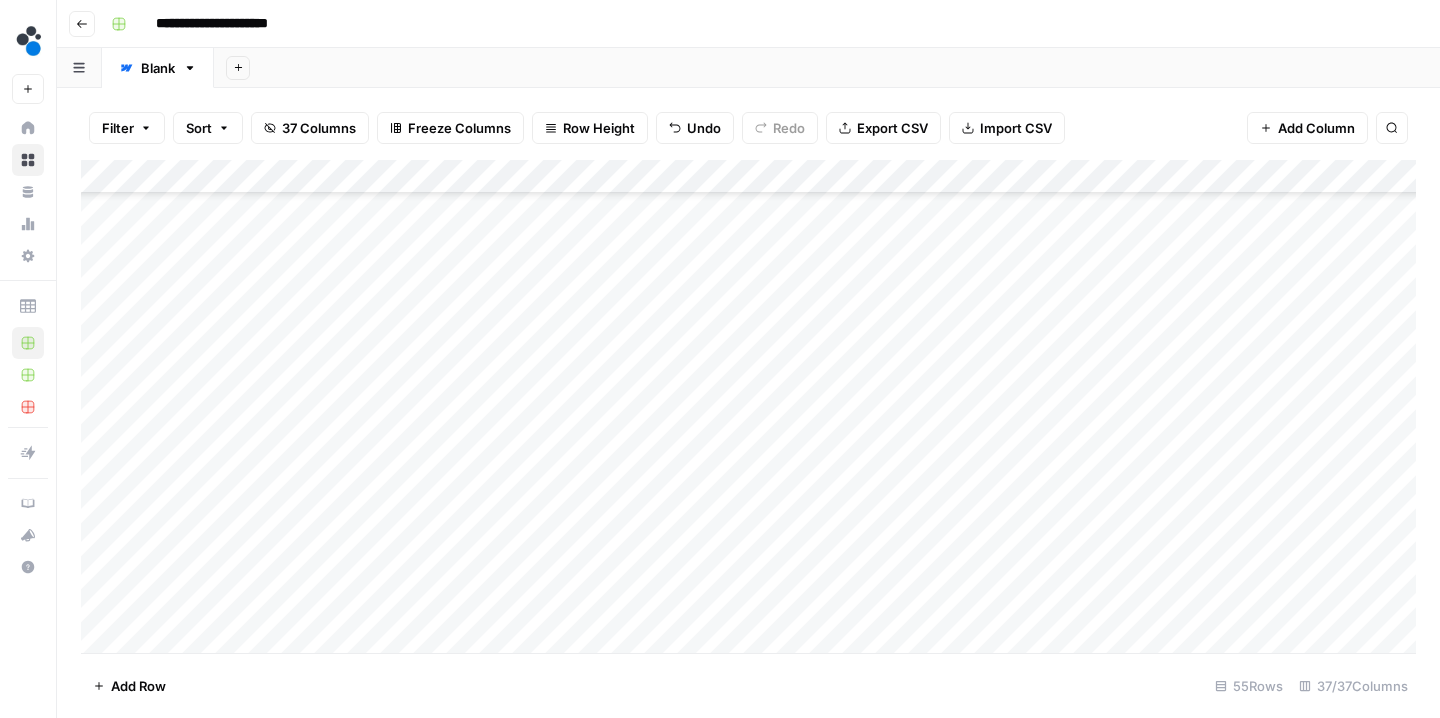 scroll, scrollTop: 499, scrollLeft: 0, axis: vertical 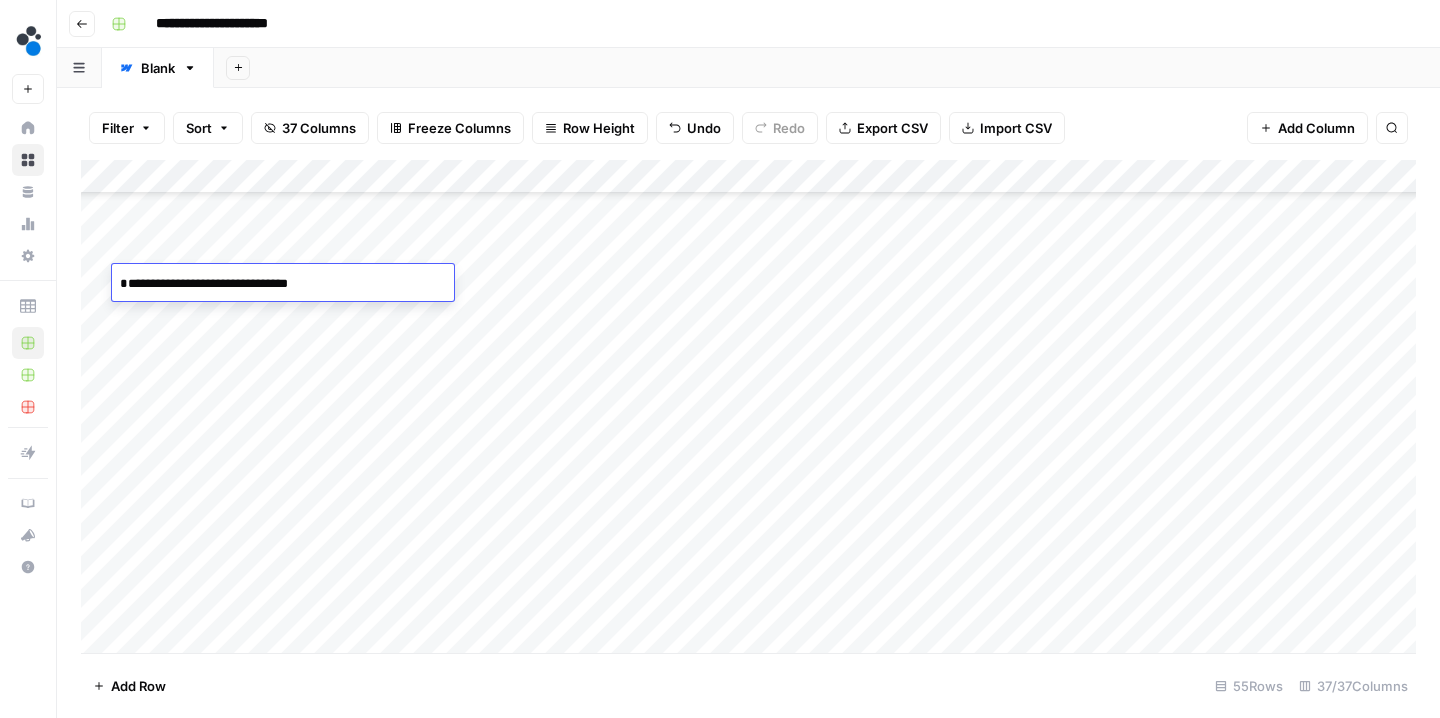 click on "**********" at bounding box center (283, 284) 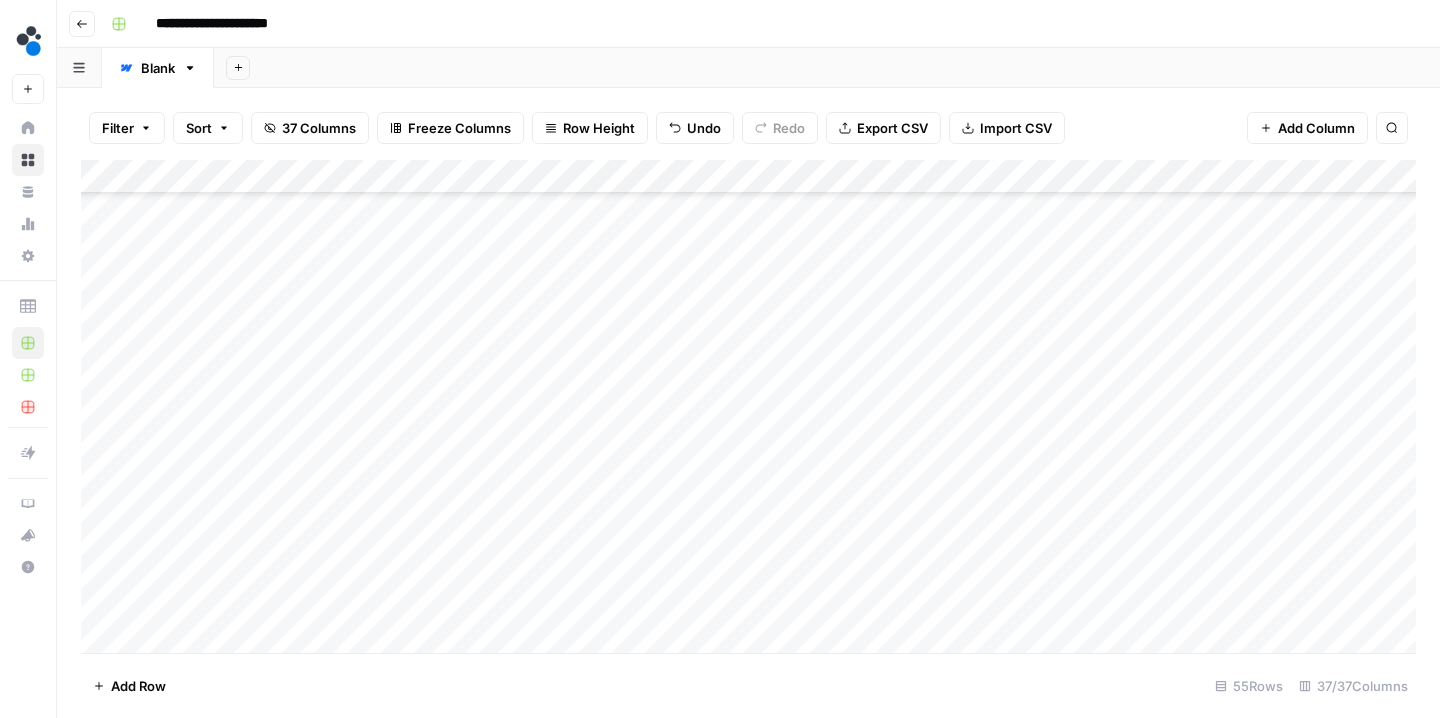 scroll, scrollTop: 403, scrollLeft: 0, axis: vertical 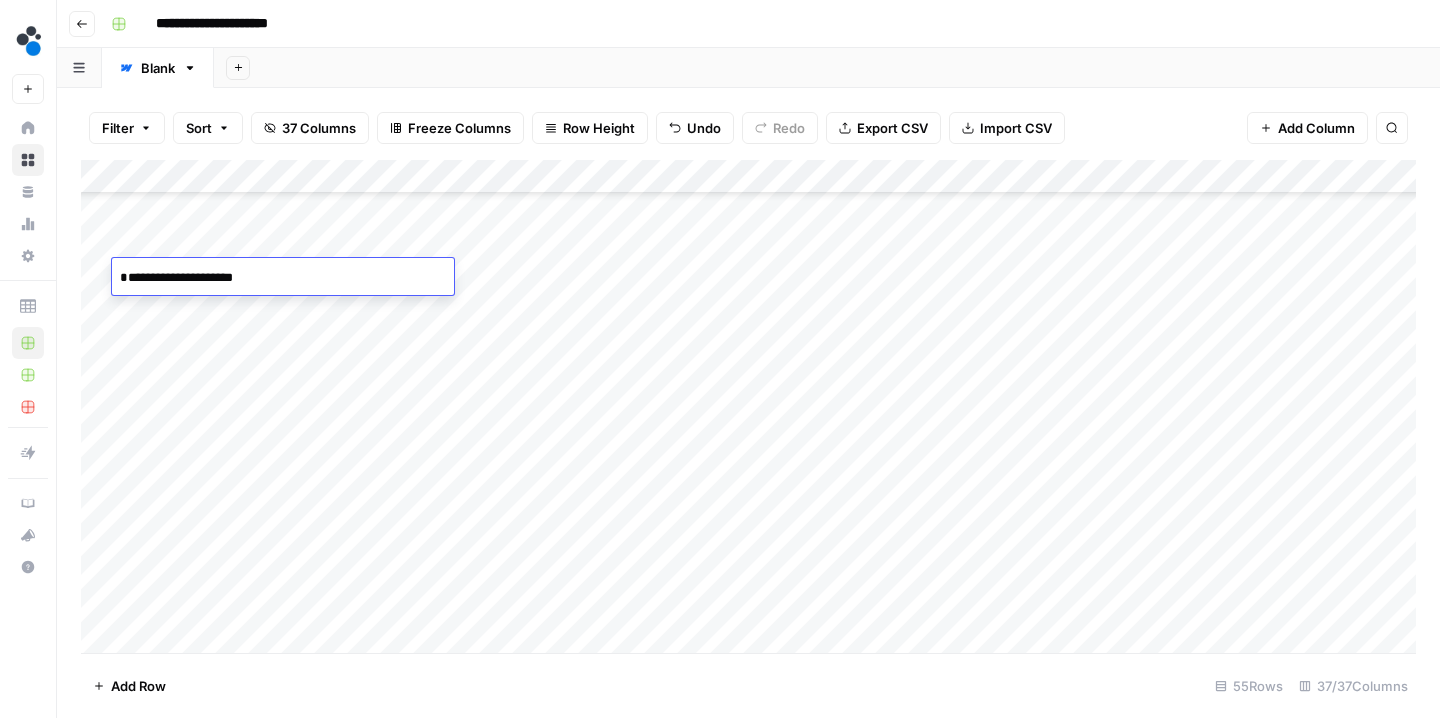 click on "**********" at bounding box center (283, 278) 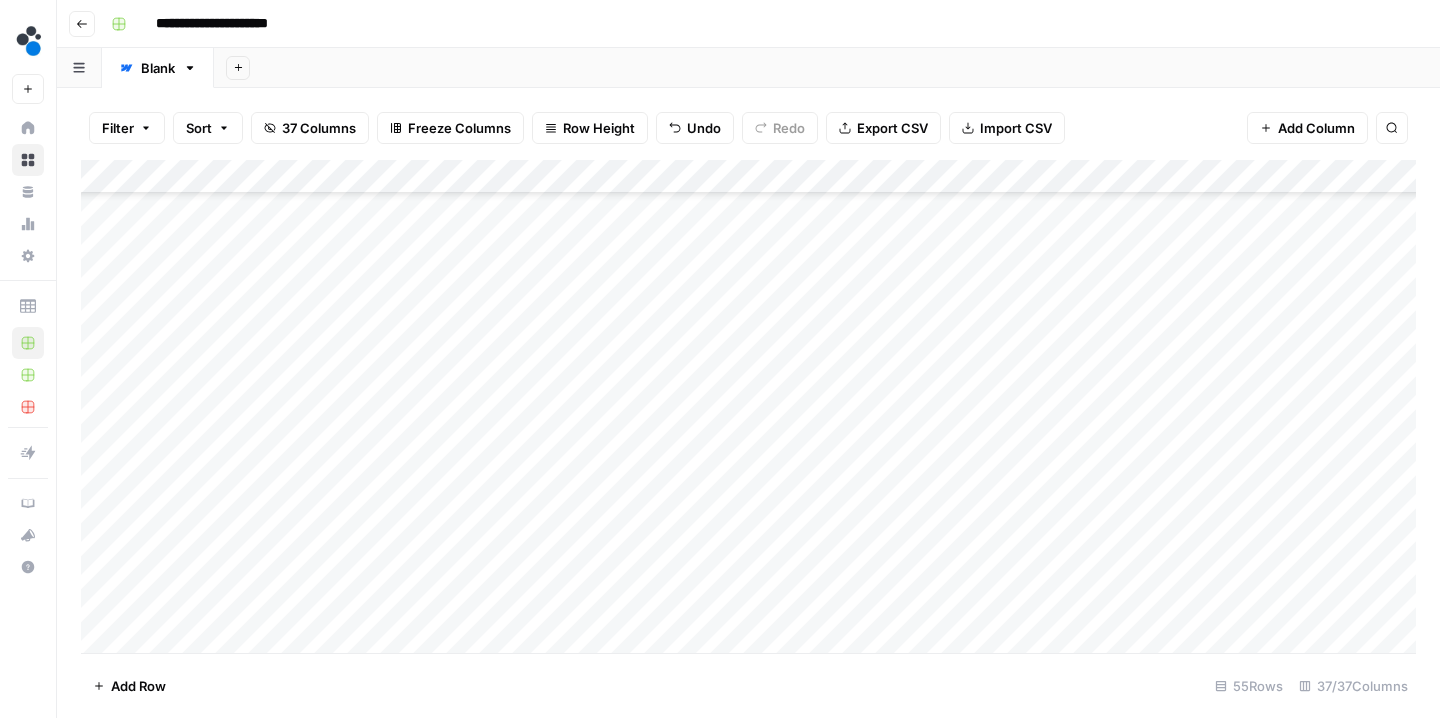 click on "Add Column" at bounding box center [748, 409] 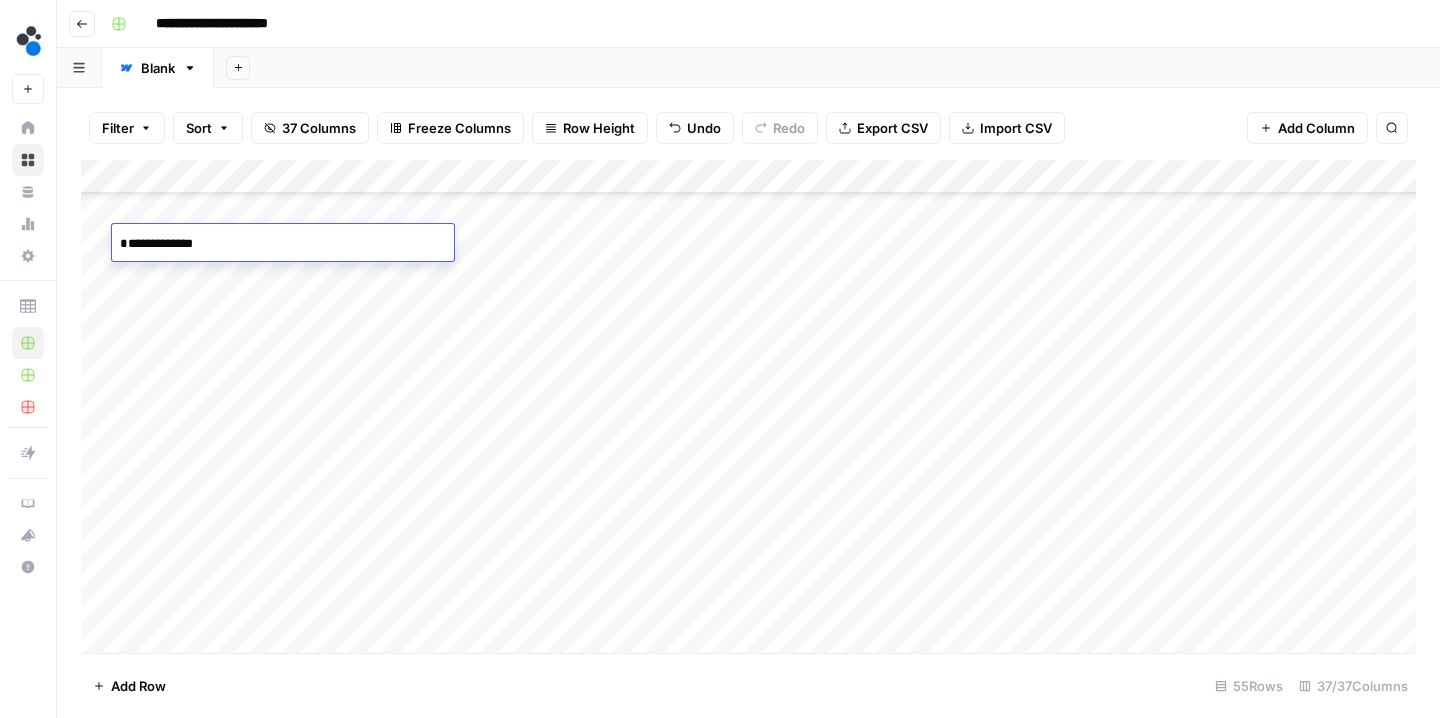 click on "**********" at bounding box center [283, 244] 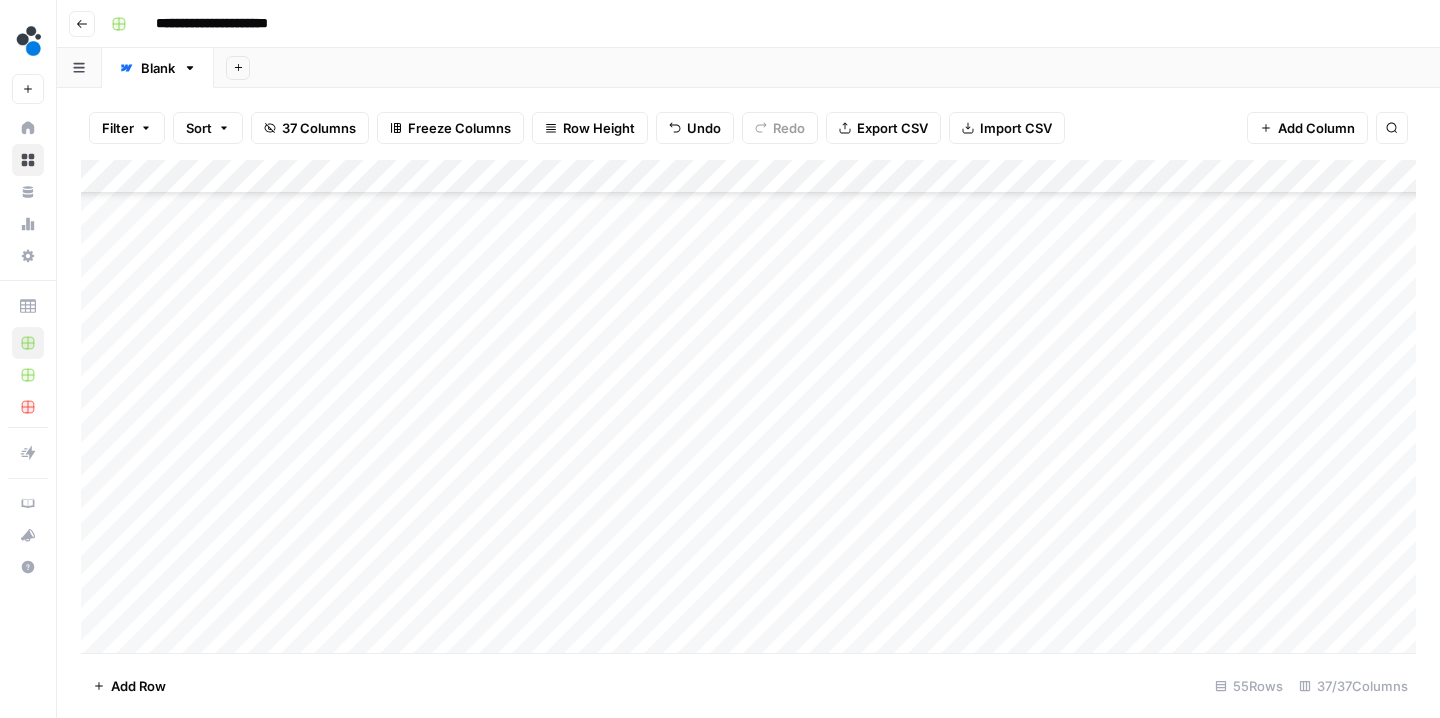 scroll, scrollTop: 201, scrollLeft: 0, axis: vertical 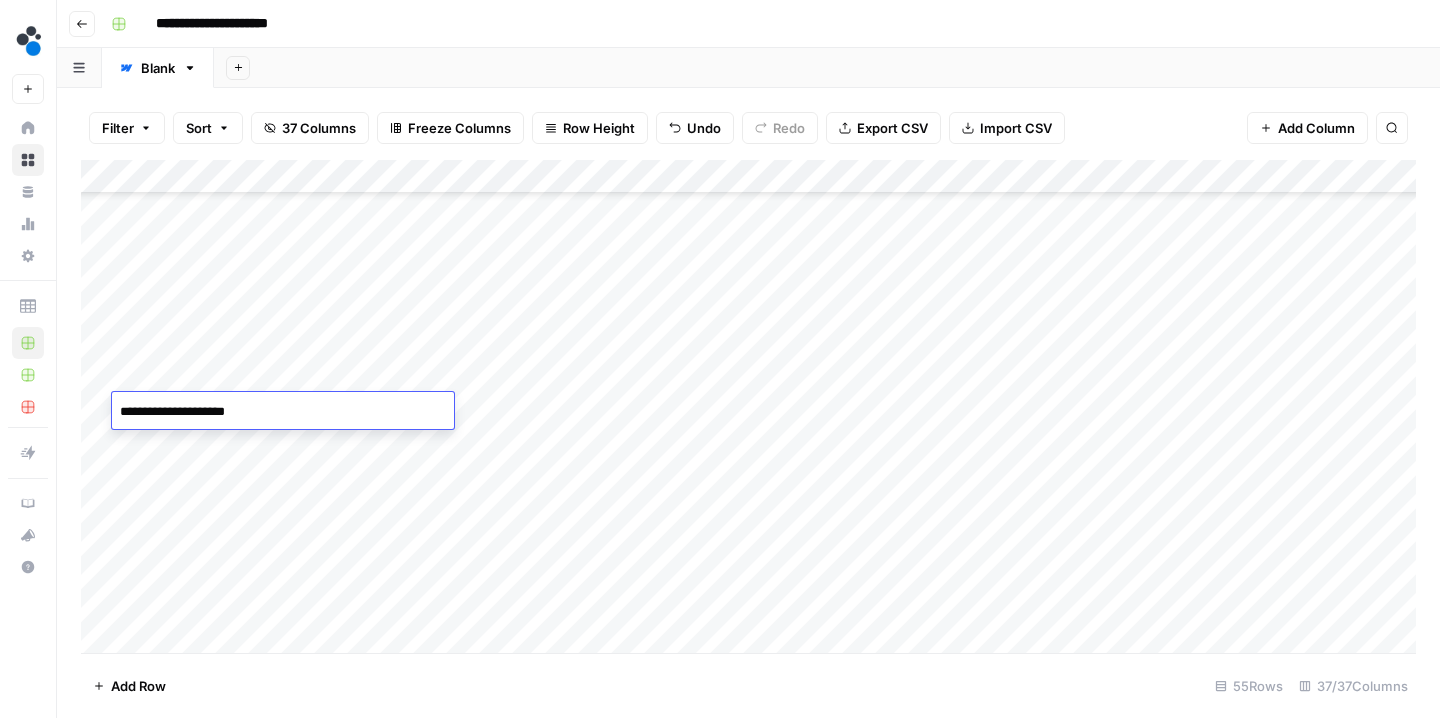 click on "**********" at bounding box center (283, 412) 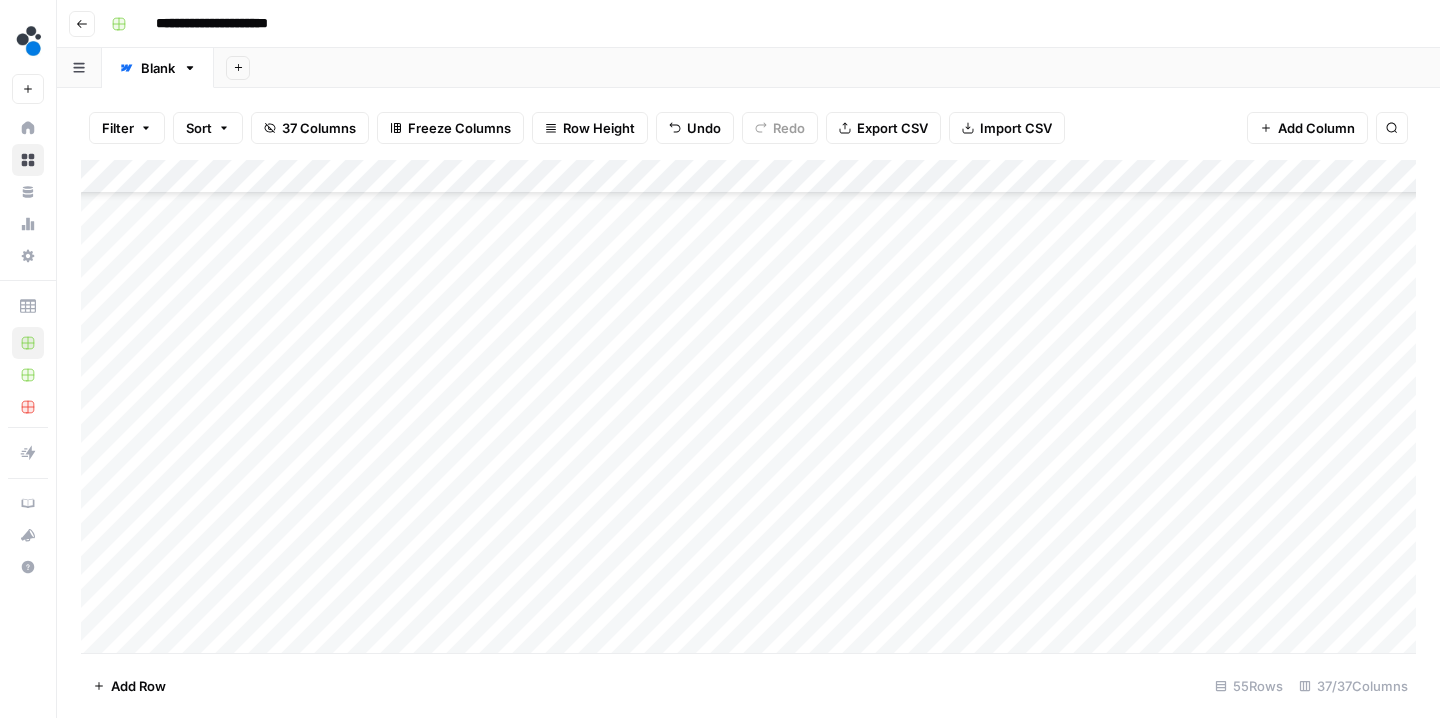 click on "Add Column" at bounding box center (748, 409) 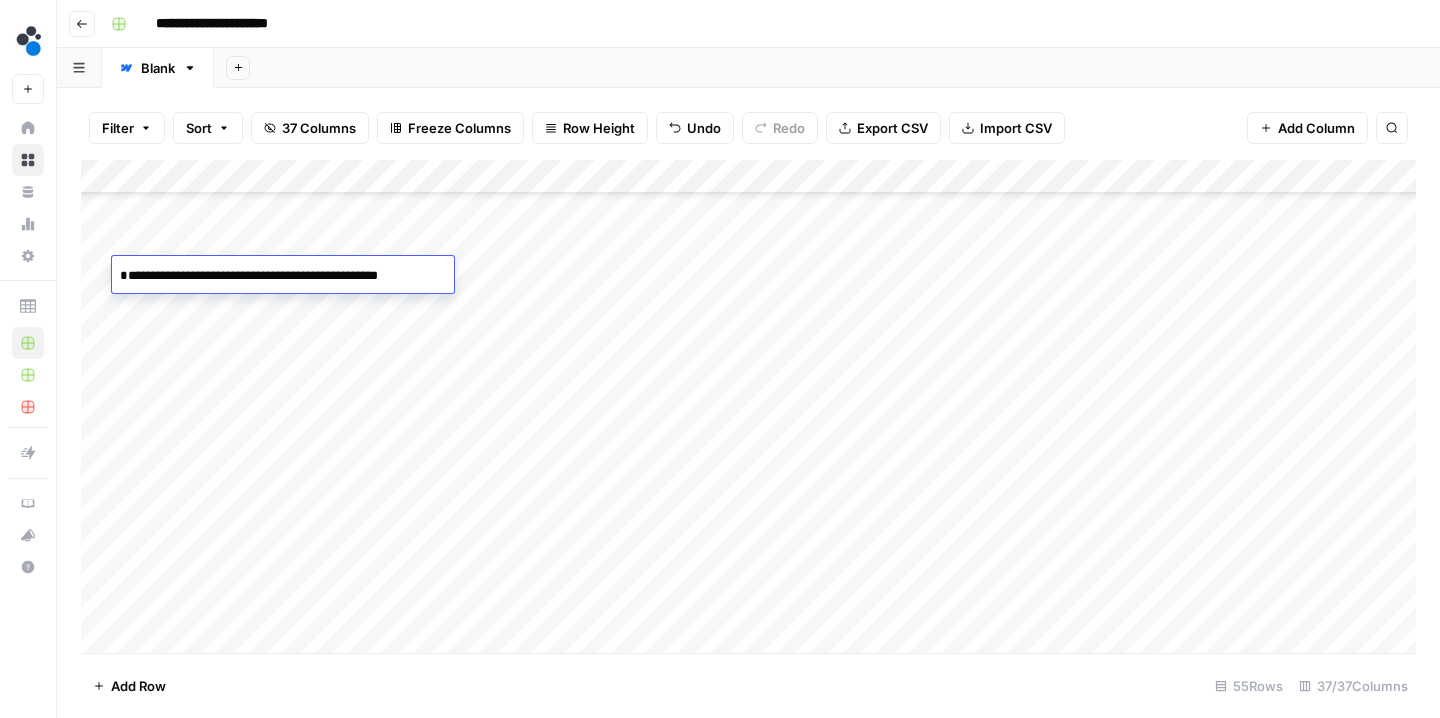 click on "**********" at bounding box center (283, 276) 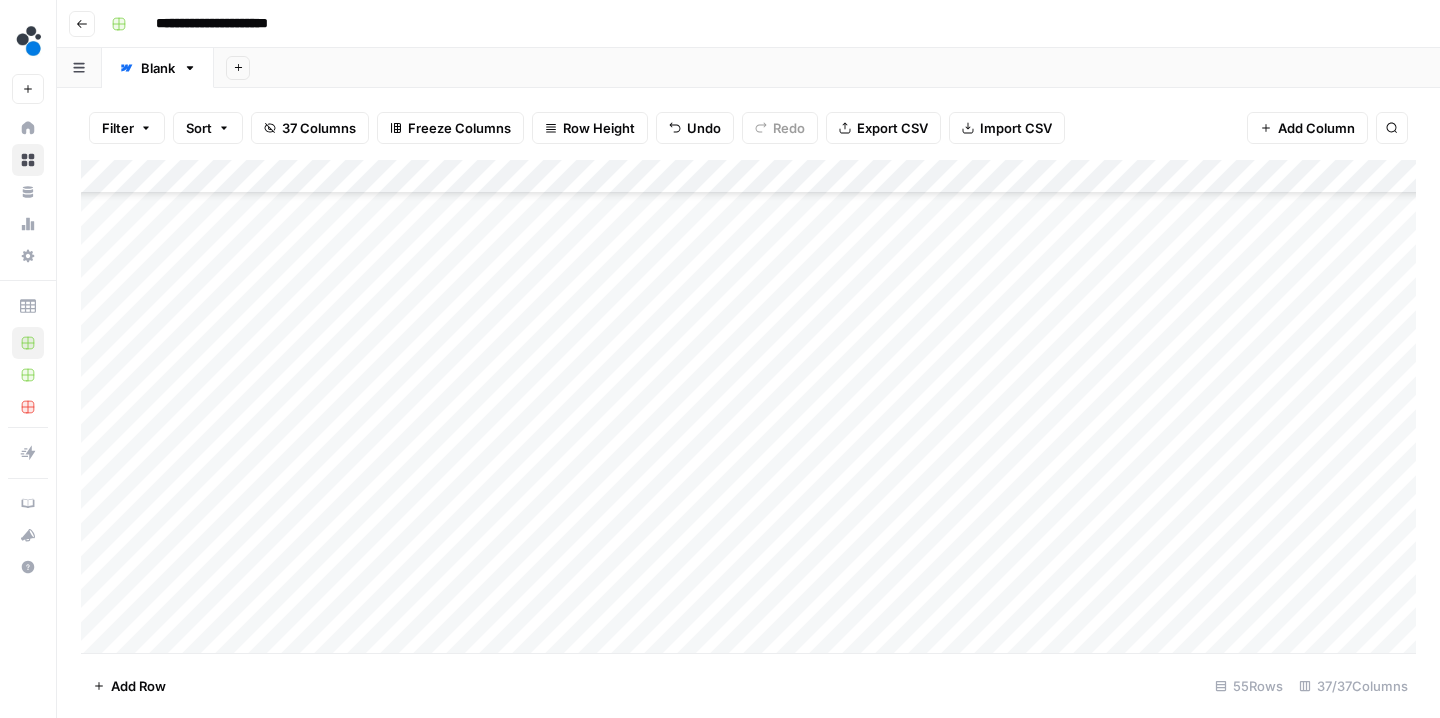 scroll, scrollTop: 985, scrollLeft: 0, axis: vertical 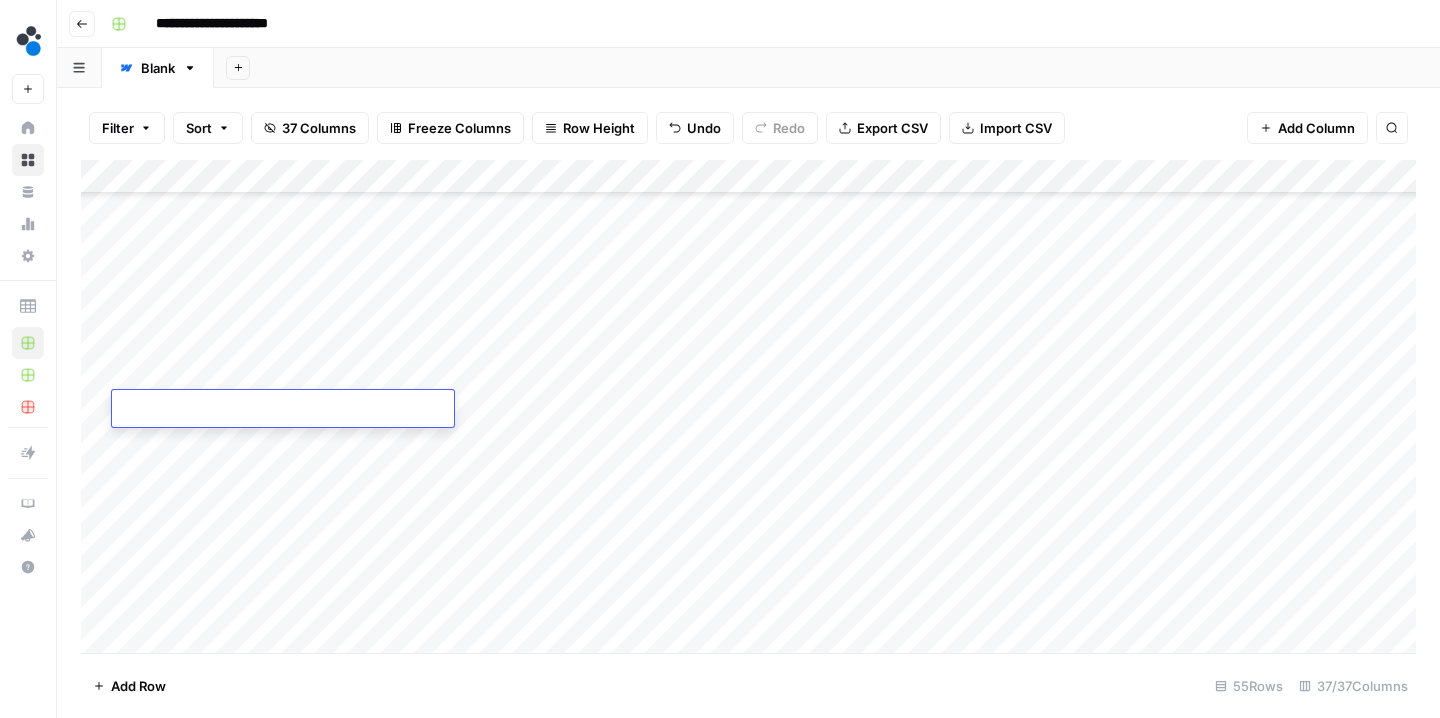 click at bounding box center [283, 410] 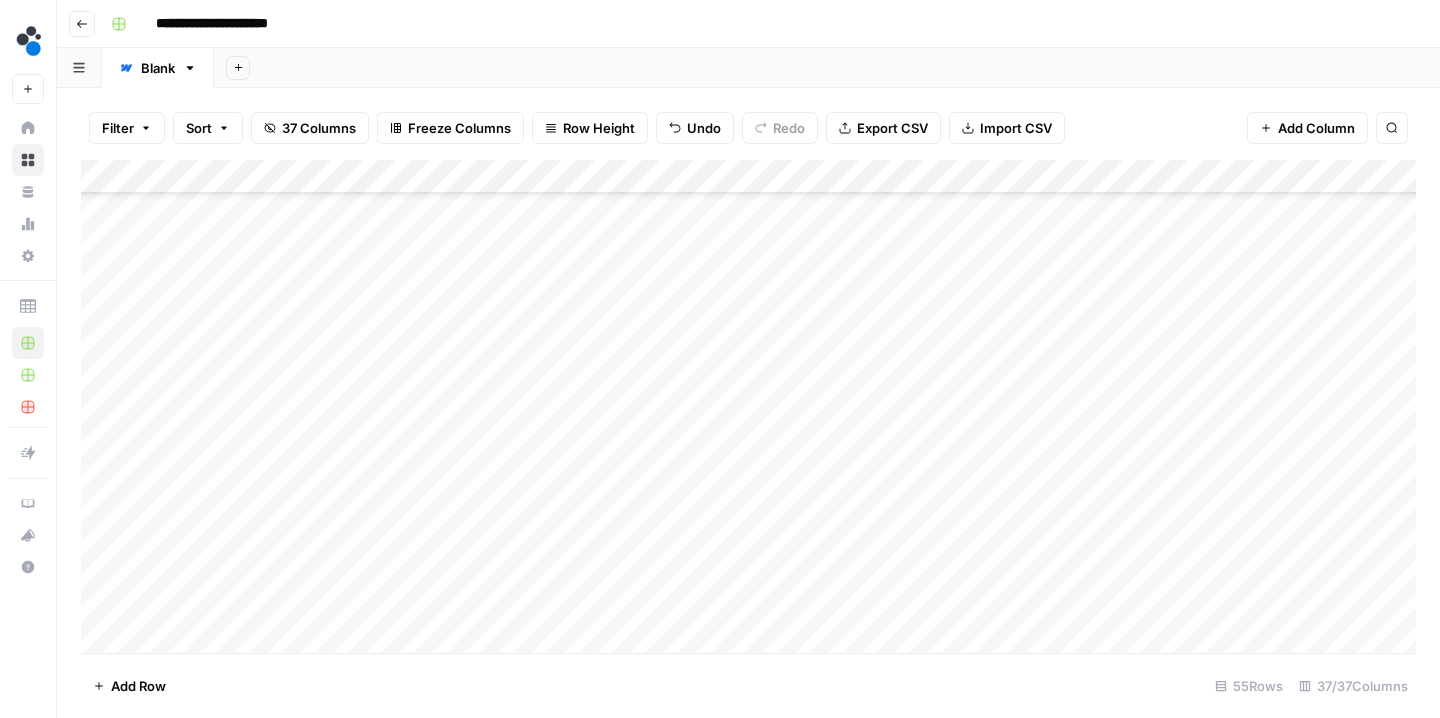 click on "Add Column" at bounding box center [748, 409] 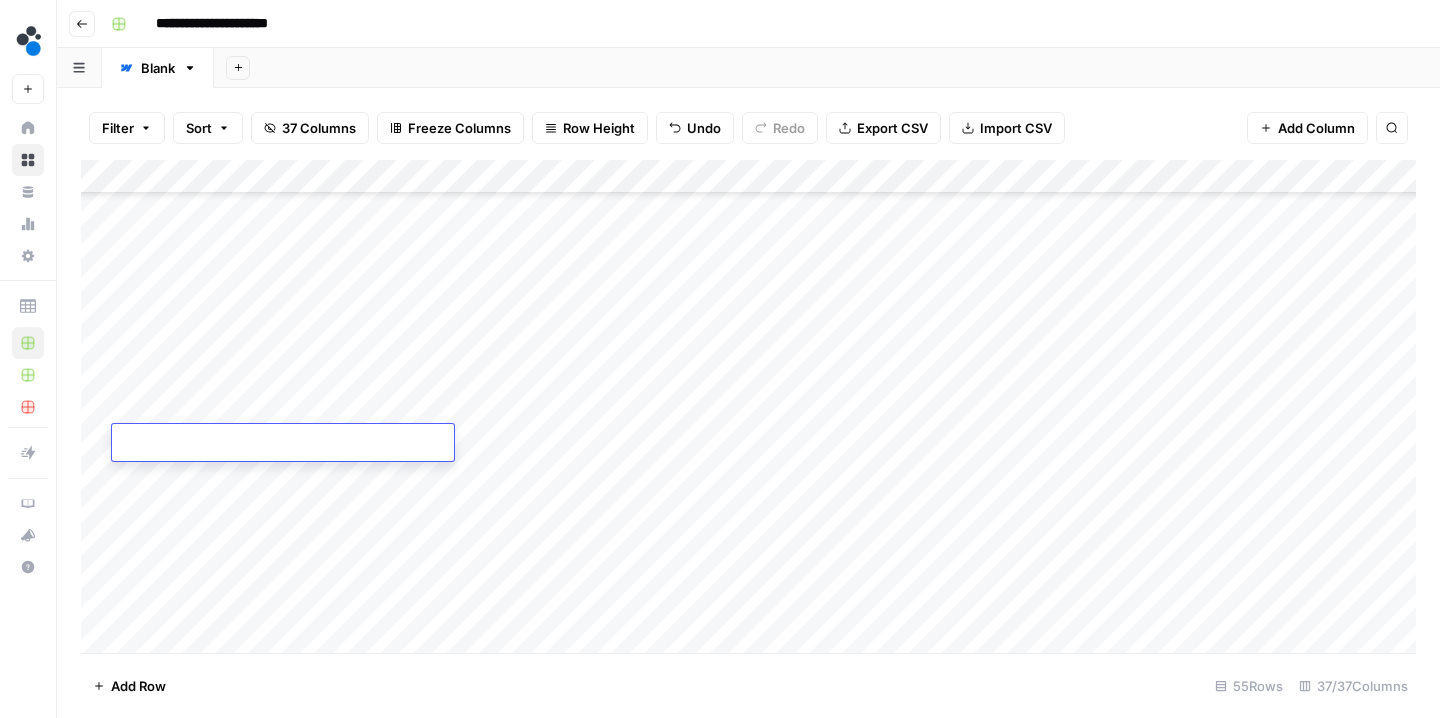 click at bounding box center [283, 444] 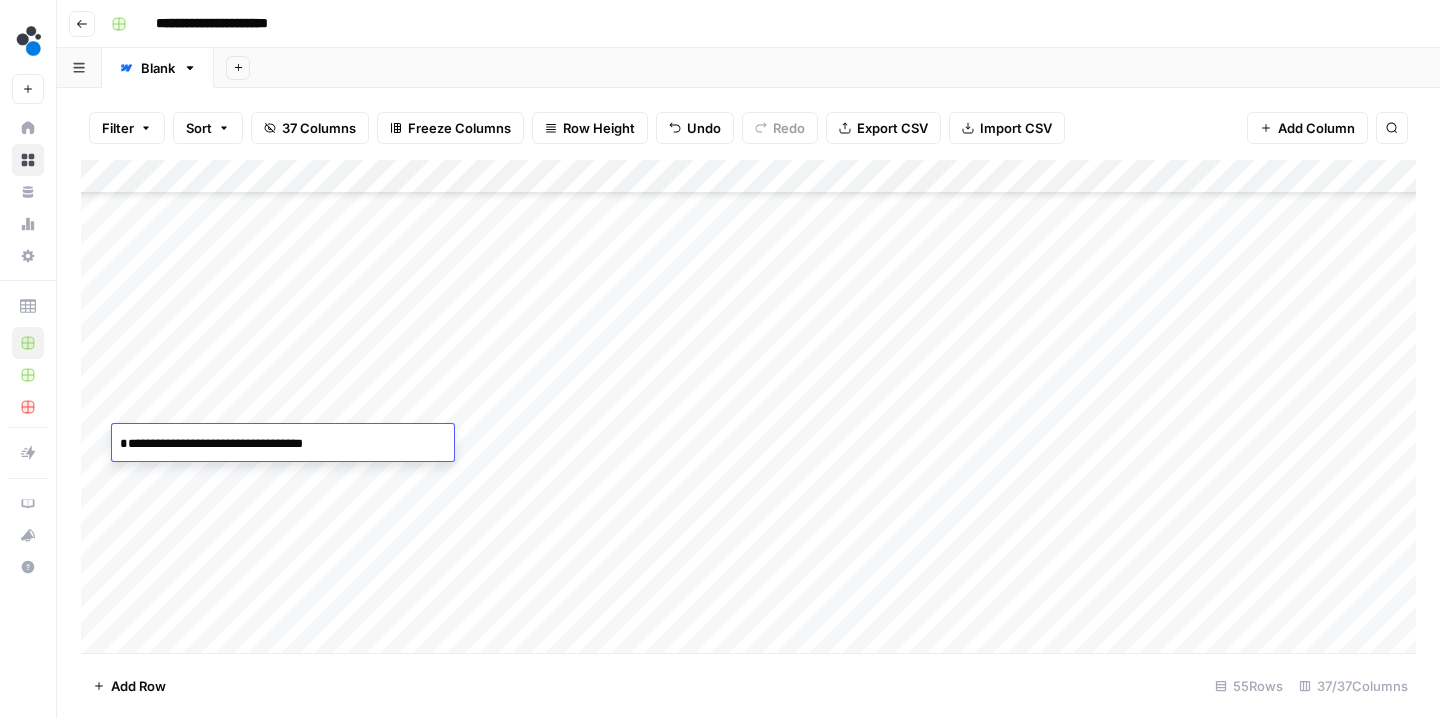 click on "**********" at bounding box center [283, 444] 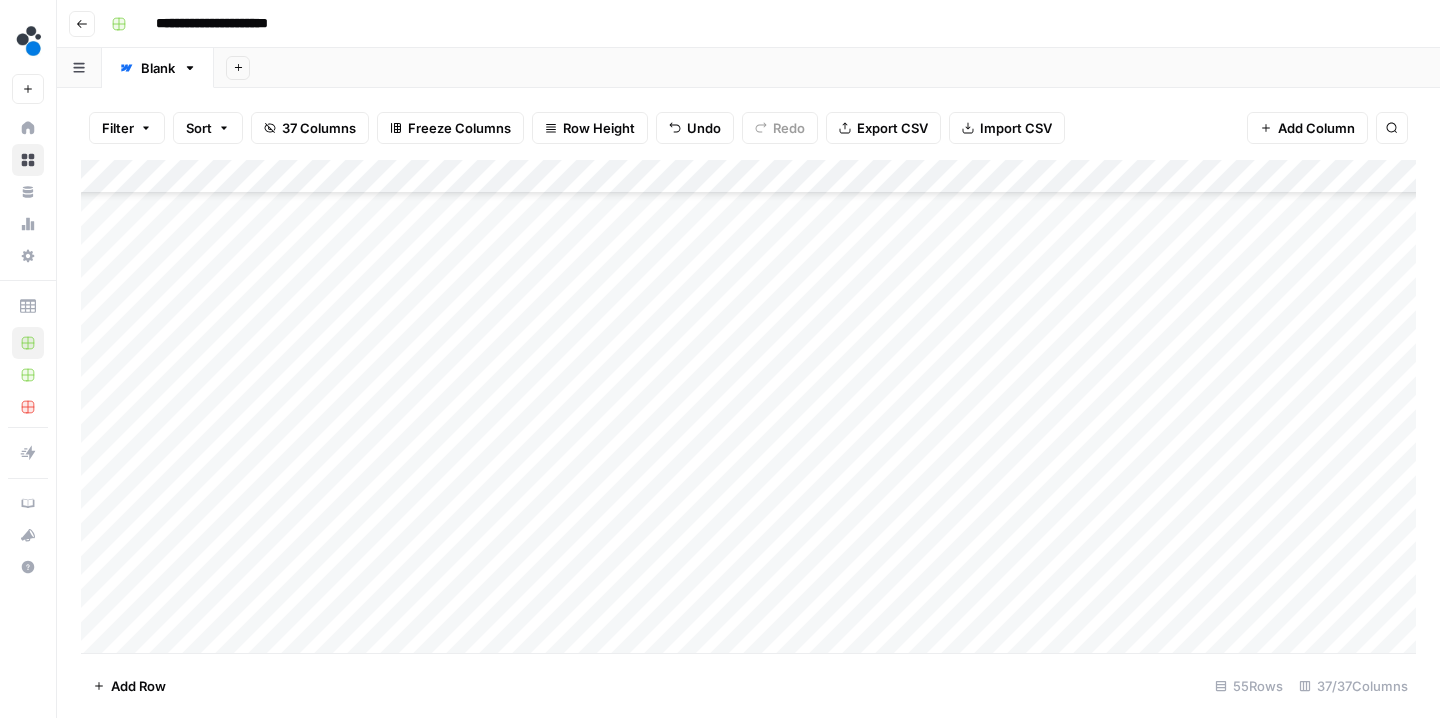 click on "Add Column" at bounding box center (748, 409) 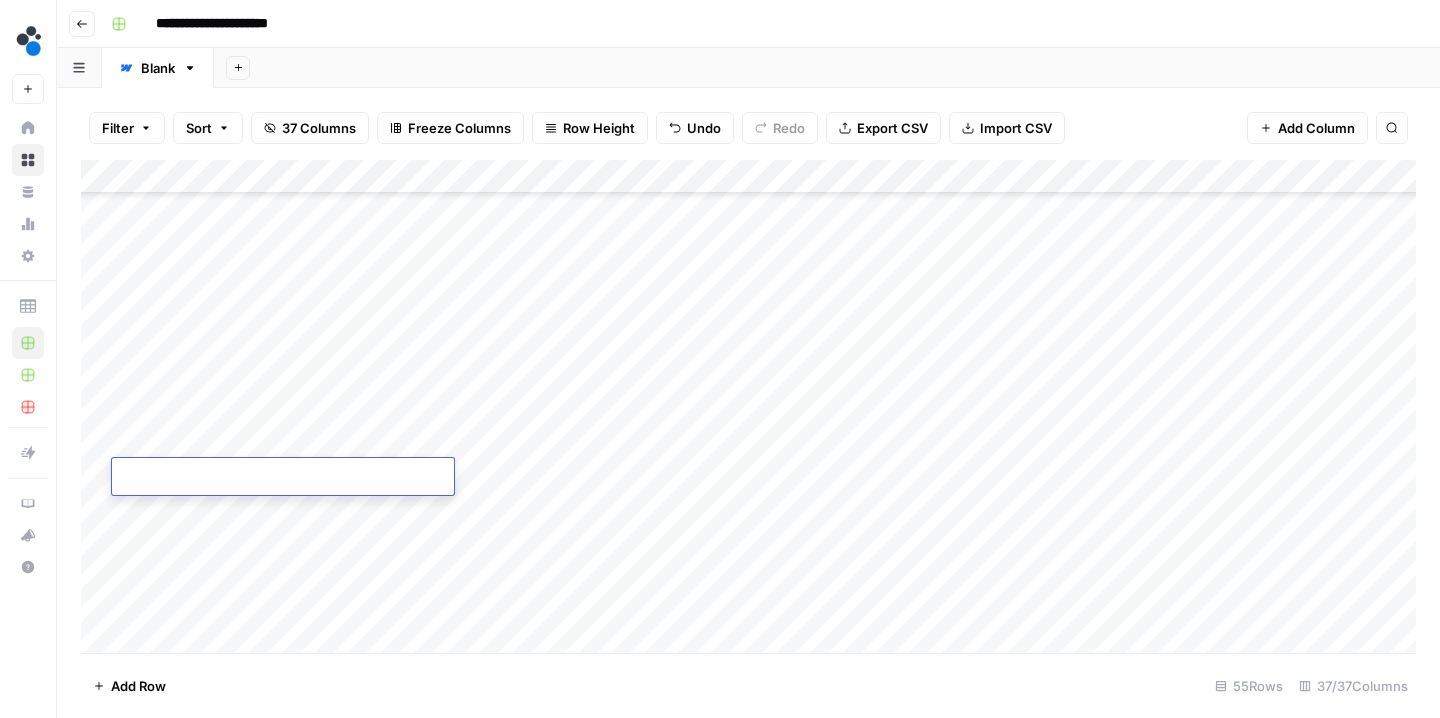 type on "**********" 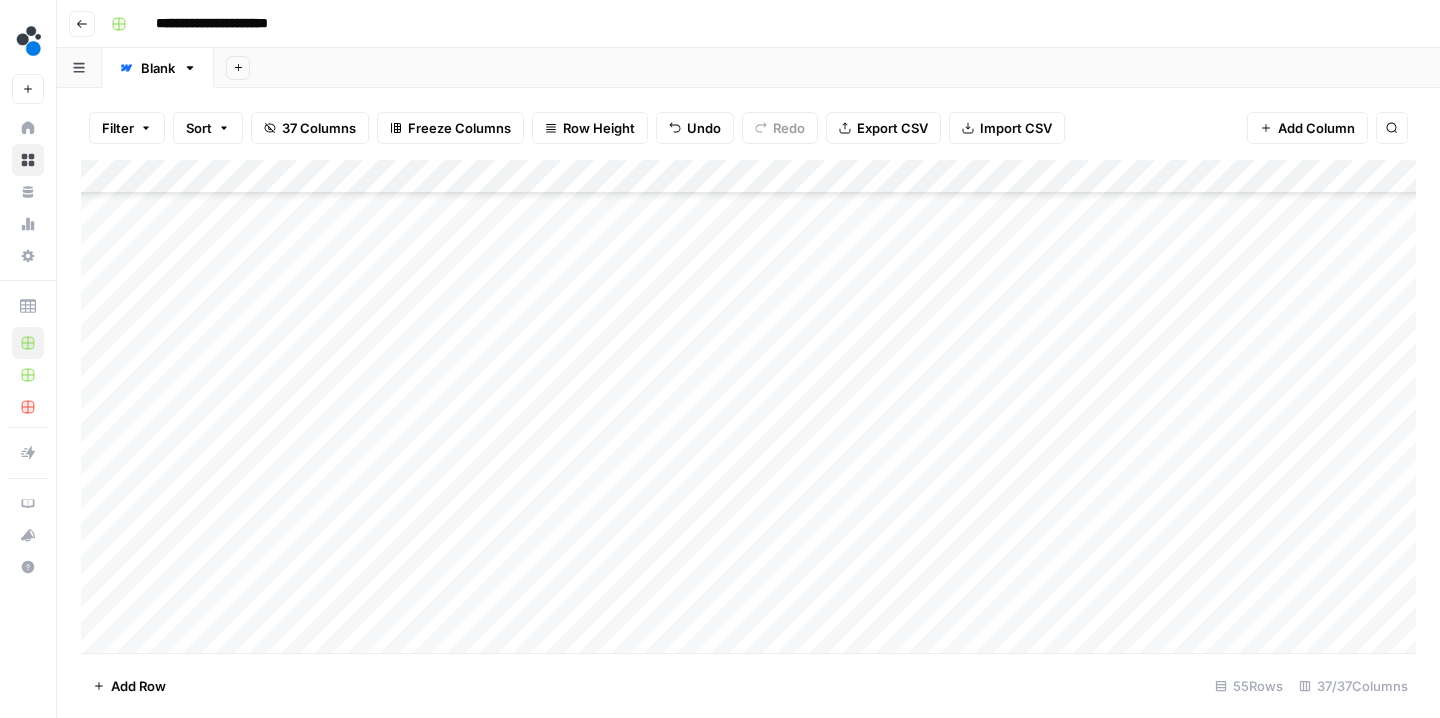click on "Add Column" at bounding box center (748, 409) 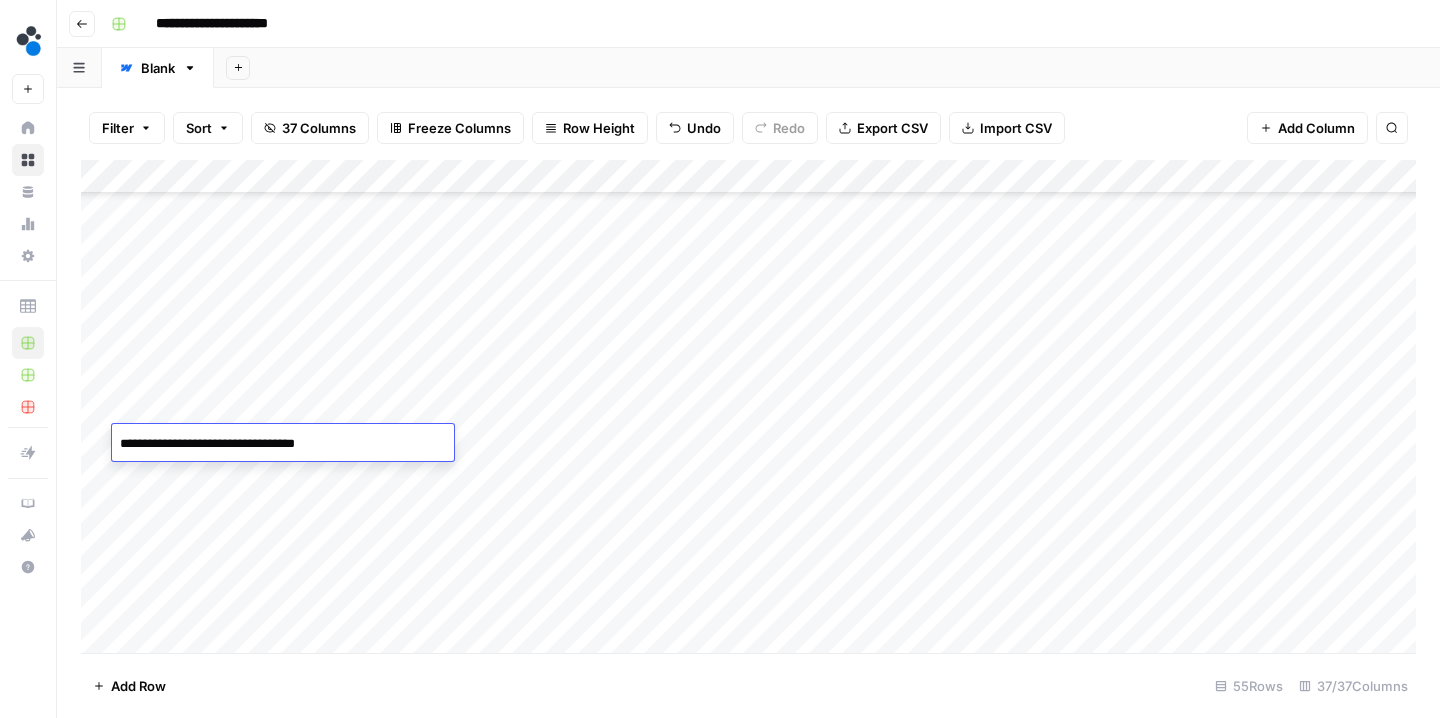 type 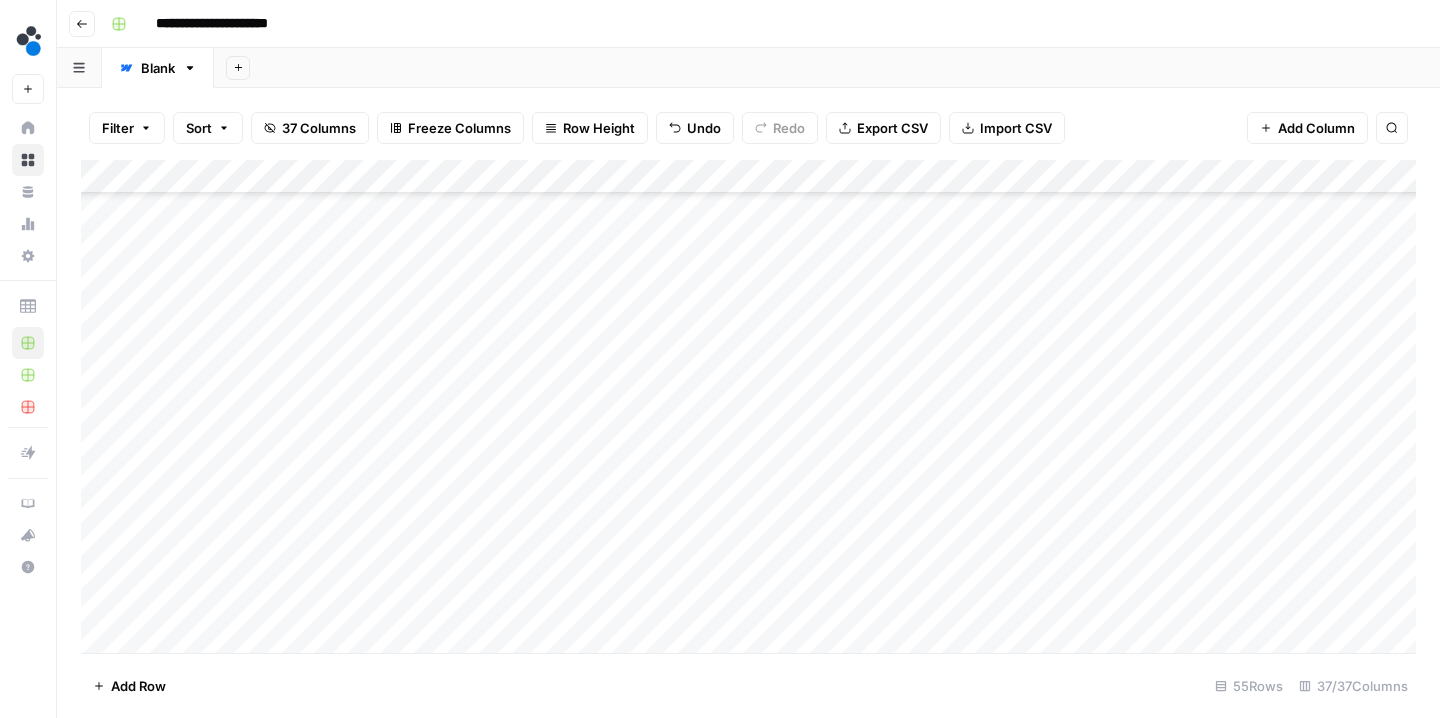 click on "Add Column" at bounding box center [748, 409] 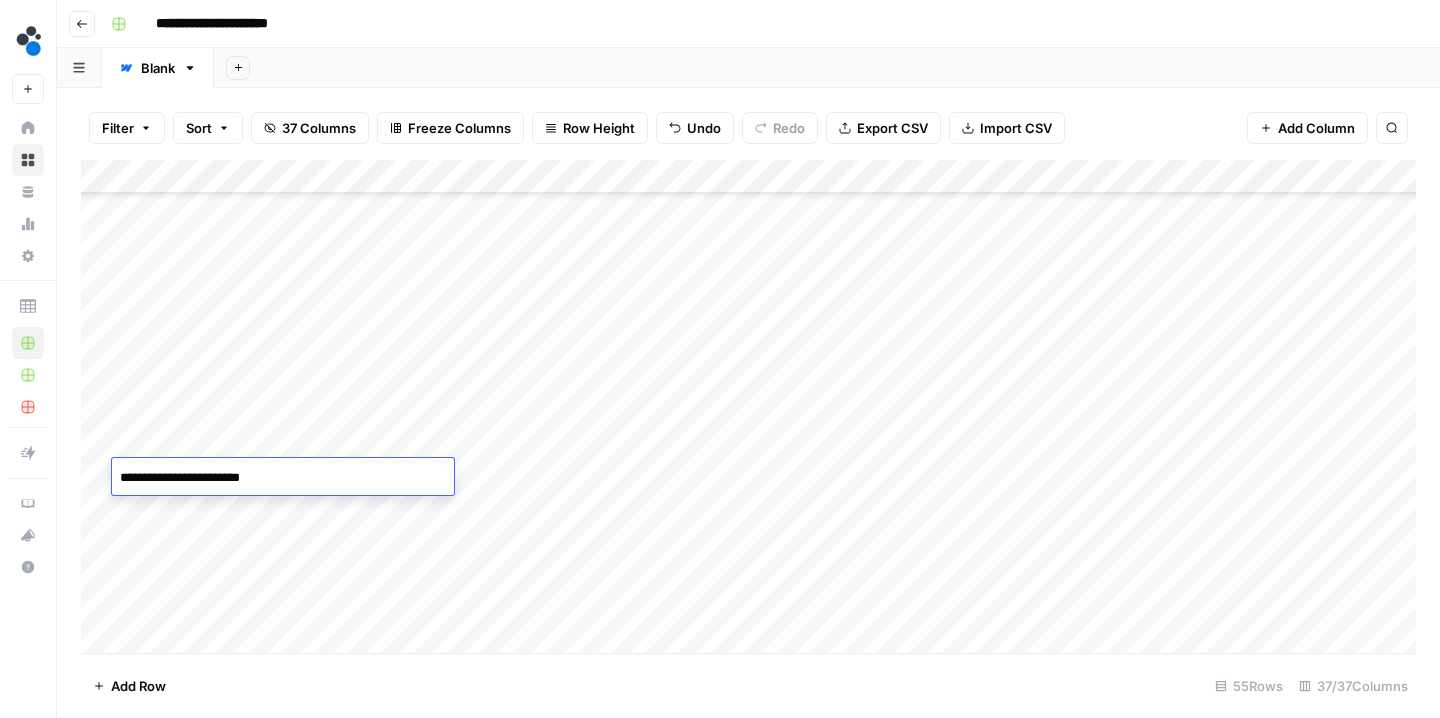 type 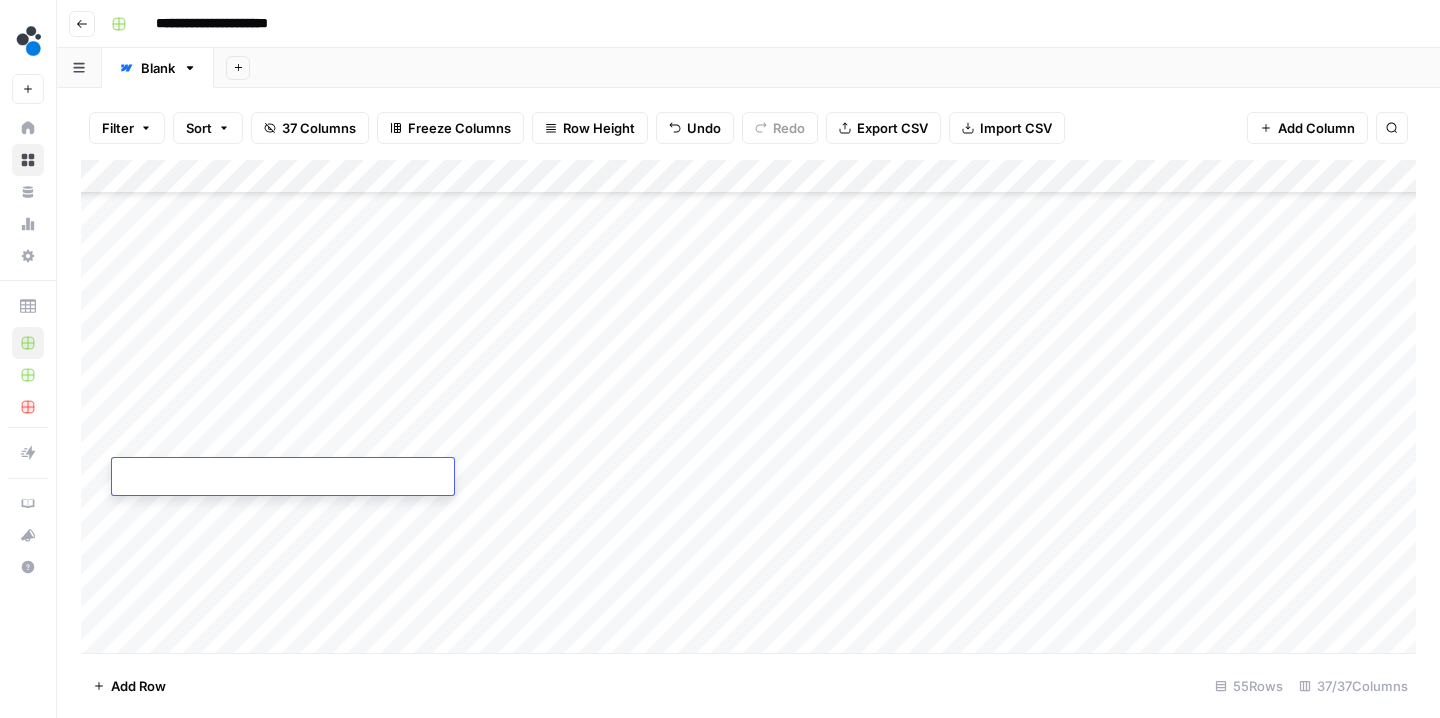 click on "Add Column" at bounding box center [748, 409] 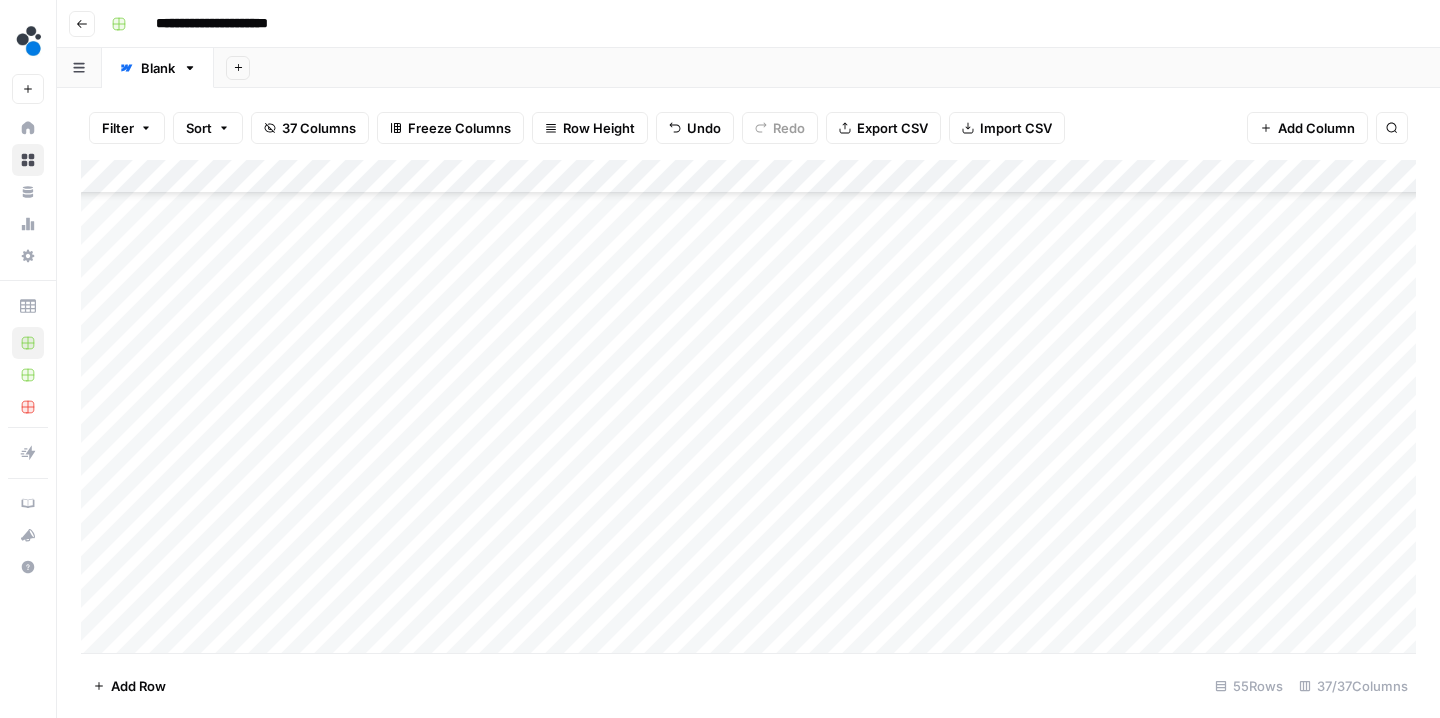 click on "Add Column" at bounding box center [748, 409] 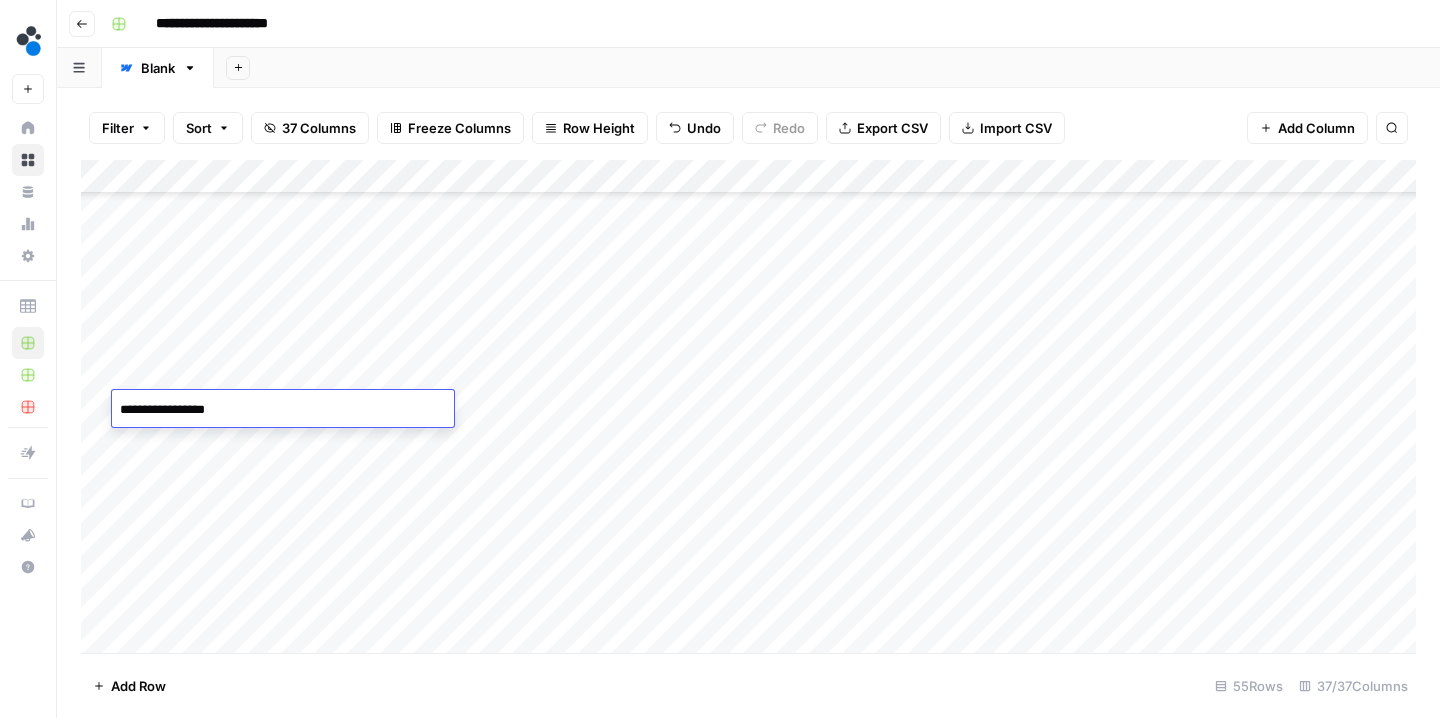 type 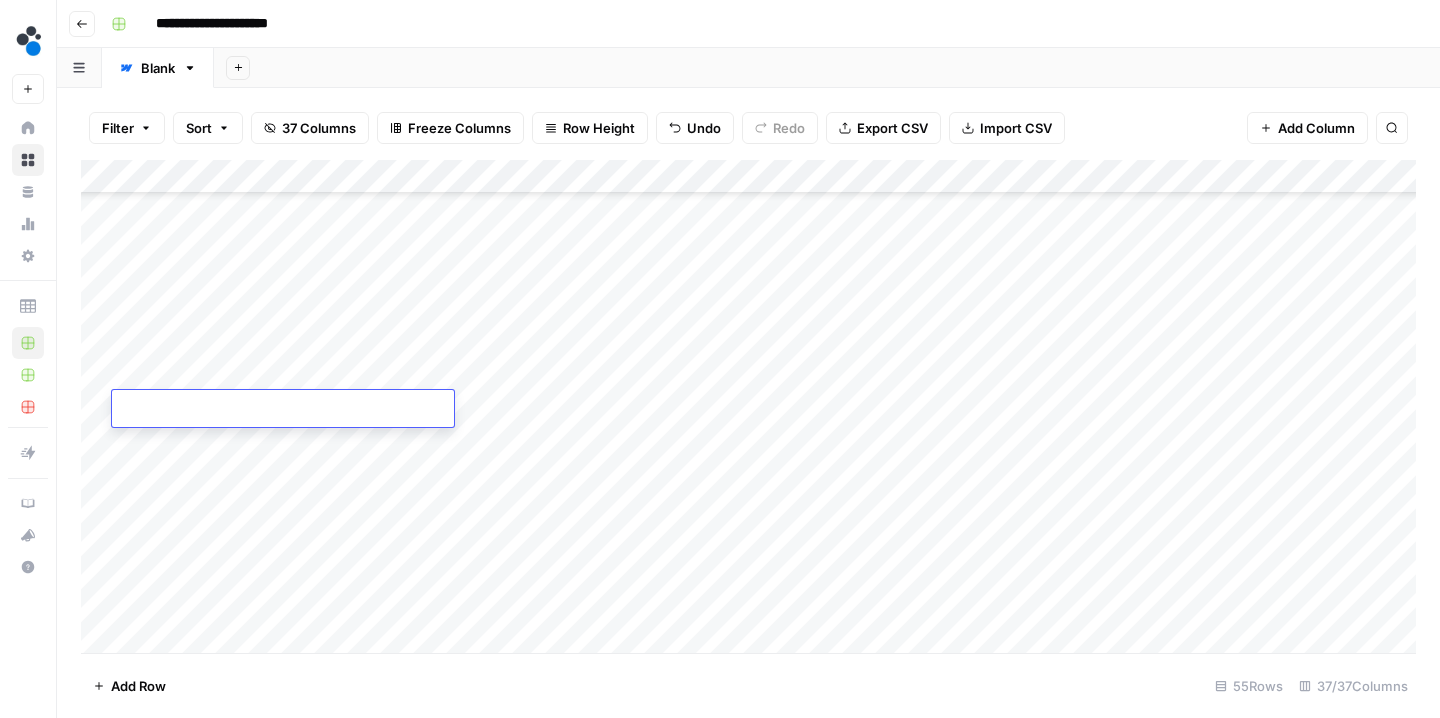 drag, startPoint x: 319, startPoint y: 483, endPoint x: 318, endPoint y: 460, distance: 23.021729 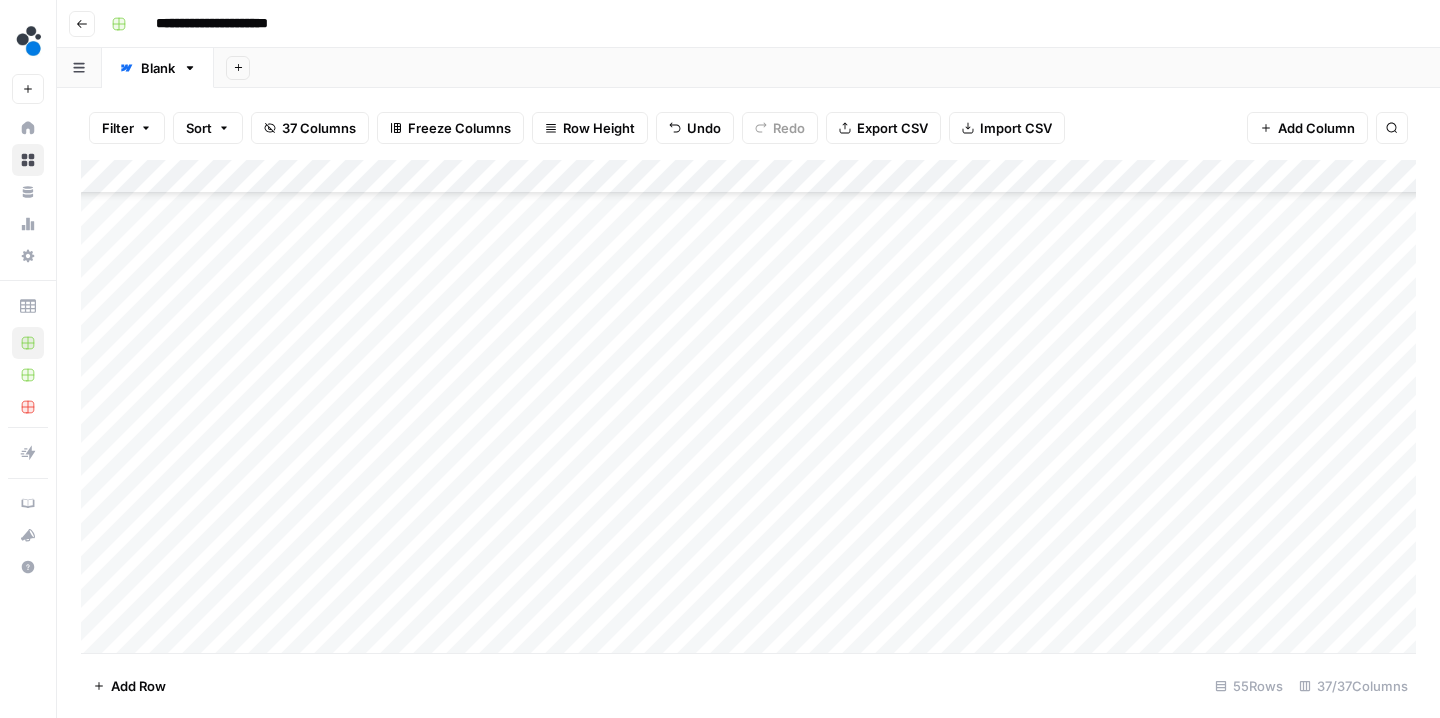 click on "Add Column" at bounding box center (748, 409) 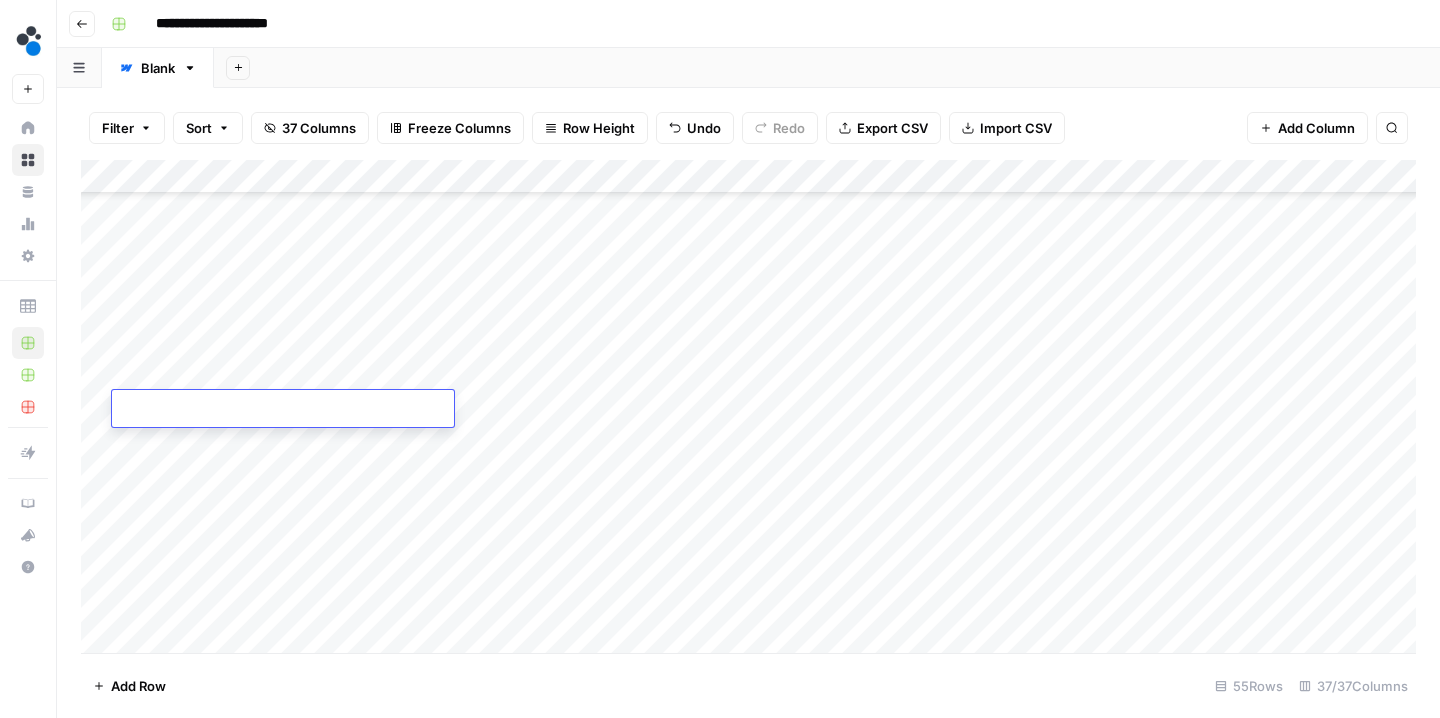 type on "**********" 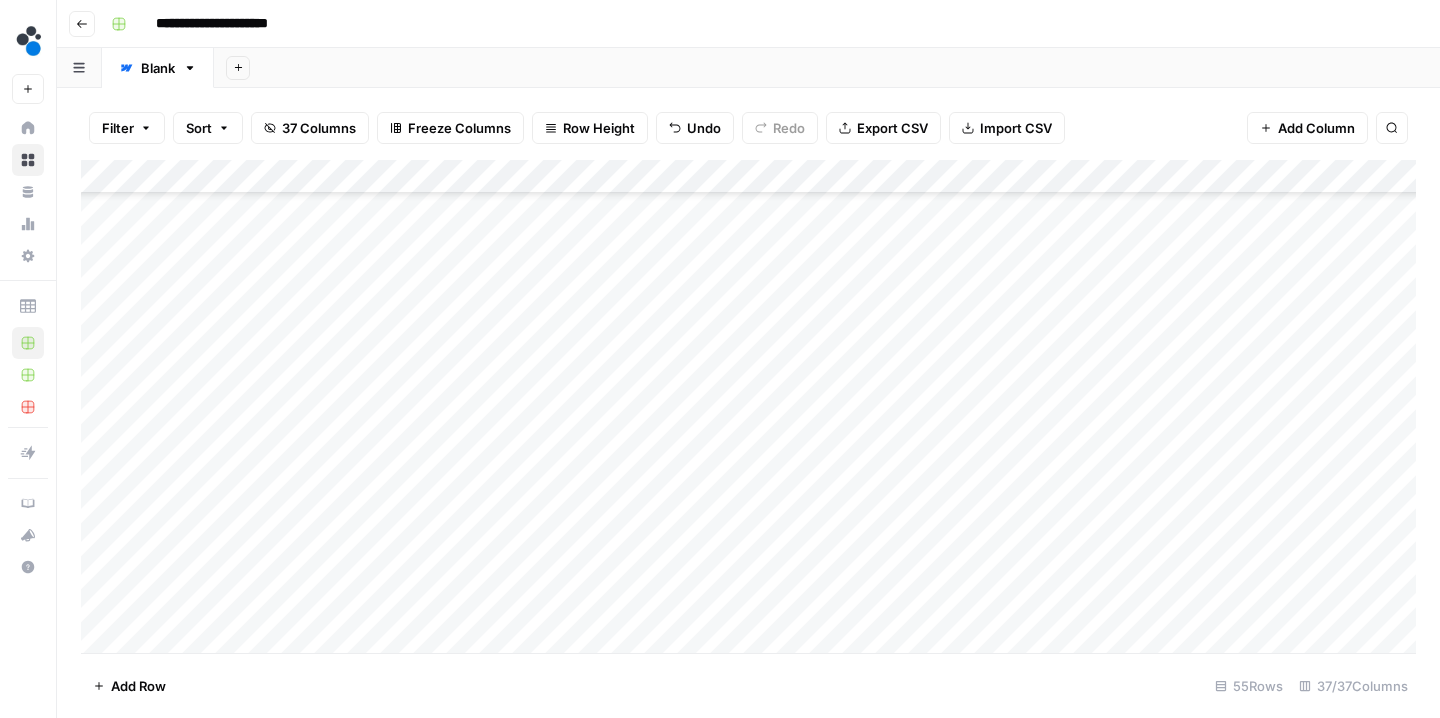 click on "Add Column" at bounding box center [748, 409] 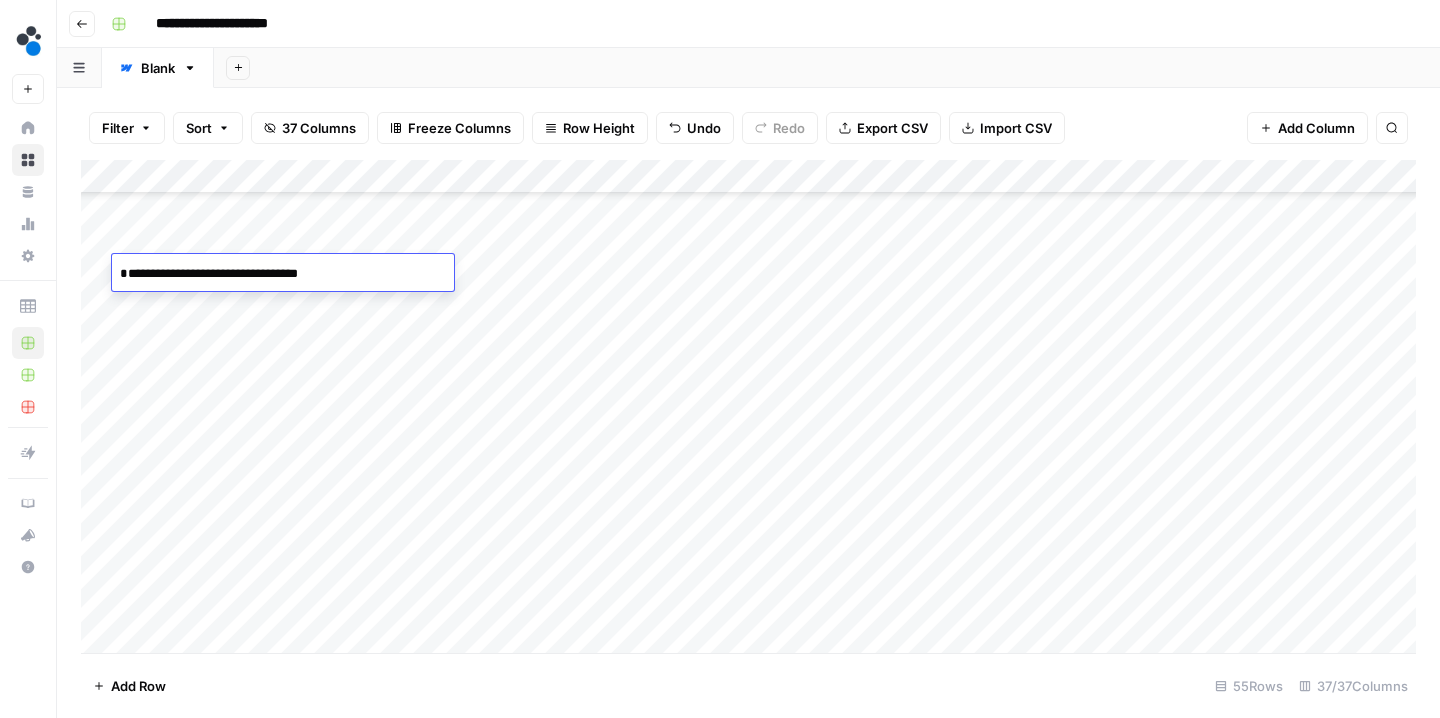 click on "**********" at bounding box center (283, 274) 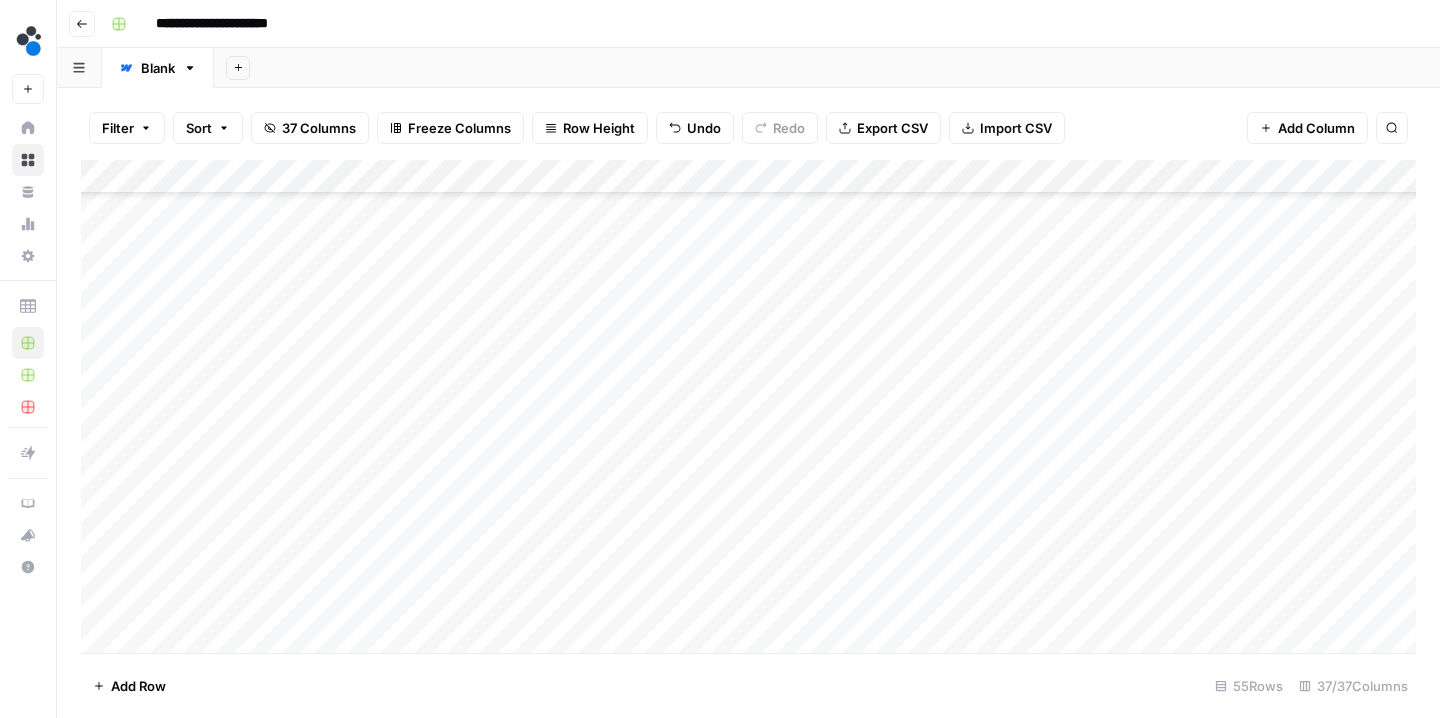 scroll, scrollTop: 1079, scrollLeft: 0, axis: vertical 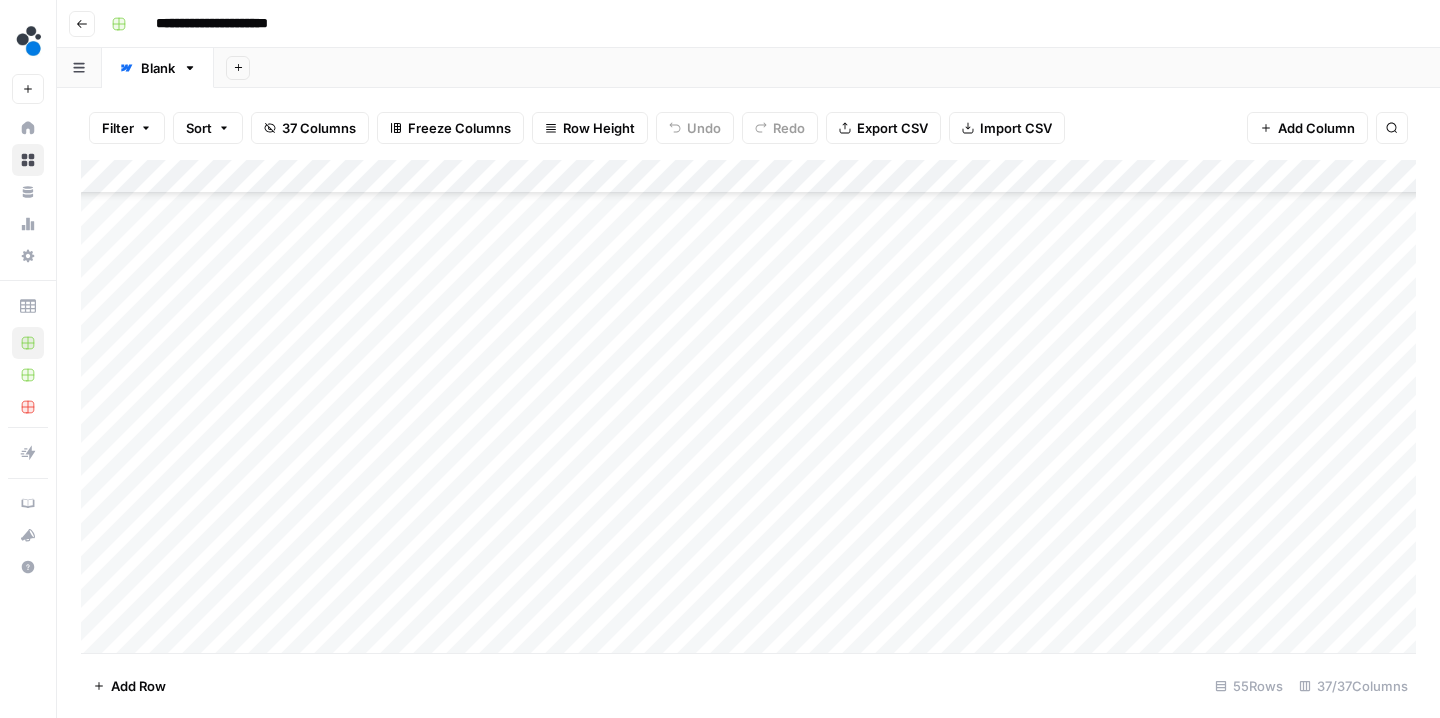 click on "Add Column" at bounding box center (748, 409) 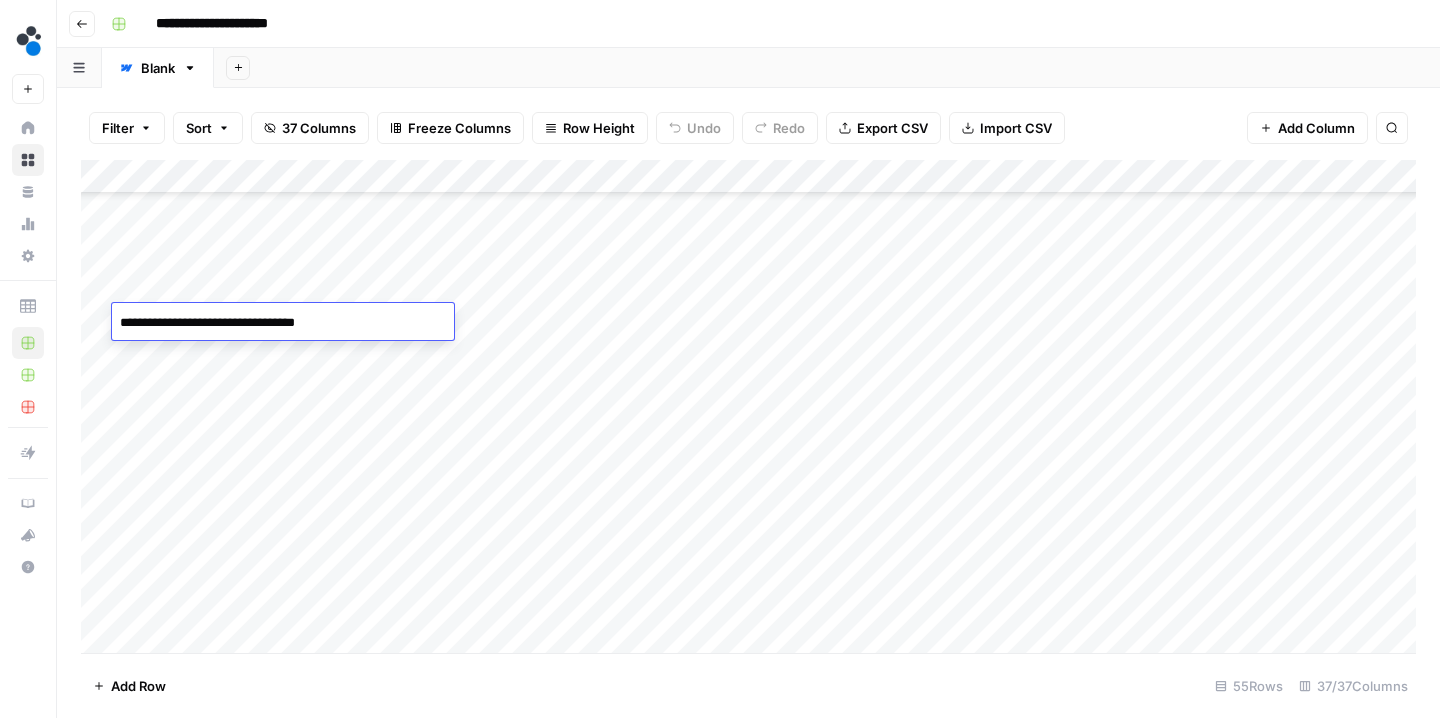 type 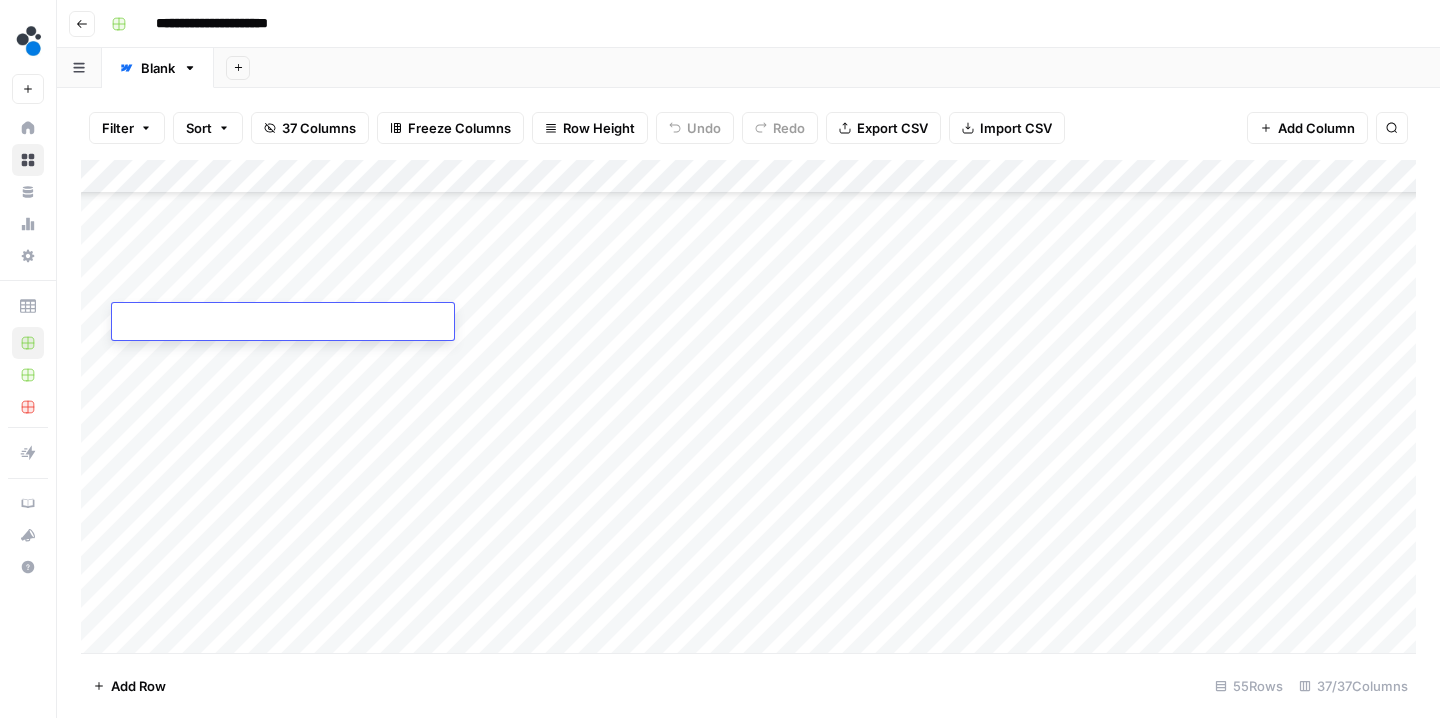 click on "Add Column" at bounding box center [748, 409] 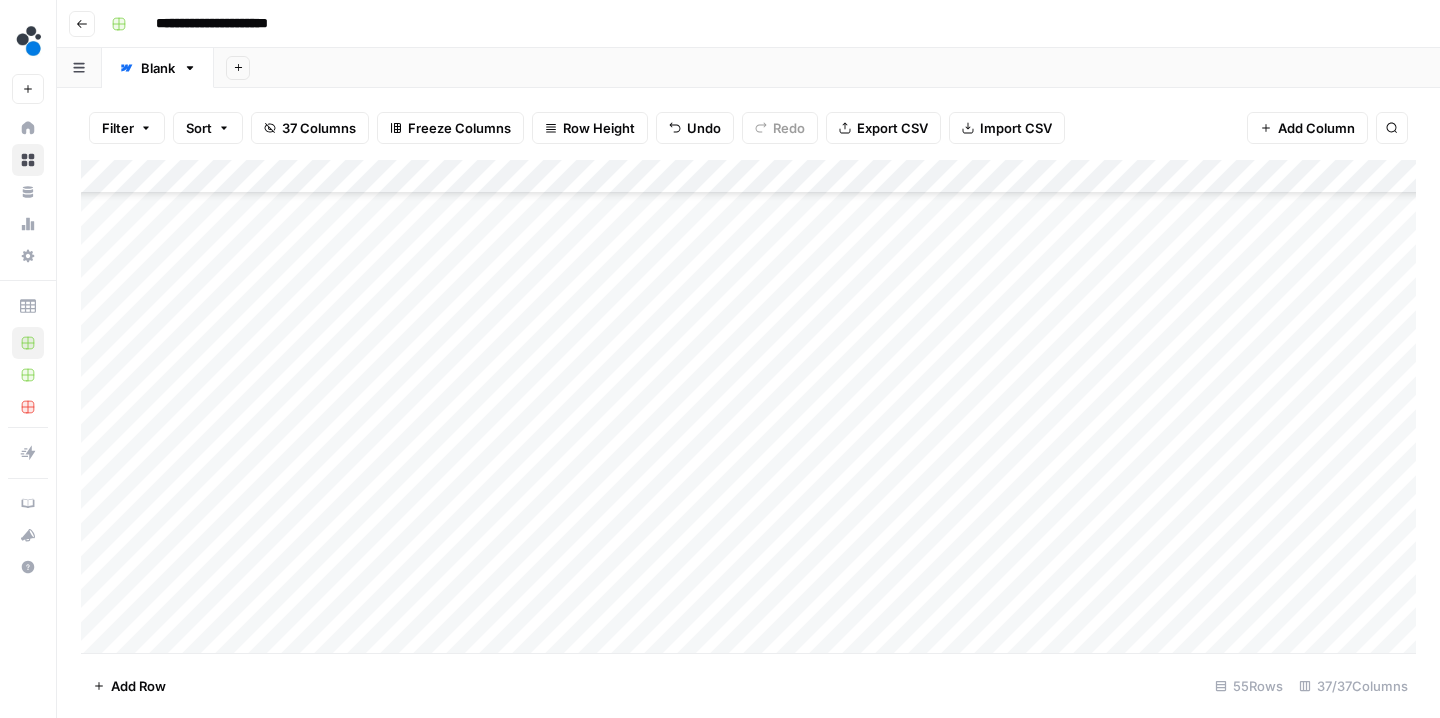 click on "Add Column" at bounding box center (748, 409) 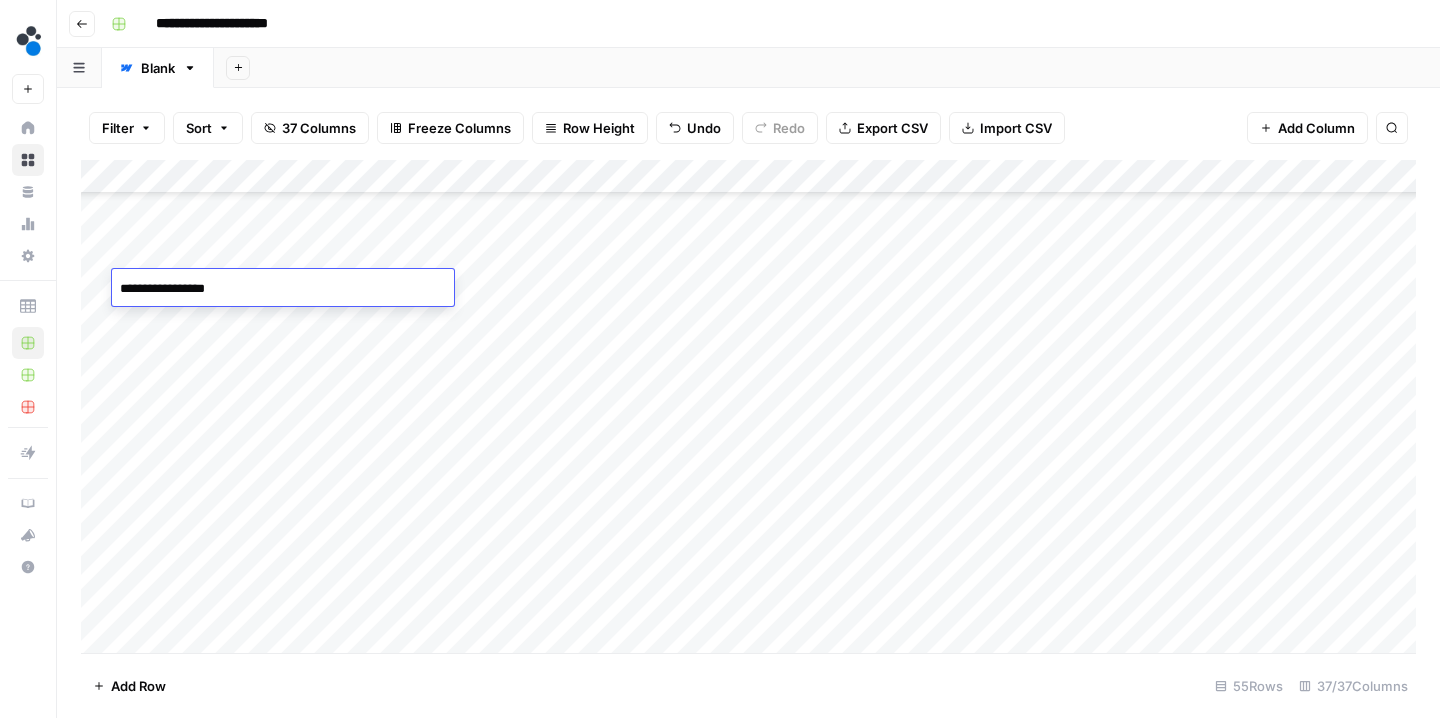type 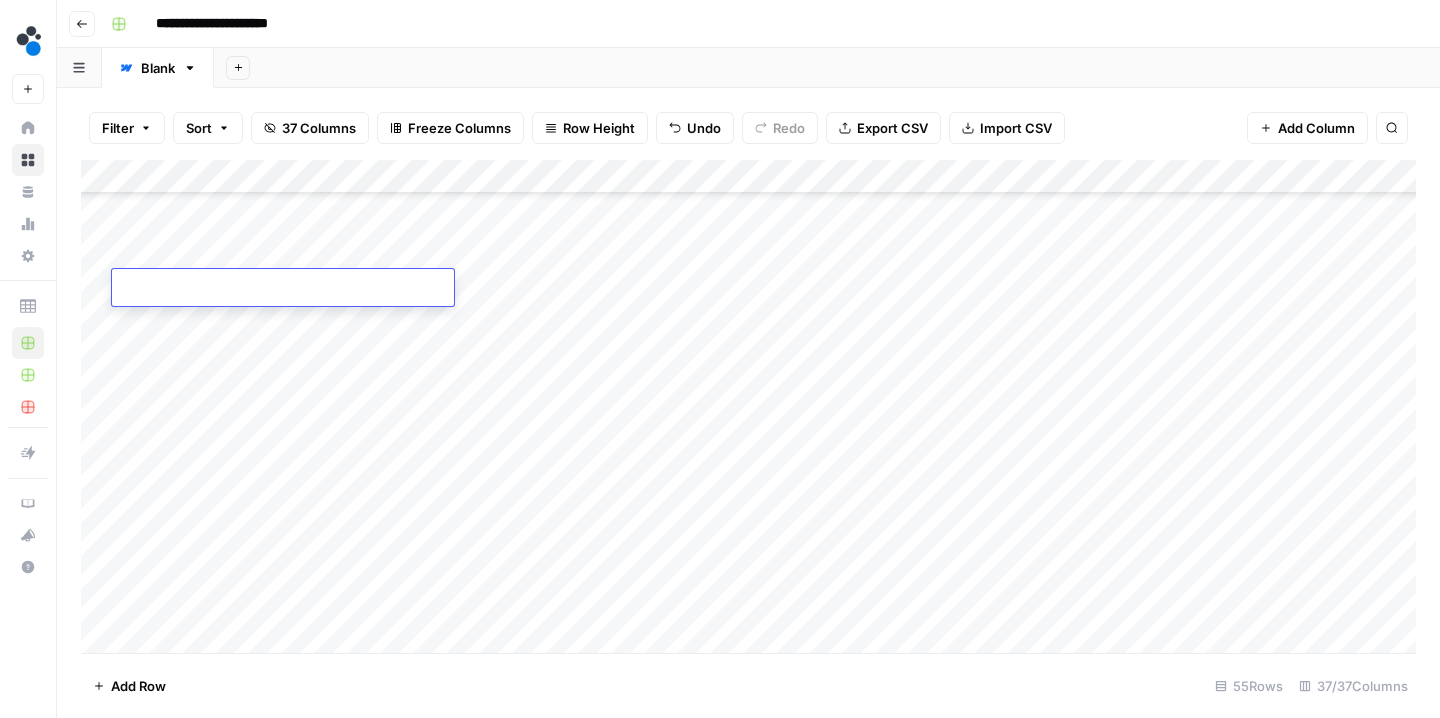 click on "Add Column" at bounding box center [748, 409] 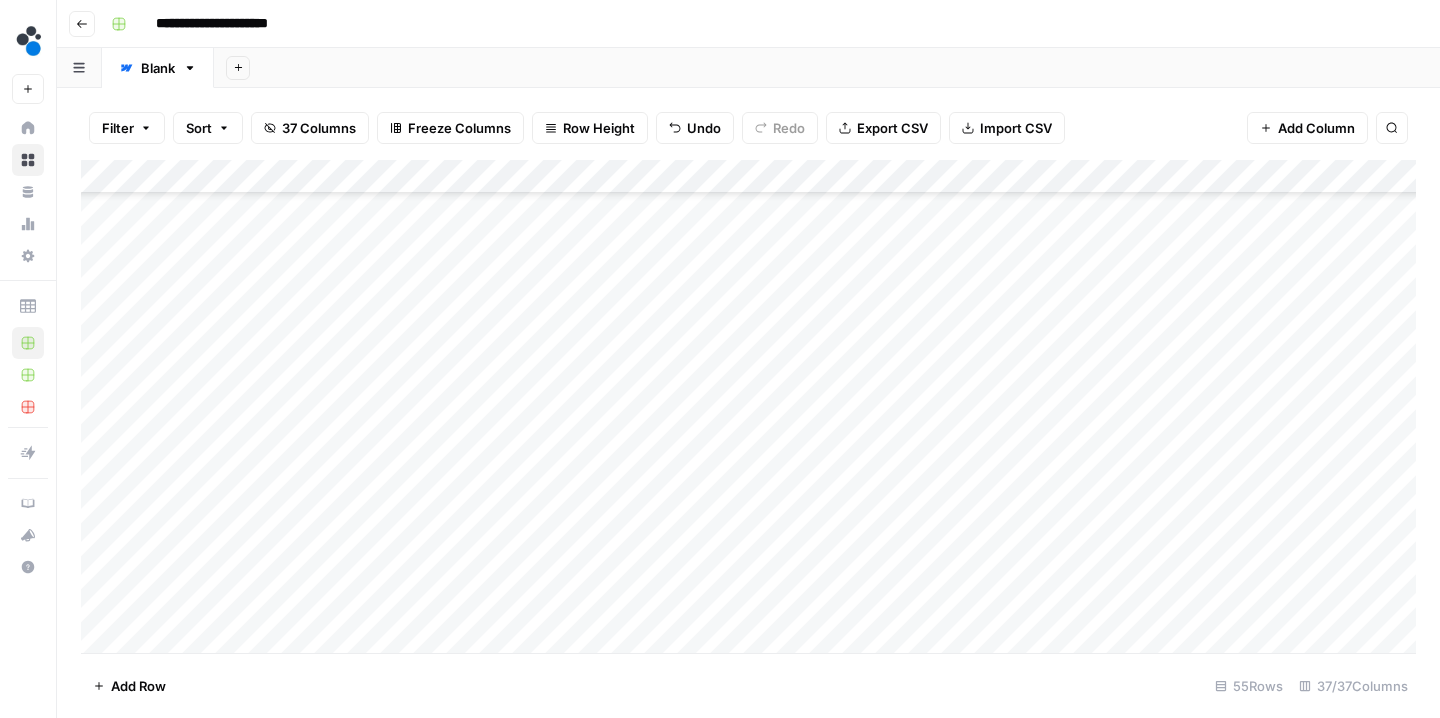 click on "Add Column" at bounding box center (748, 409) 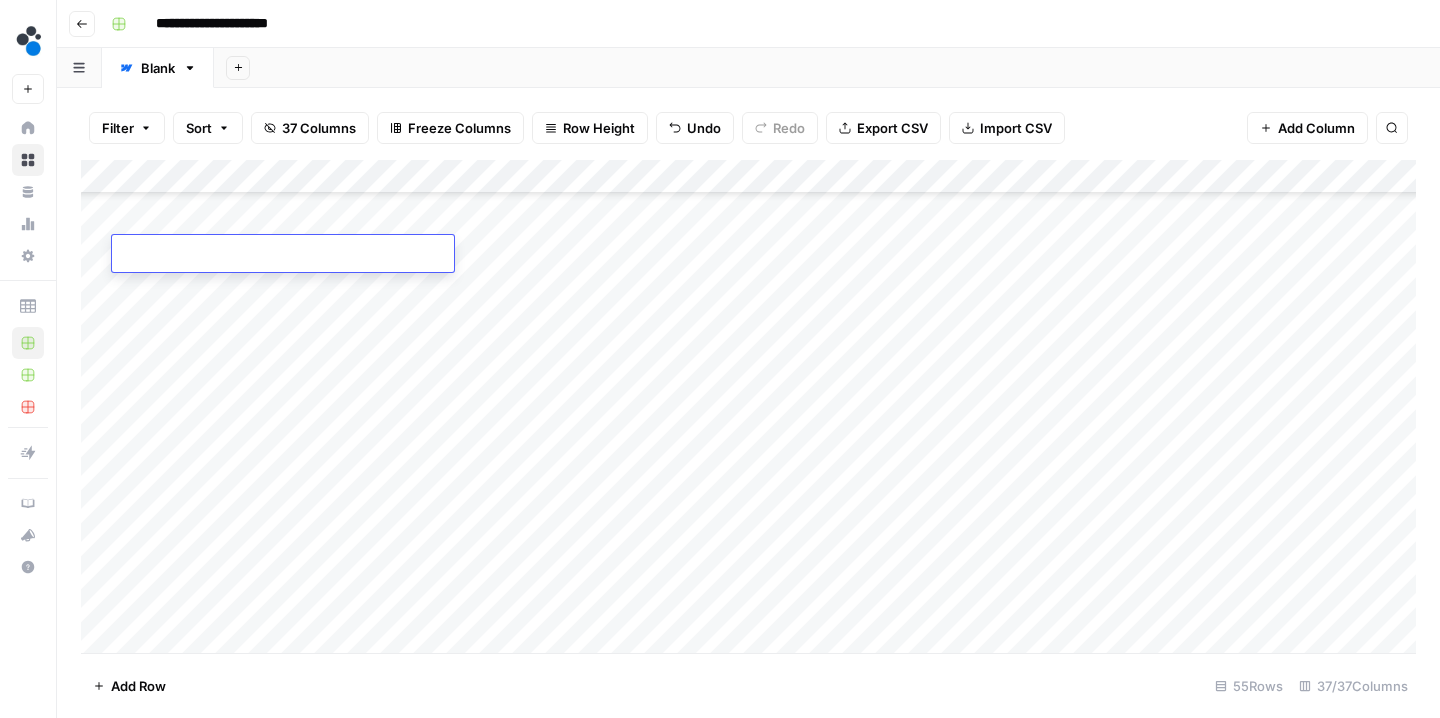 type on "**********" 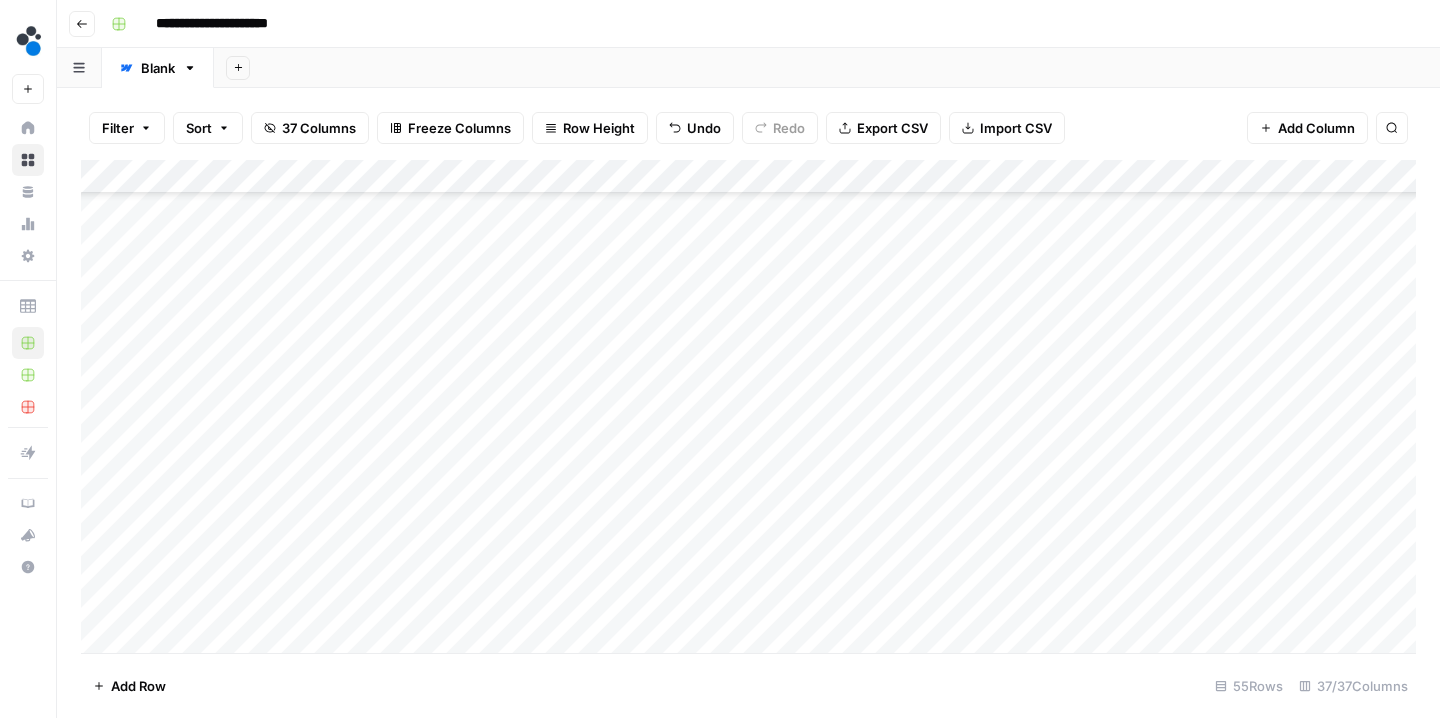 click on "Add Column" at bounding box center [748, 409] 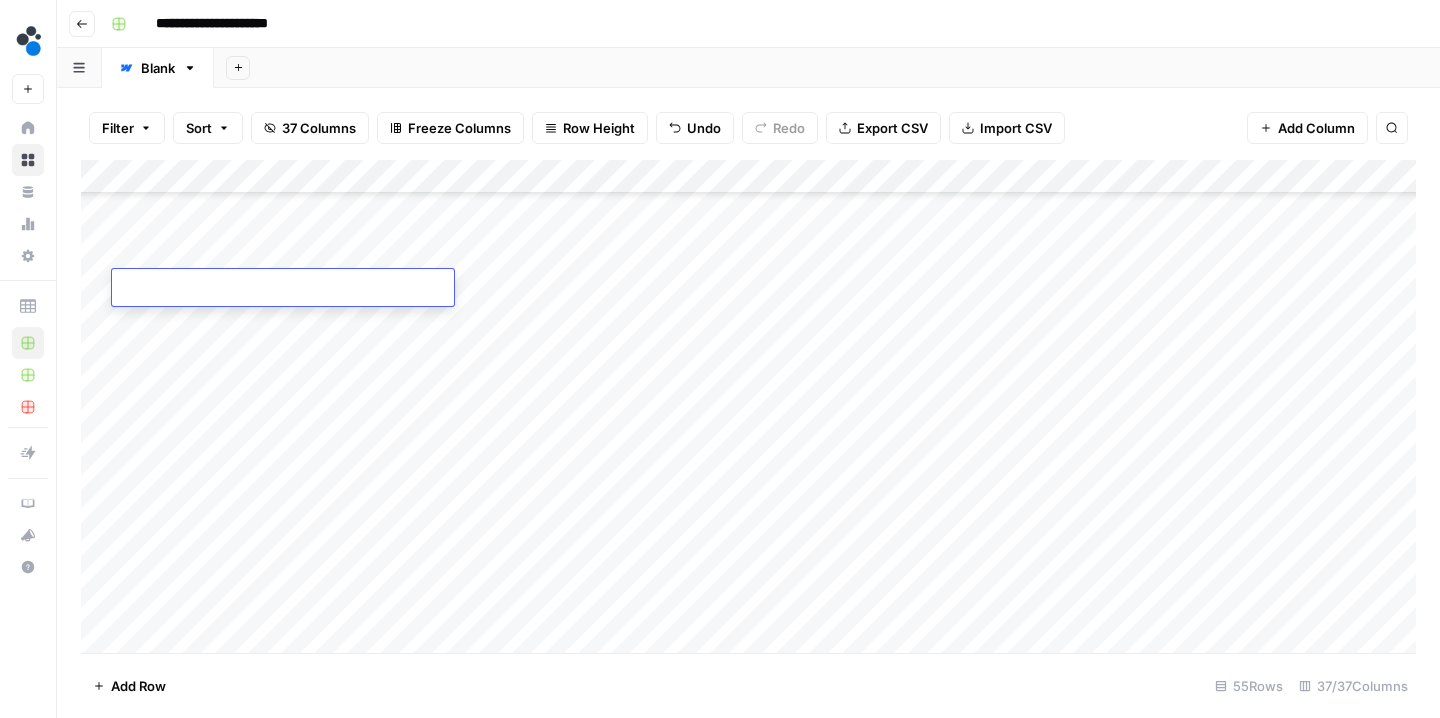type on "**********" 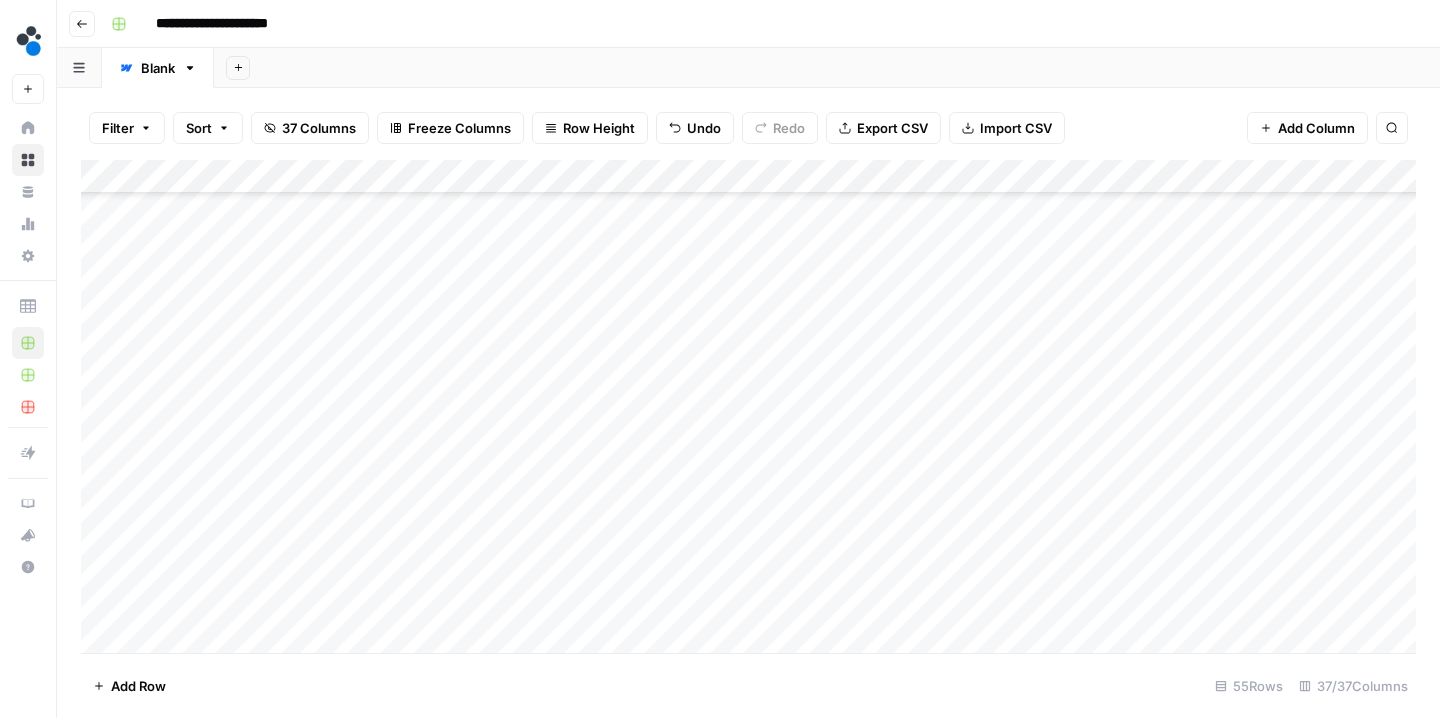 click on "Add Column" at bounding box center [748, 409] 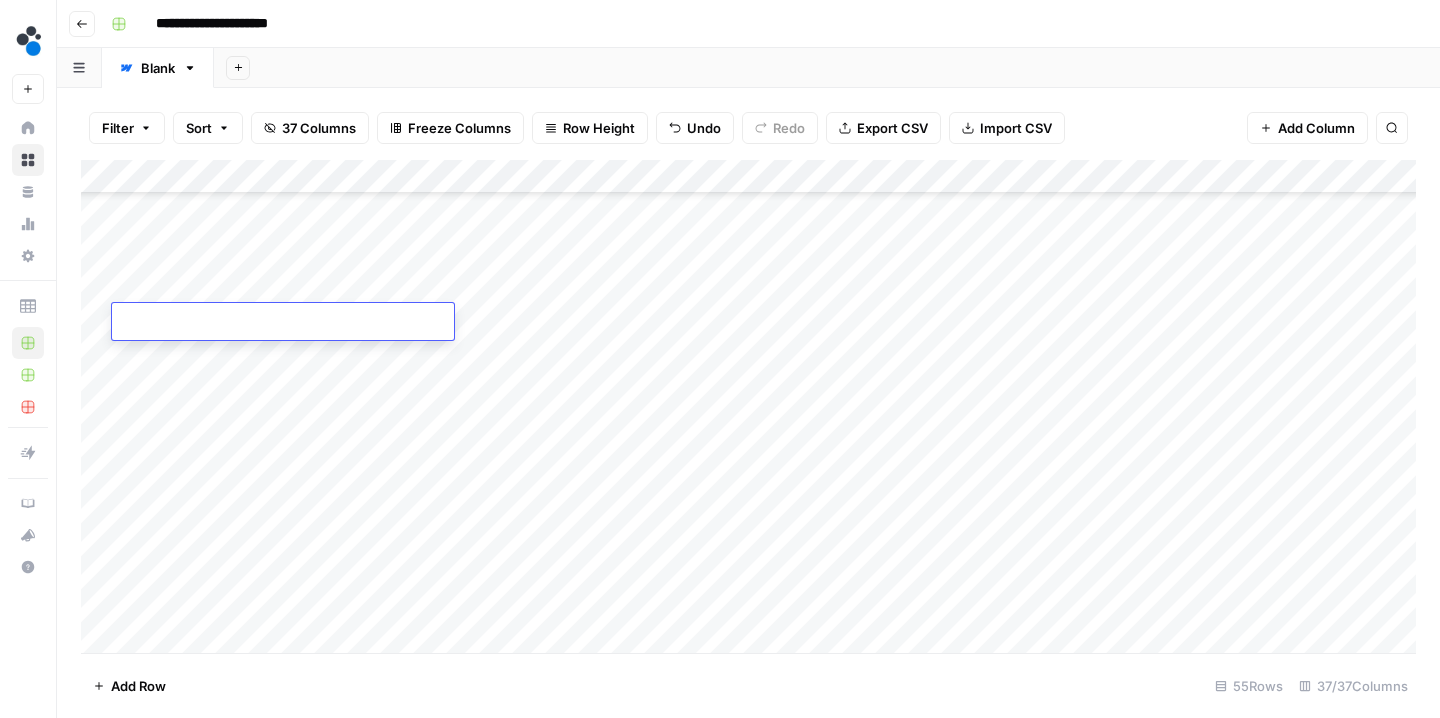 click at bounding box center [283, 323] 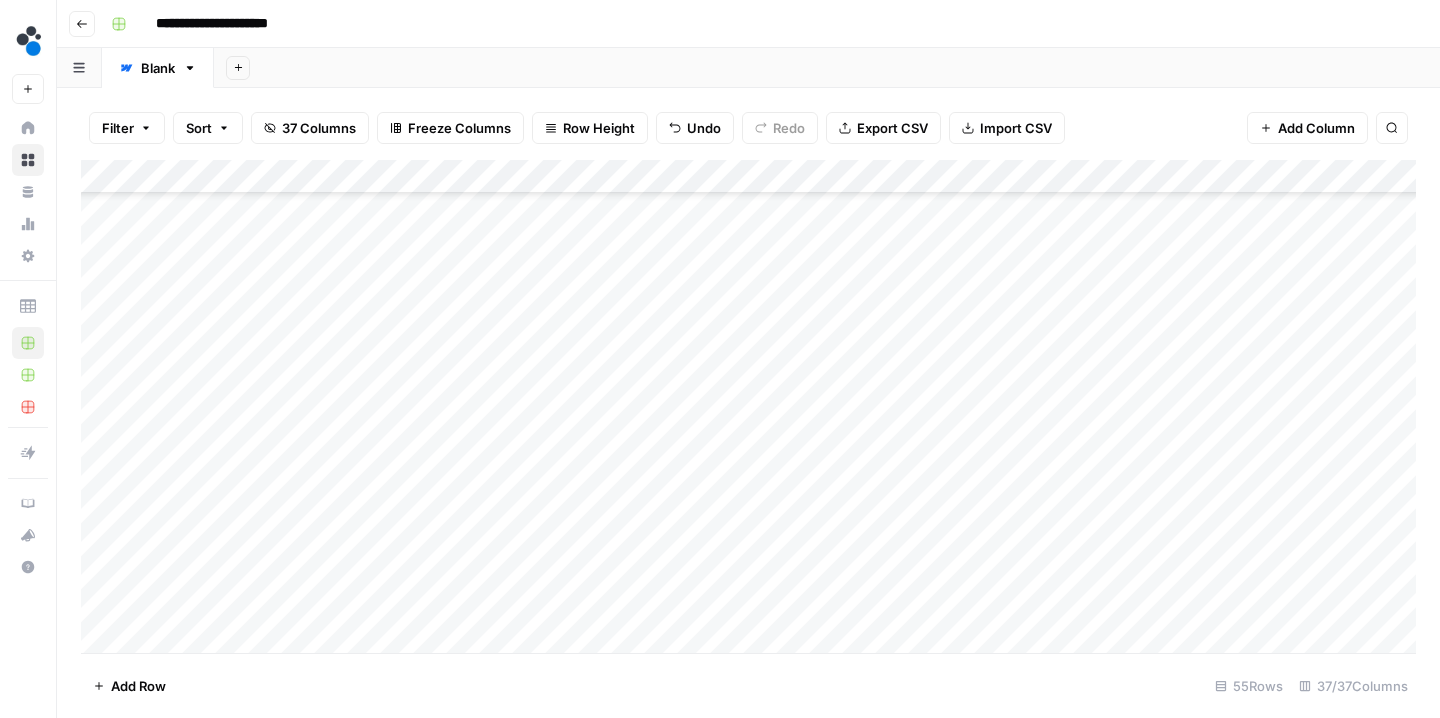 click on "Add Column" at bounding box center (748, 409) 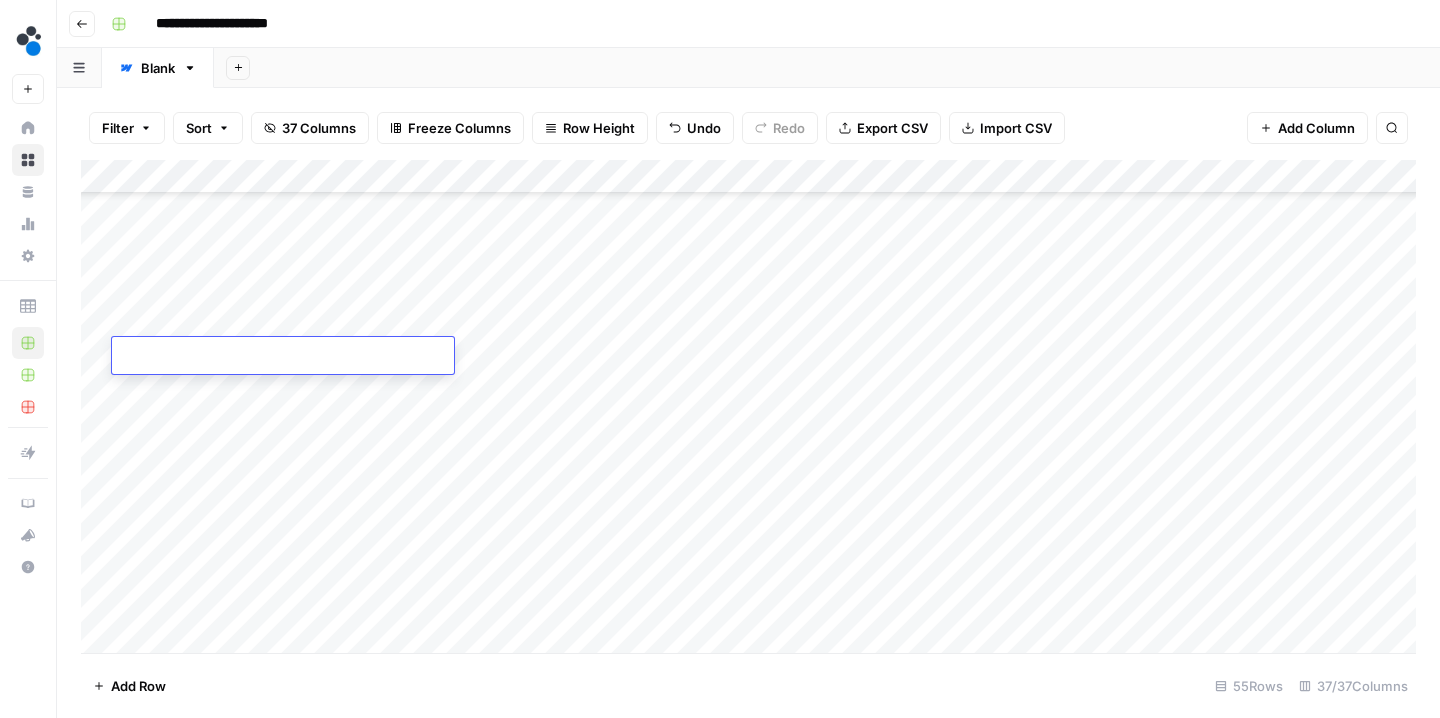 type on "**********" 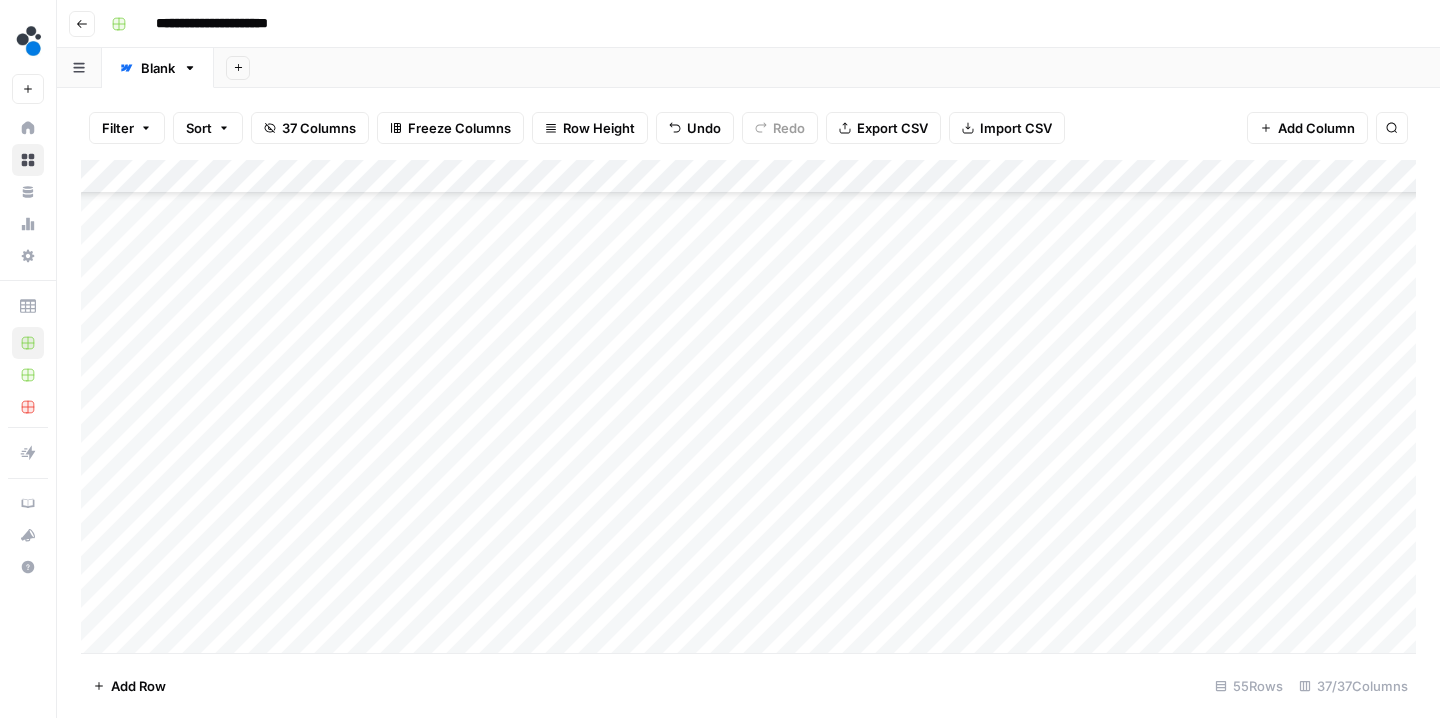 click on "Add Column" at bounding box center [748, 409] 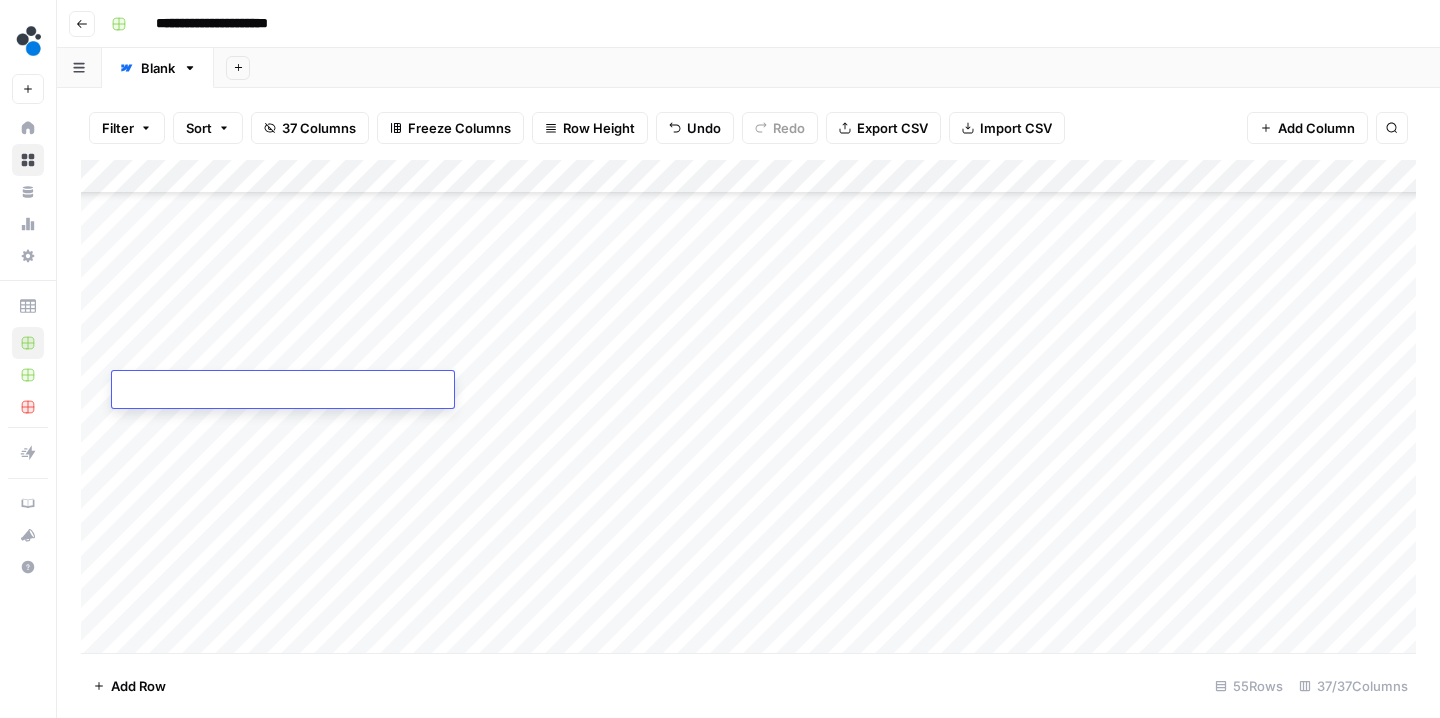 type on "**********" 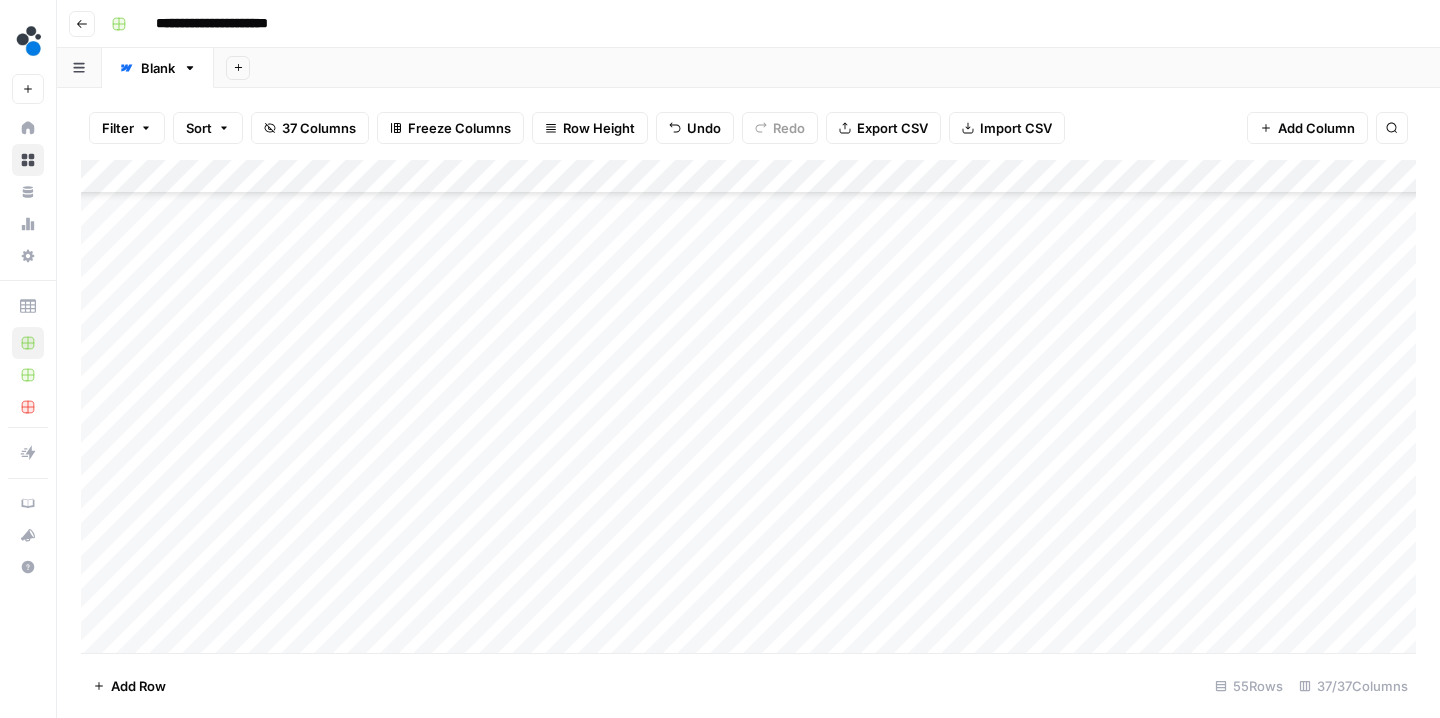 scroll, scrollTop: 953, scrollLeft: 0, axis: vertical 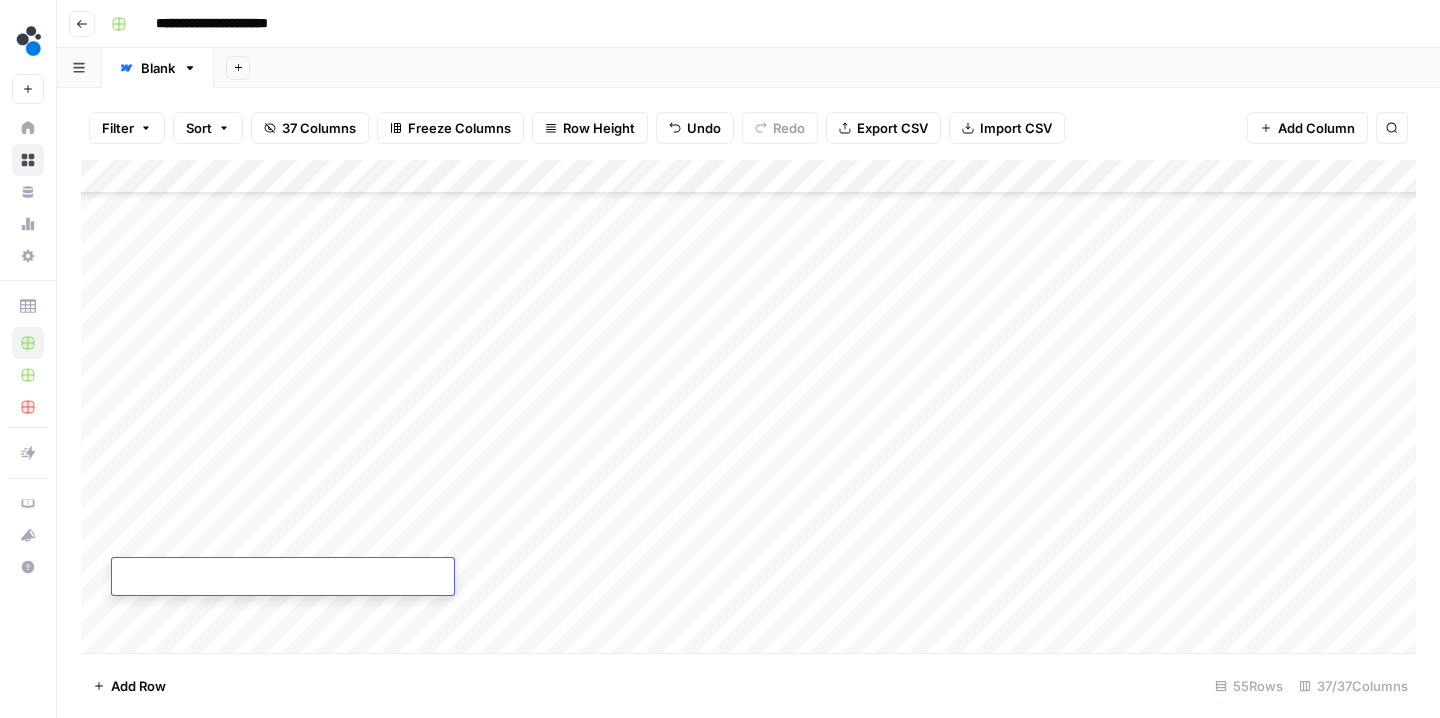 click at bounding box center [283, 578] 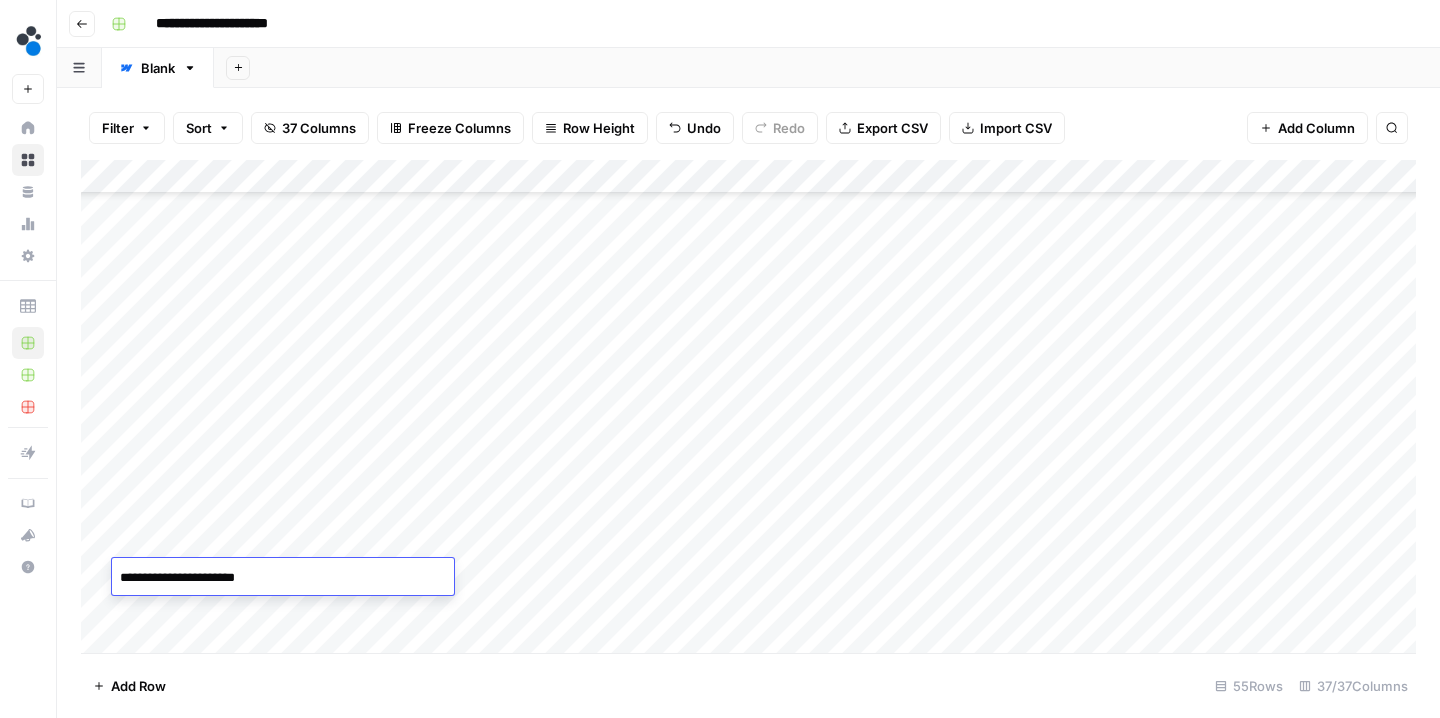 drag, startPoint x: 279, startPoint y: 579, endPoint x: 184, endPoint y: 579, distance: 95 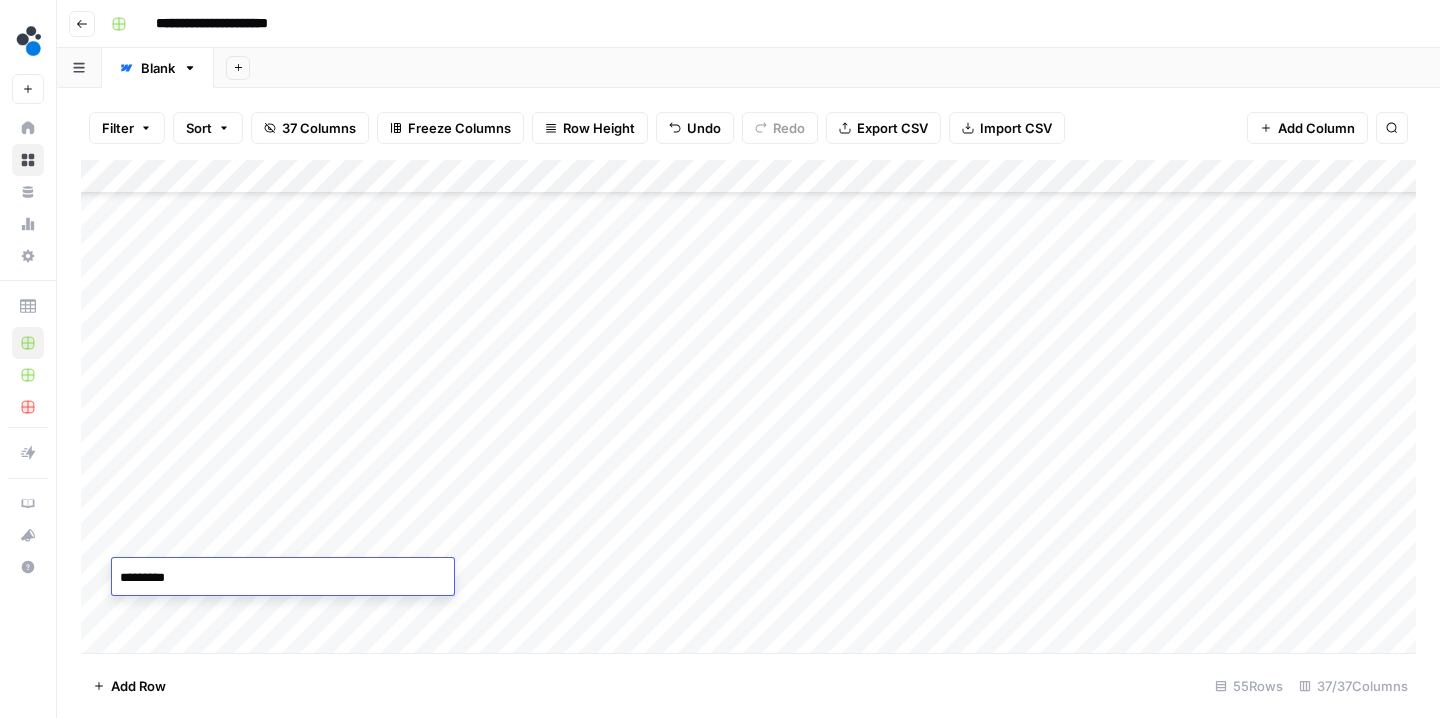 type on "********" 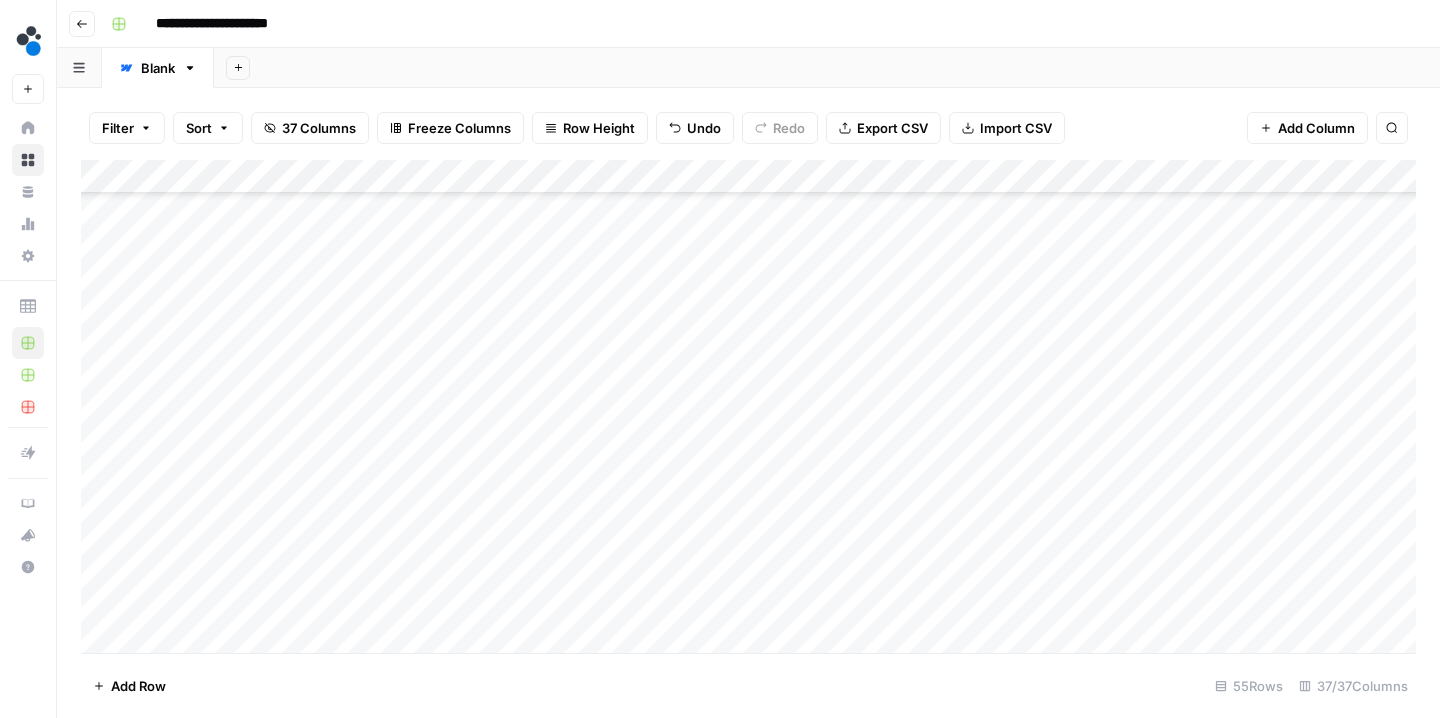 scroll, scrollTop: 1087, scrollLeft: 0, axis: vertical 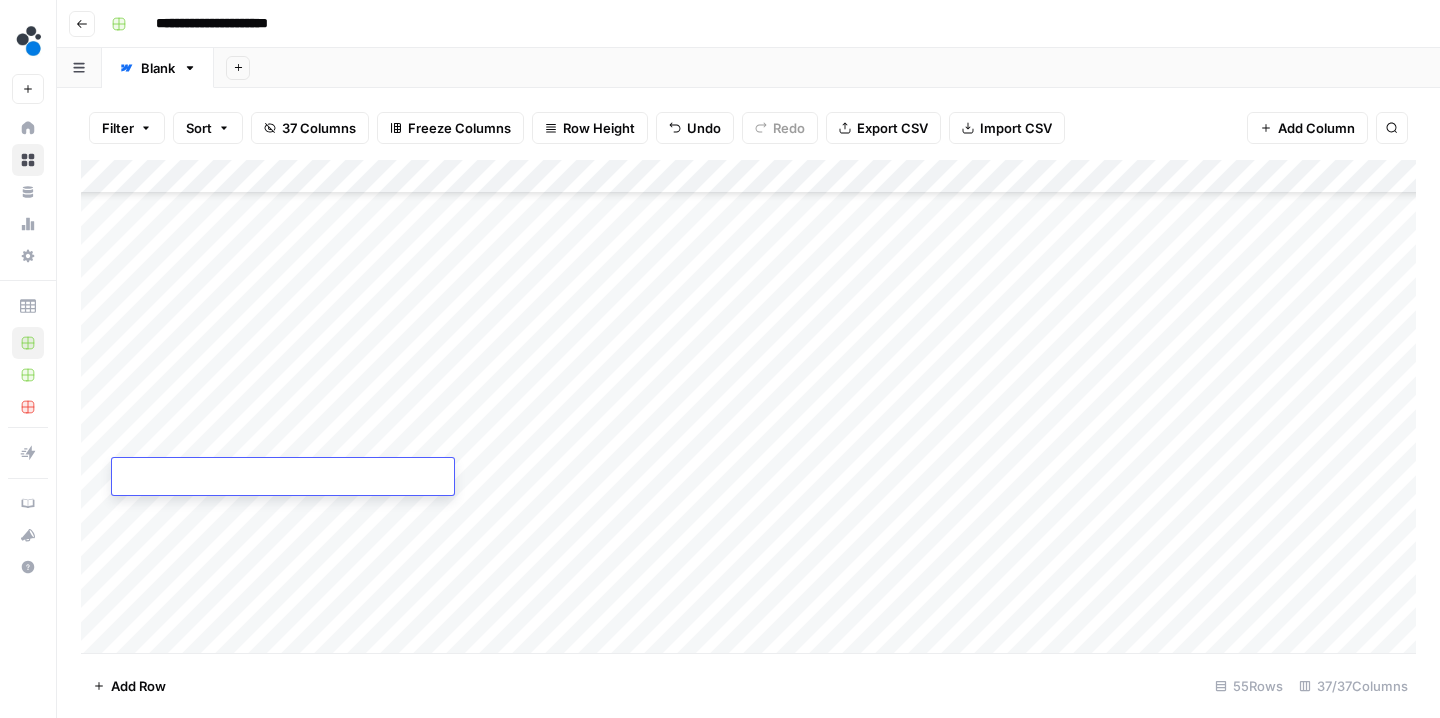 type on "**********" 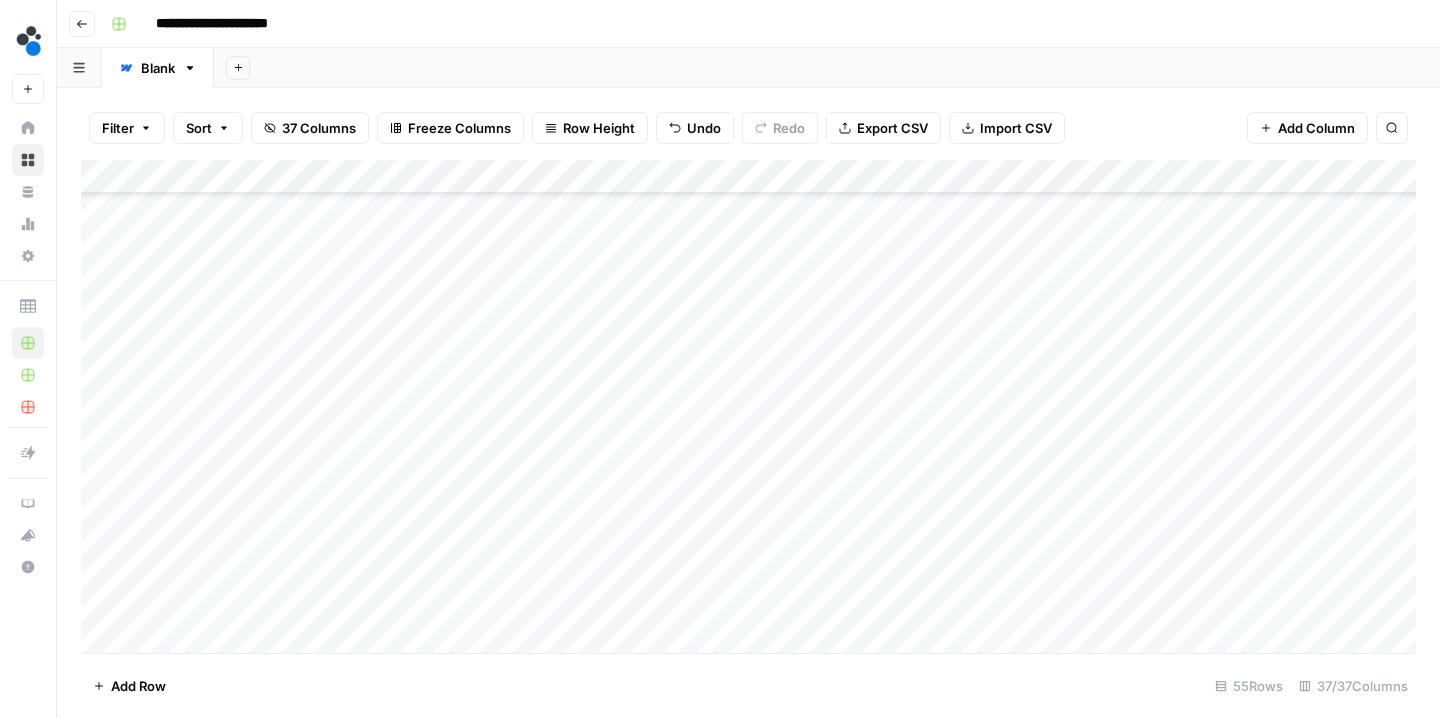 click on "Add Column" at bounding box center [748, 409] 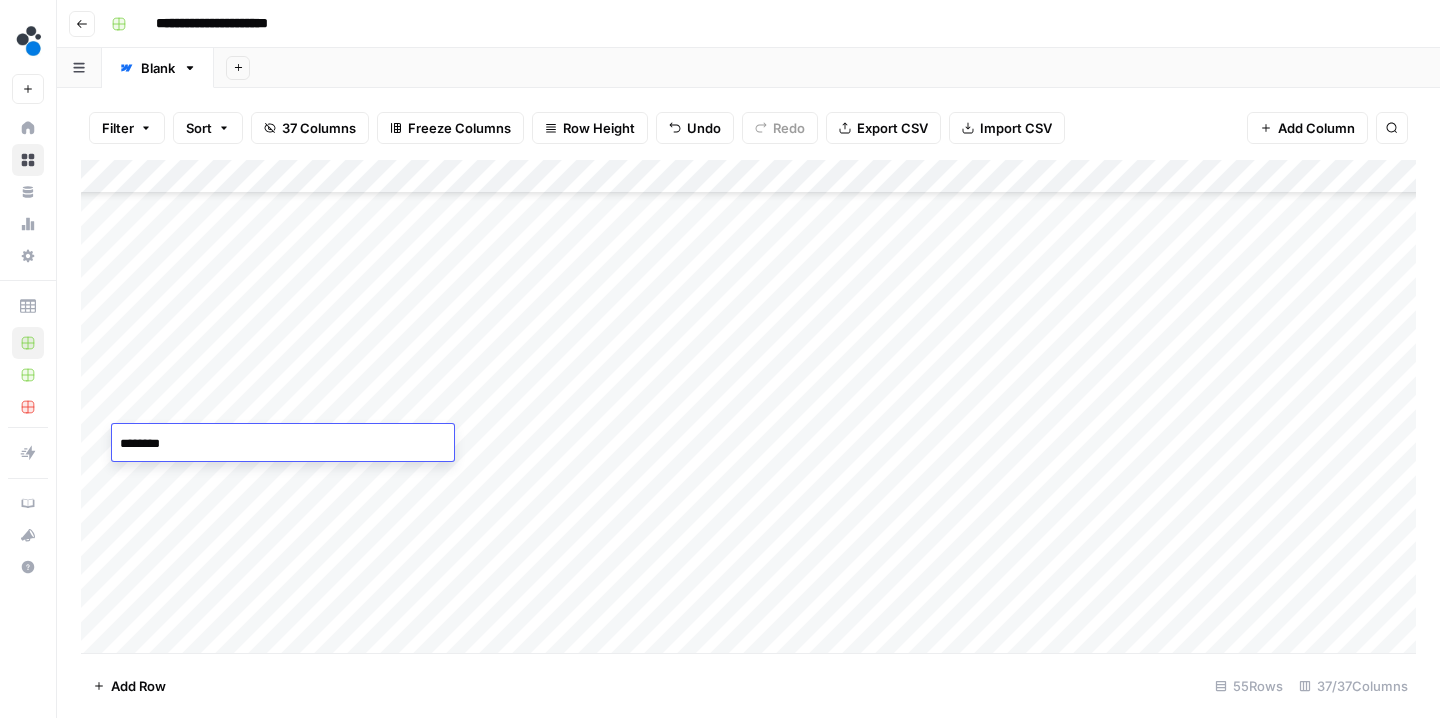 type 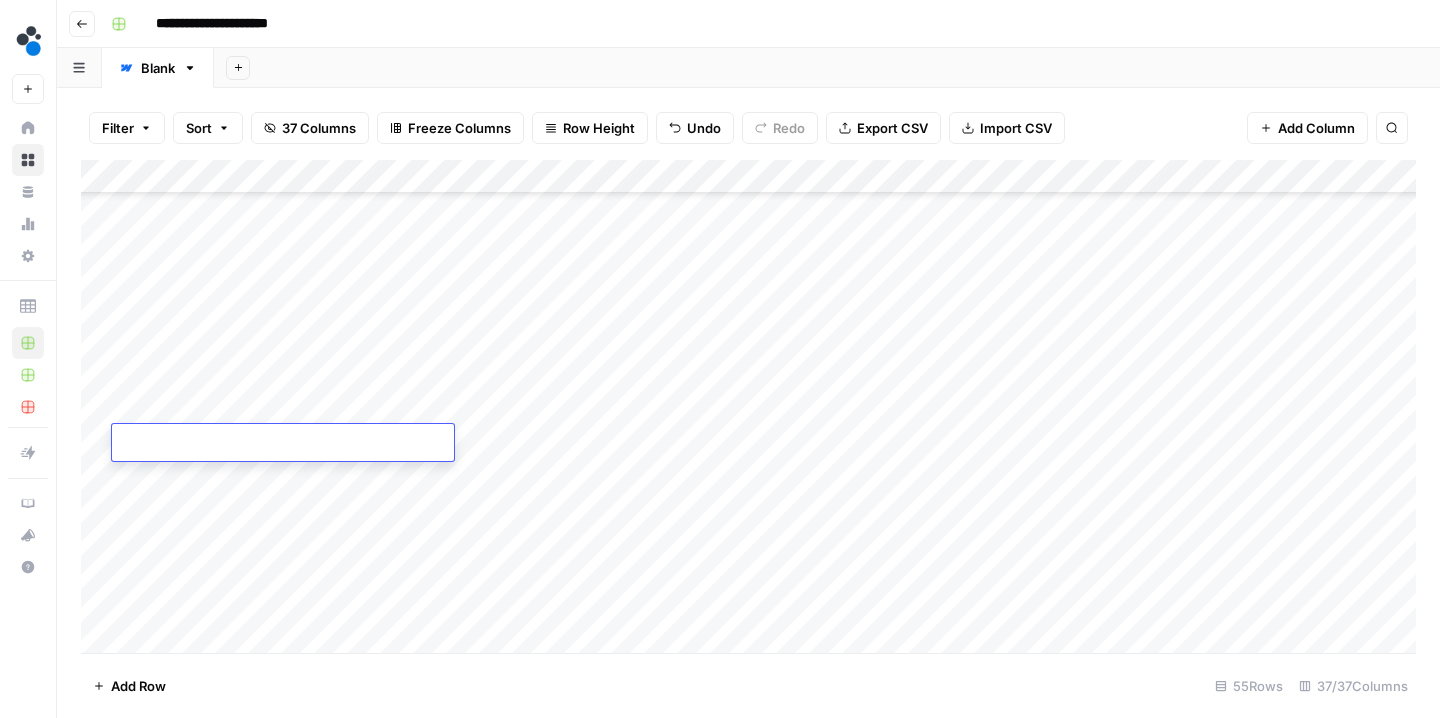 click on "Add Column" at bounding box center (748, 409) 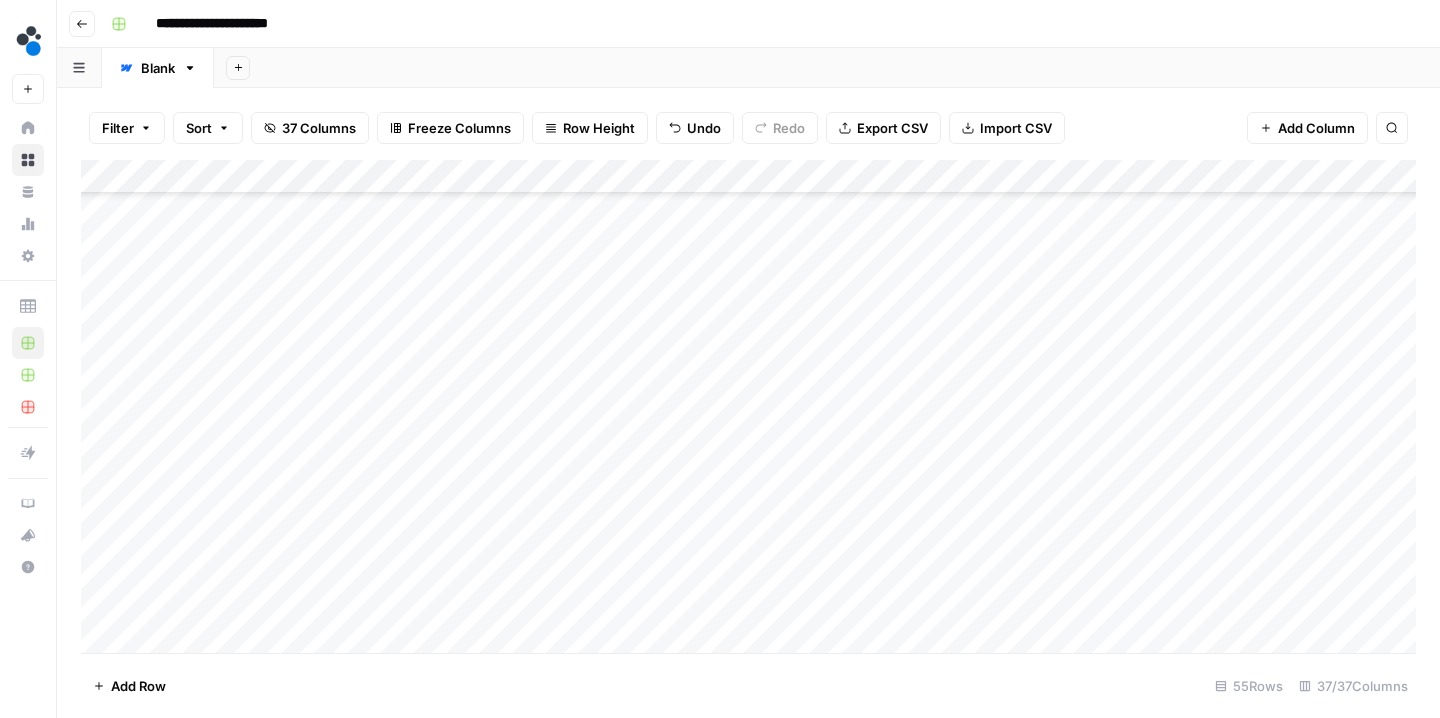 click on "Add Column" at bounding box center (748, 409) 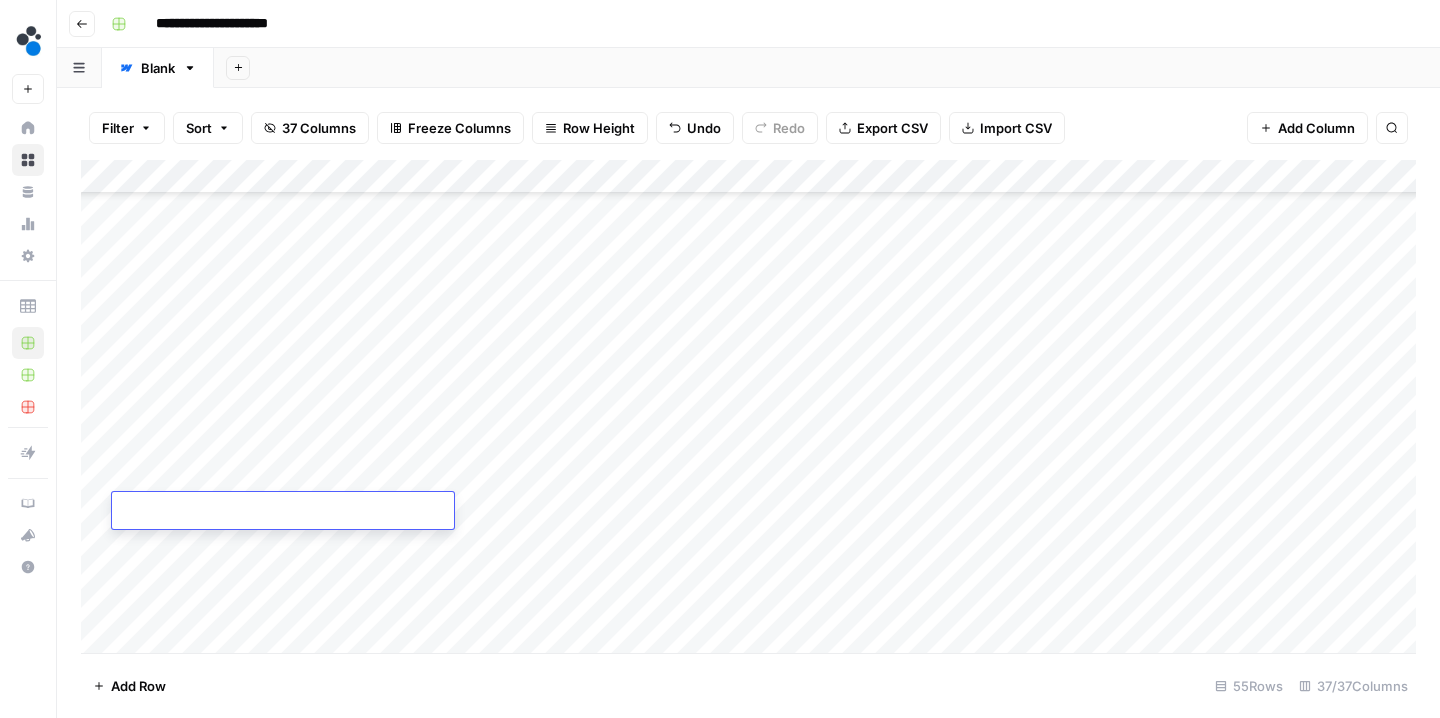 type on "********" 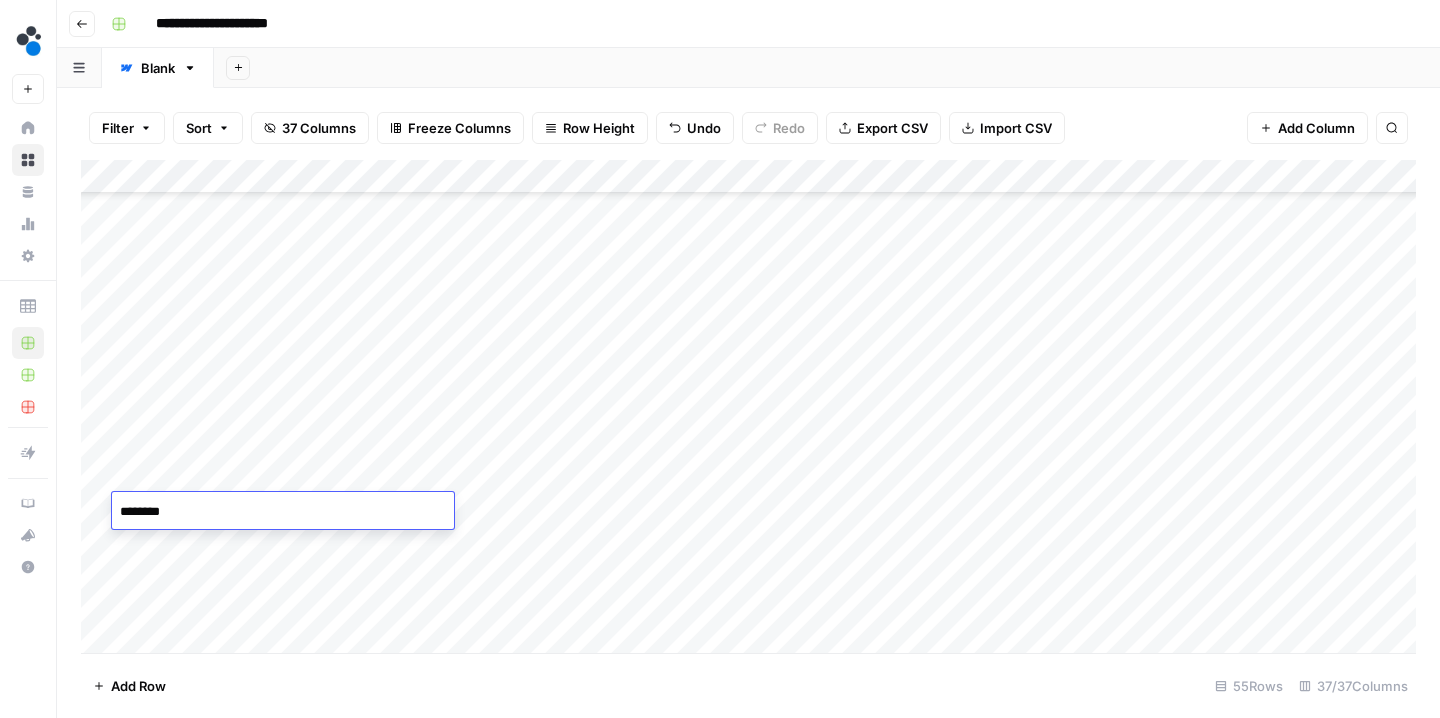 click on "Add Column" at bounding box center (748, 409) 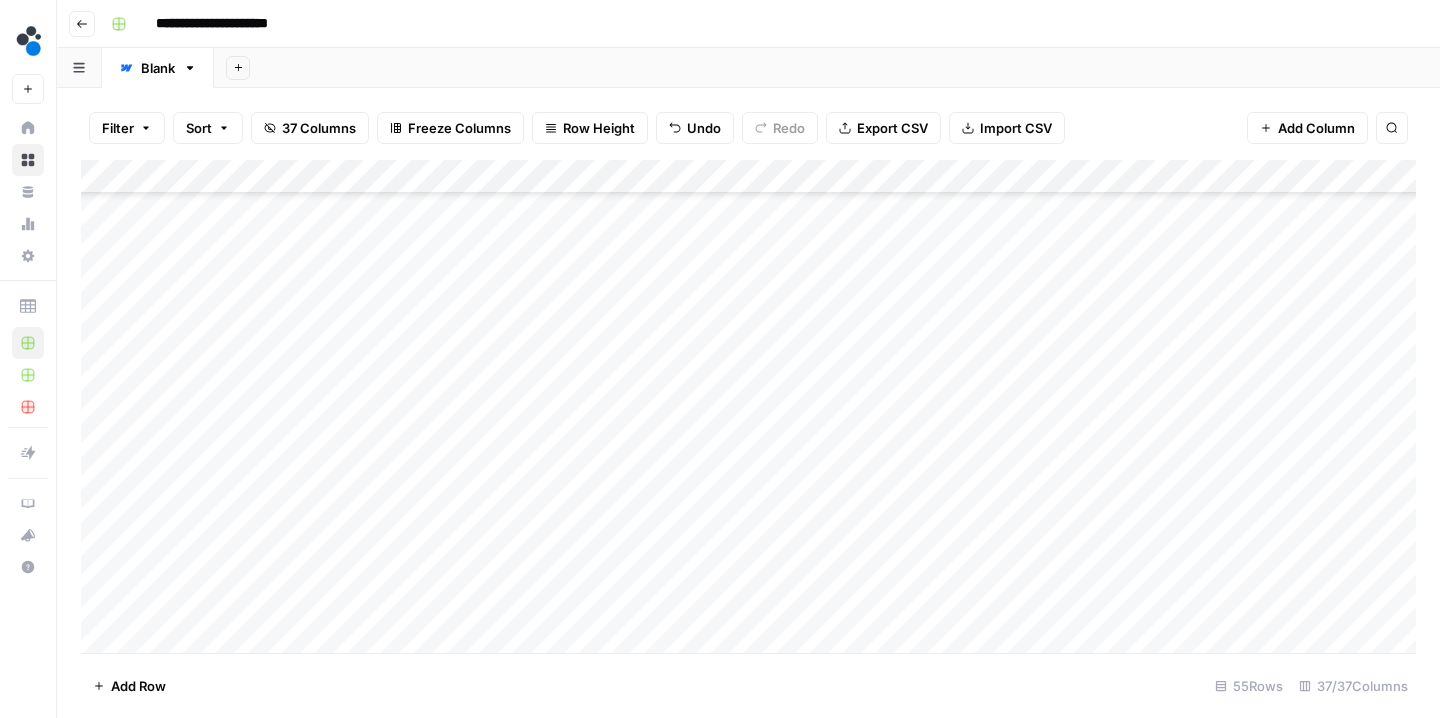 click on "Add Column" at bounding box center (748, 409) 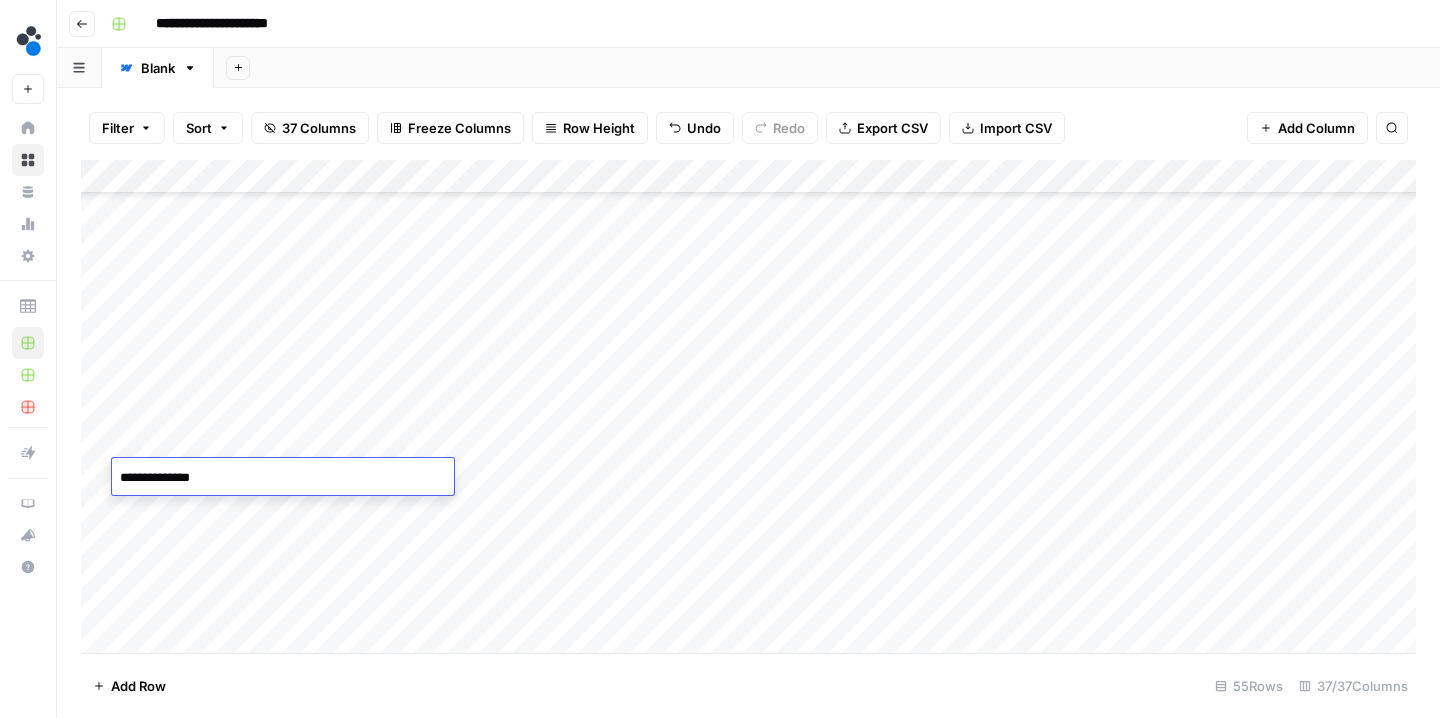 type 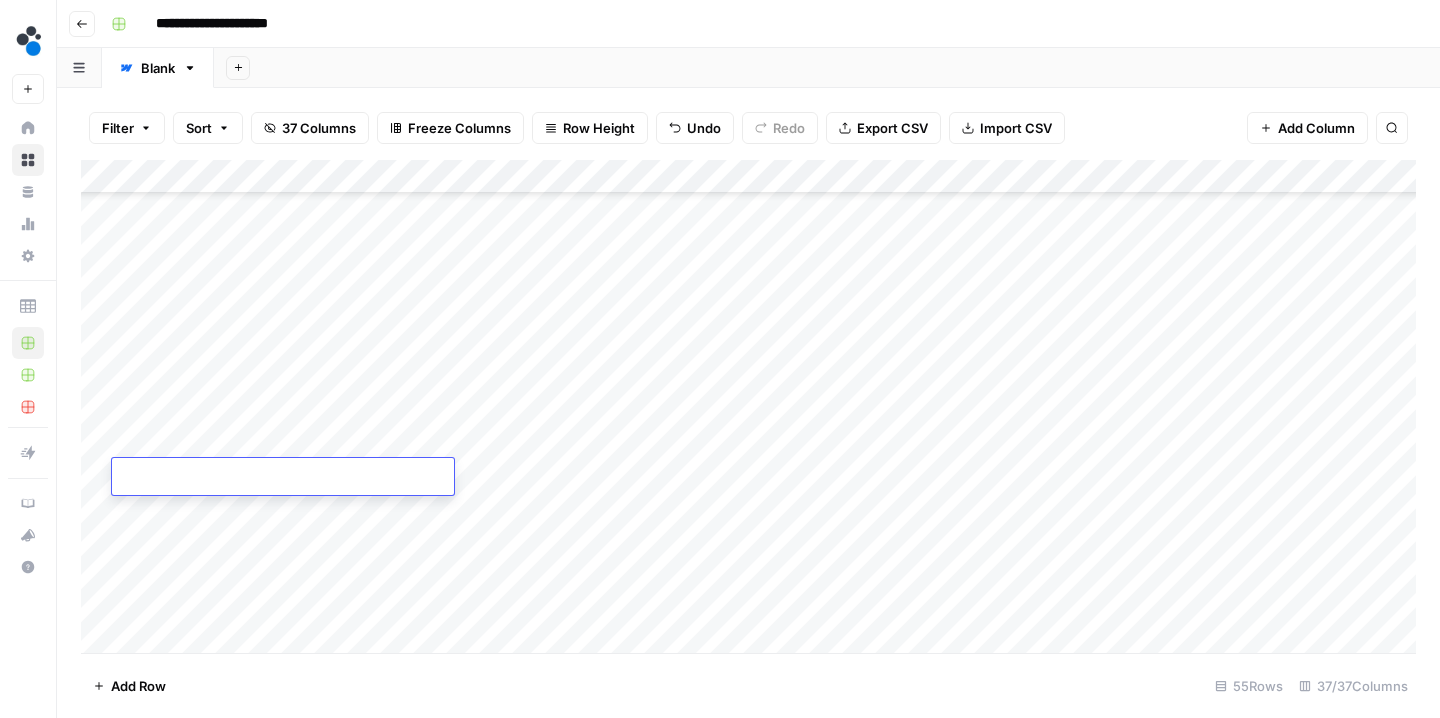 click on "Add Column" at bounding box center [748, 409] 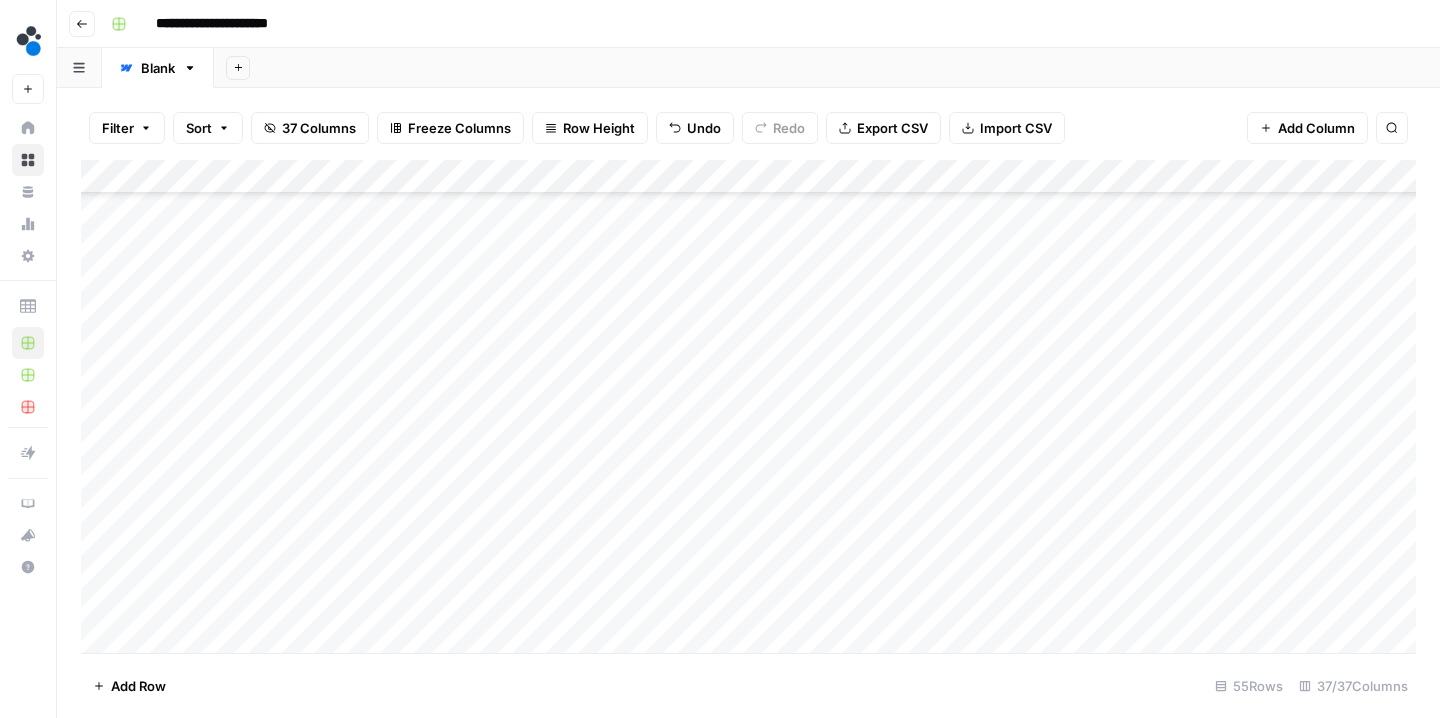 click on "Add Column" at bounding box center [748, 409] 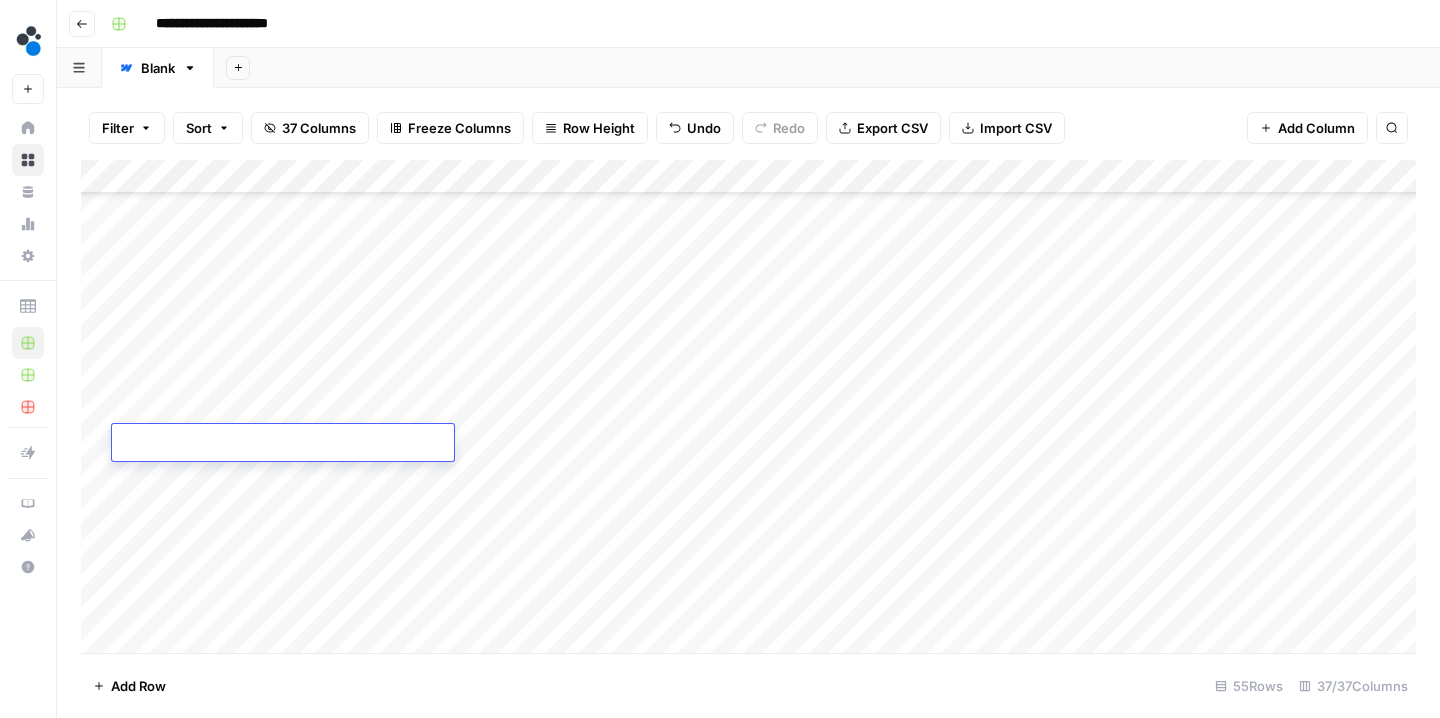 type on "**********" 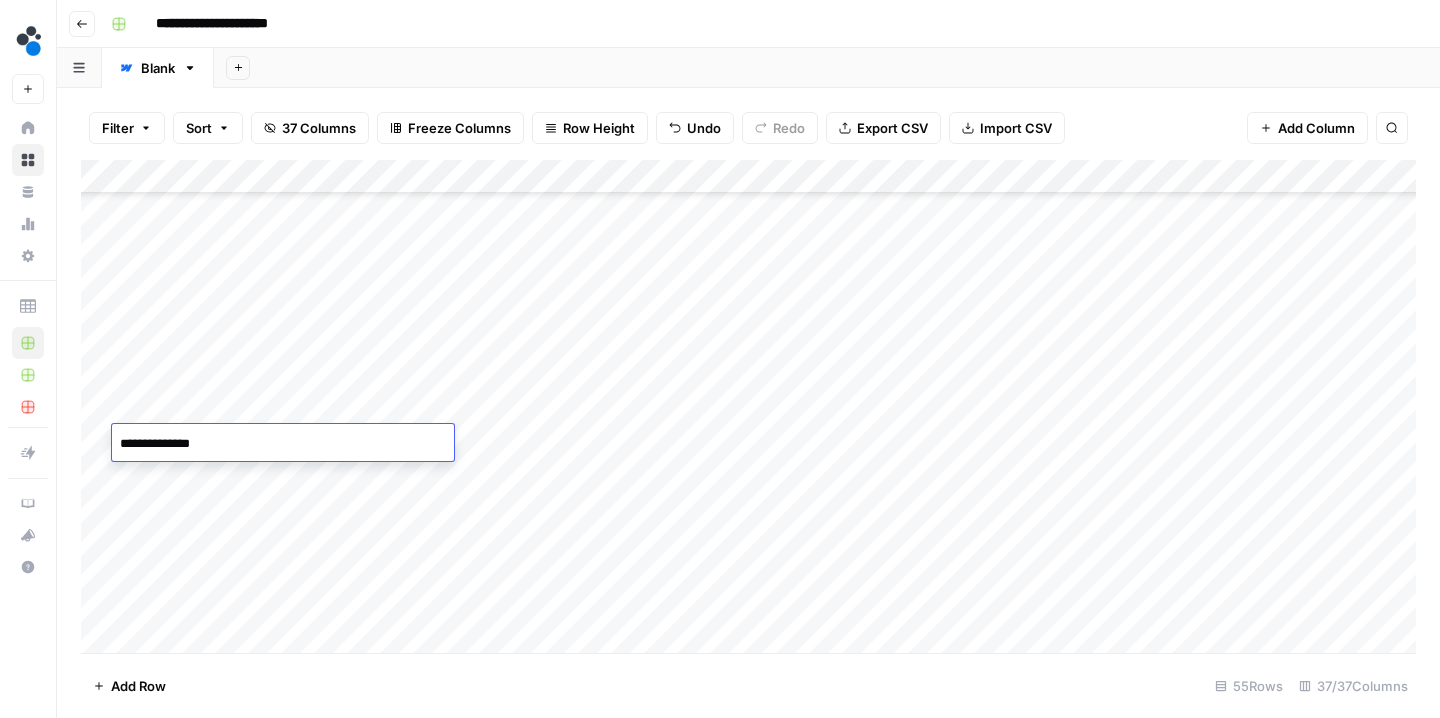 click on "Add Column" at bounding box center (748, 409) 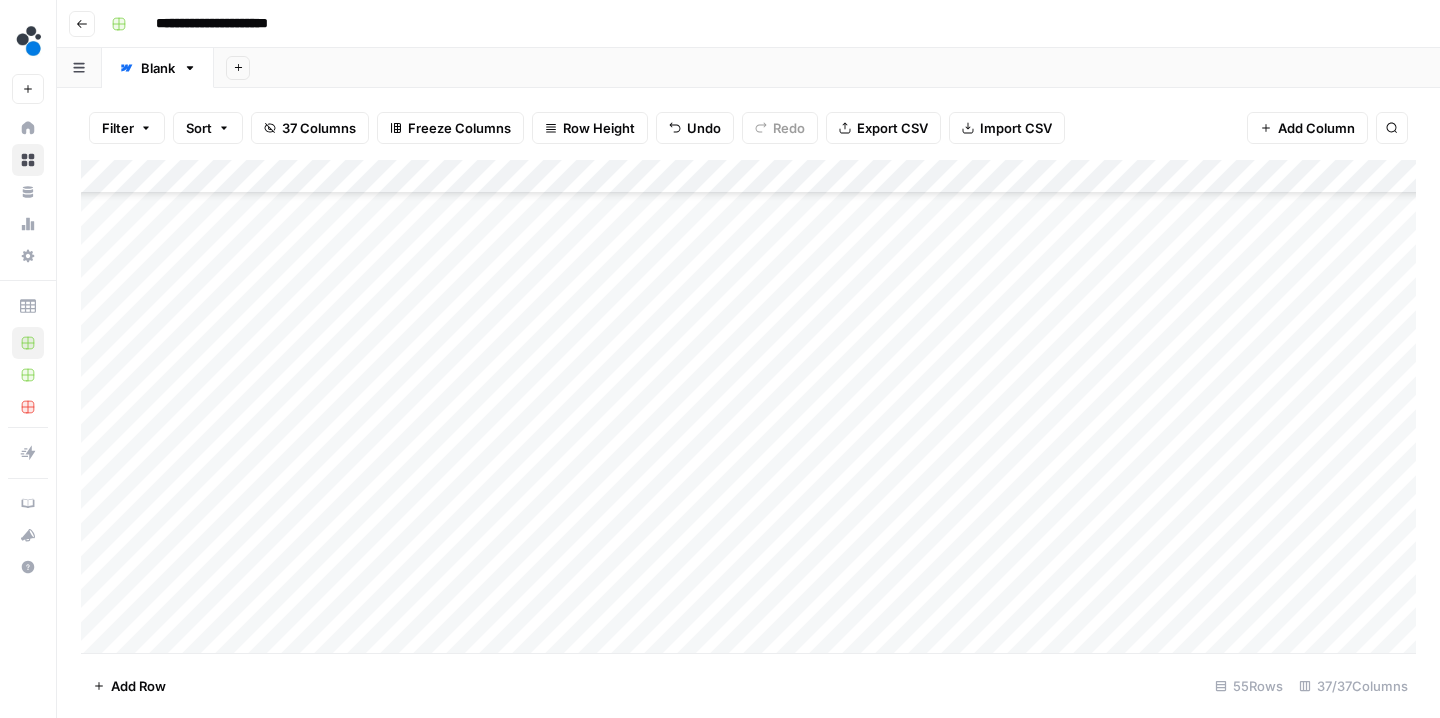 click on "Add Column" at bounding box center [748, 409] 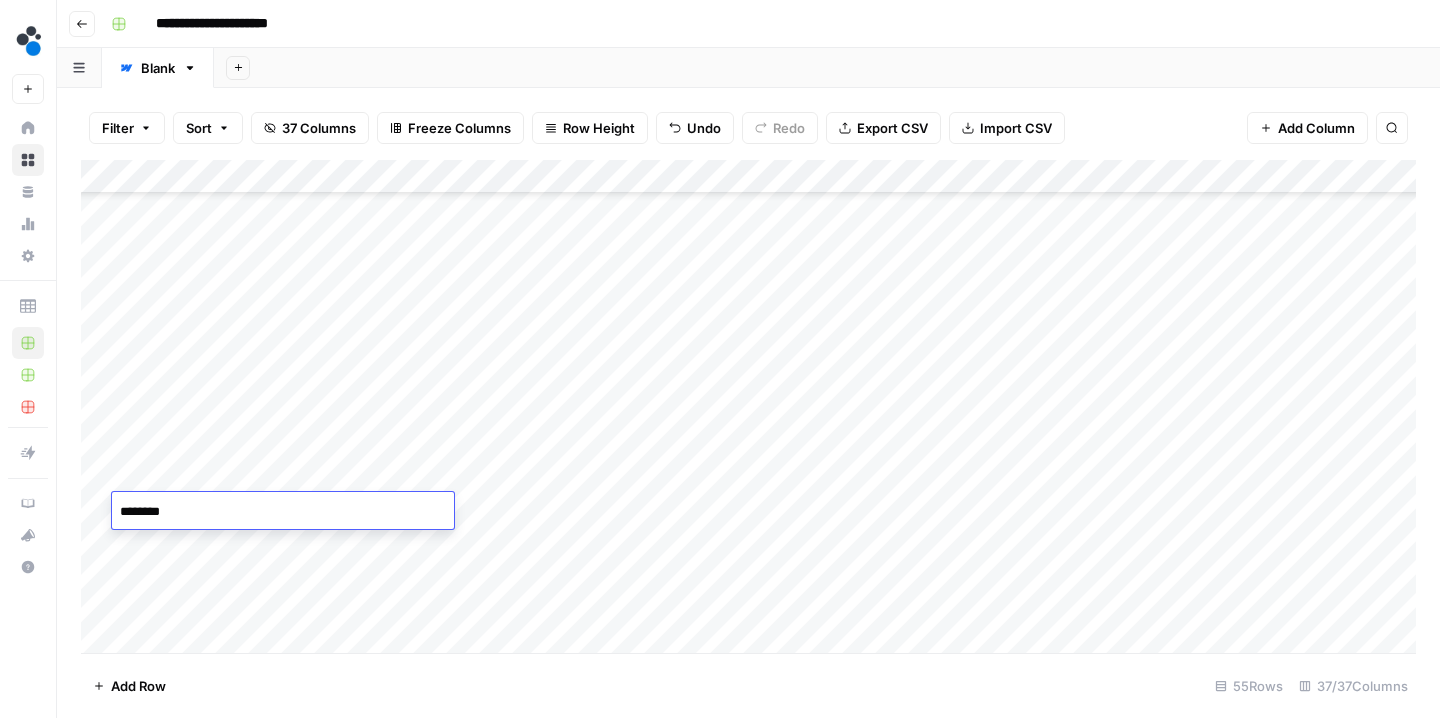 click on "********" at bounding box center (283, 512) 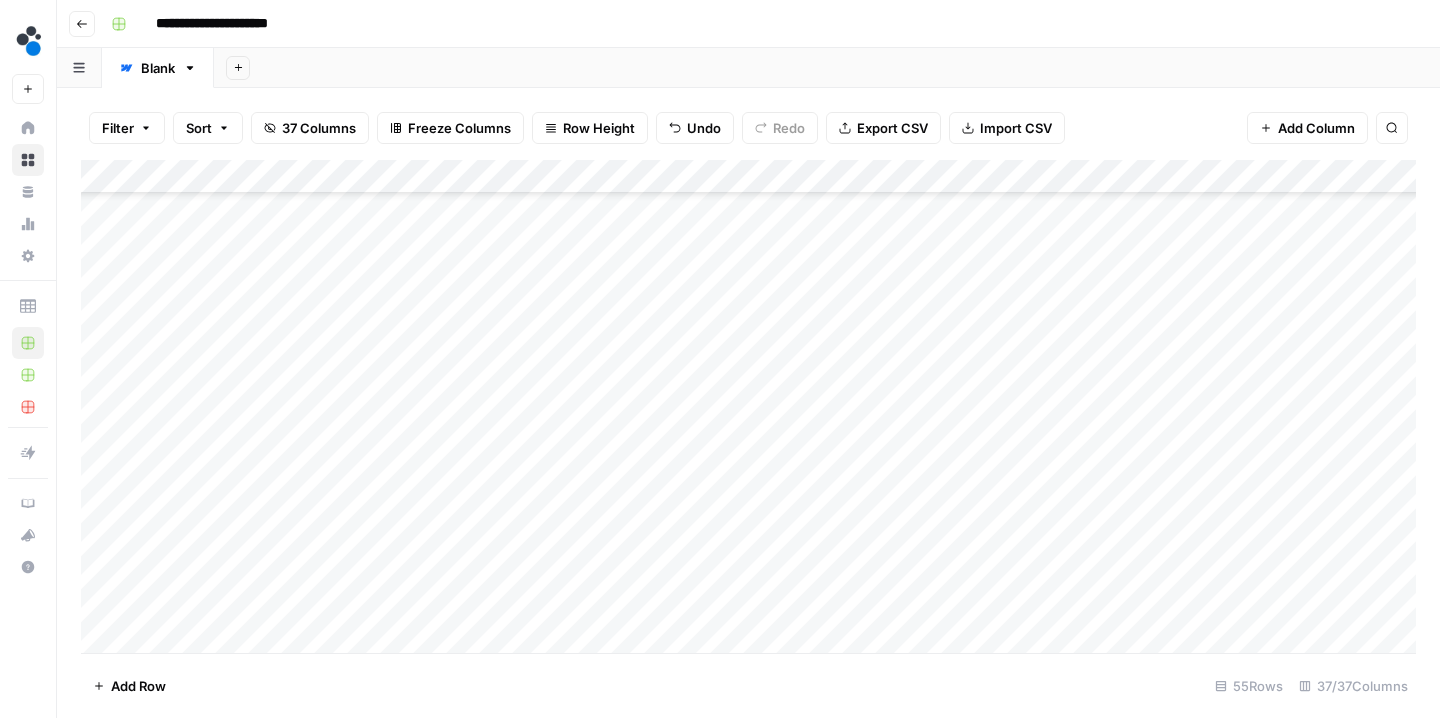 click on "Add Column" at bounding box center (748, 409) 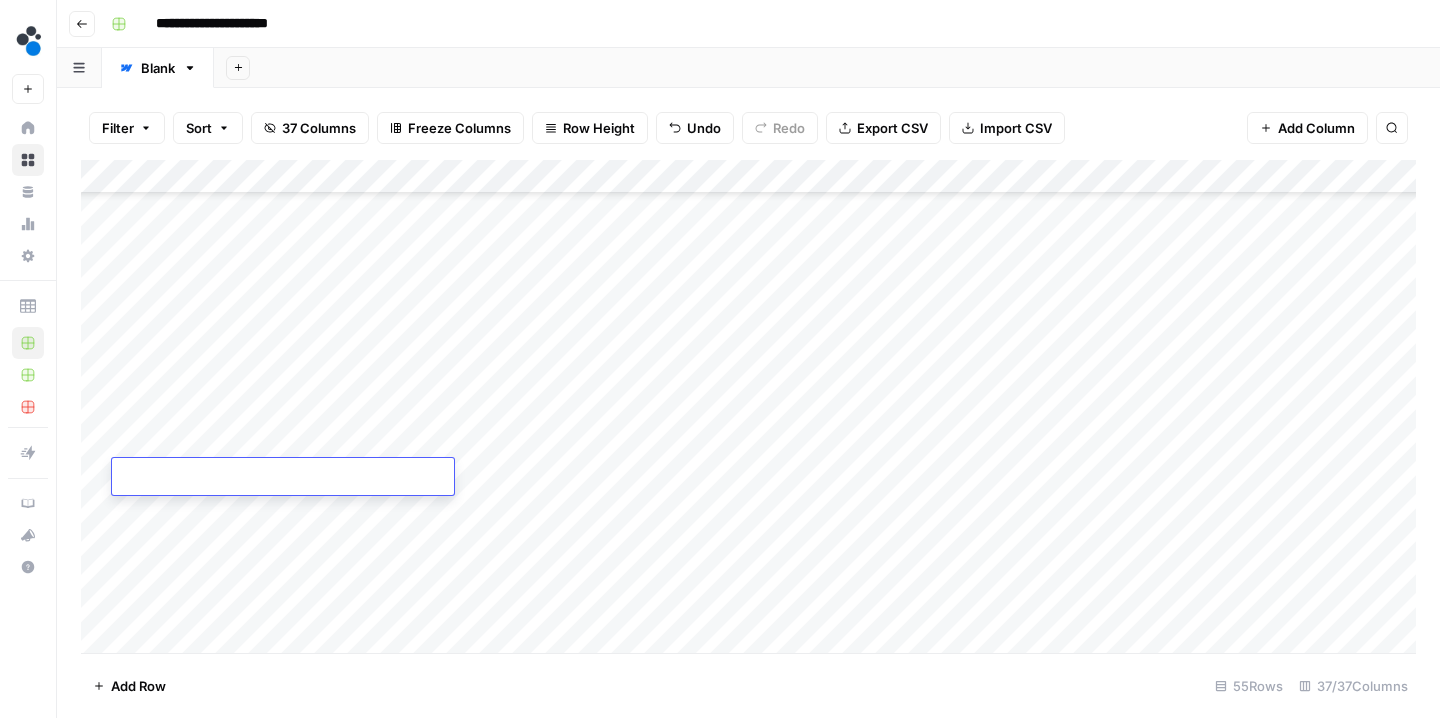 click at bounding box center [283, 478] 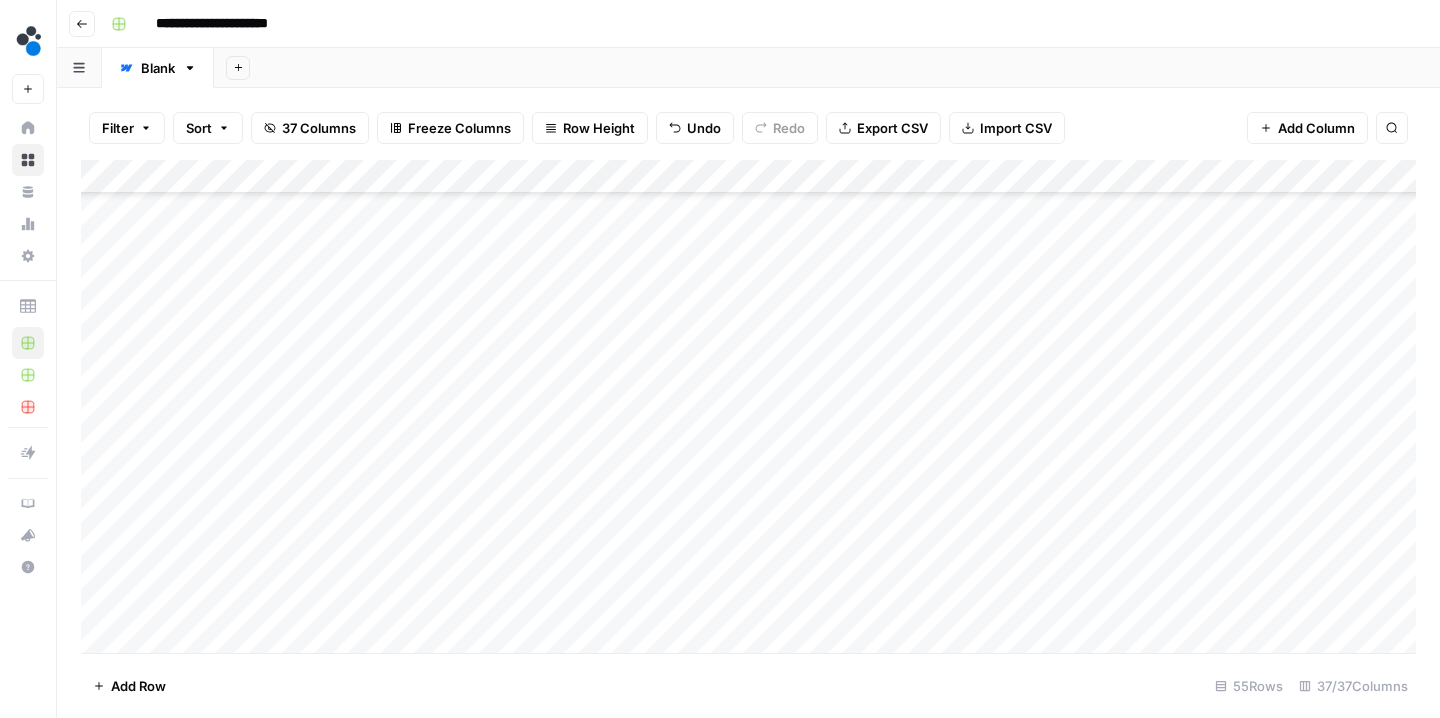 click on "Add Column" at bounding box center [748, 409] 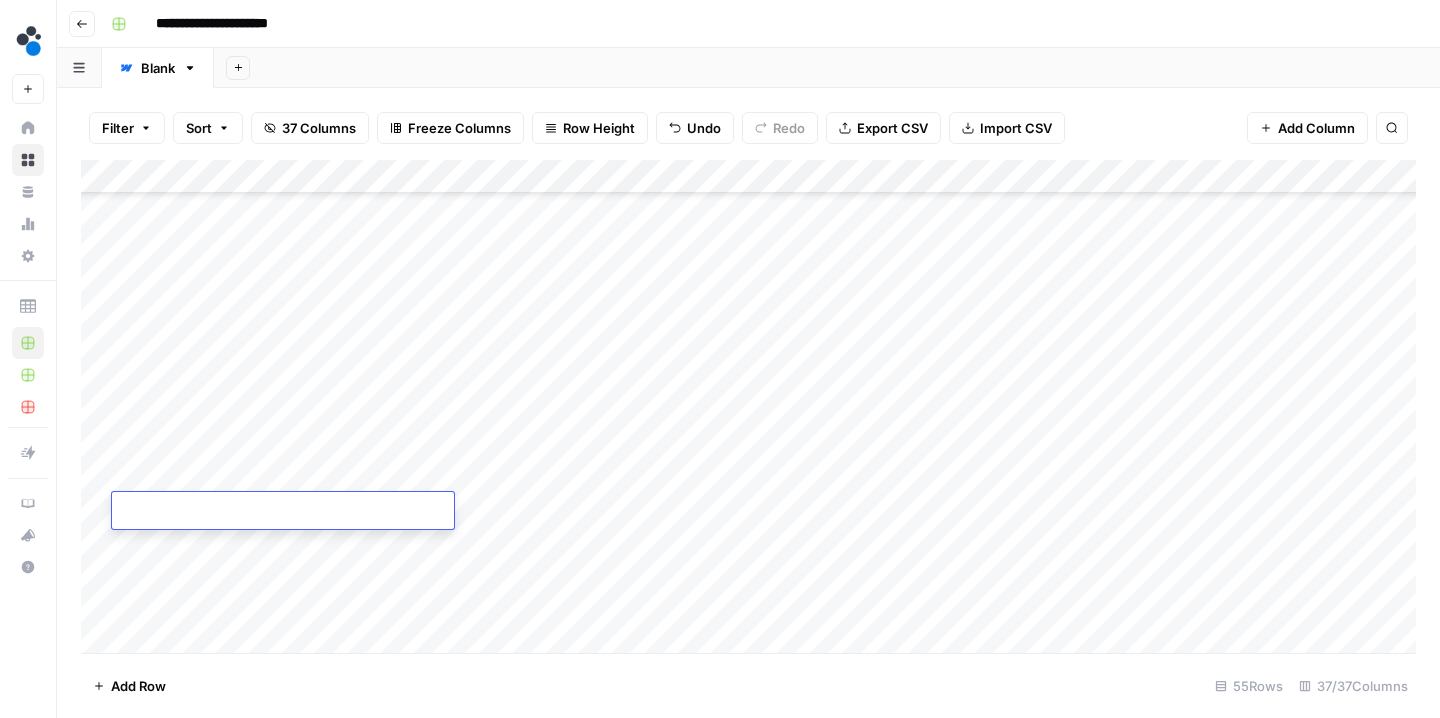 type on "**********" 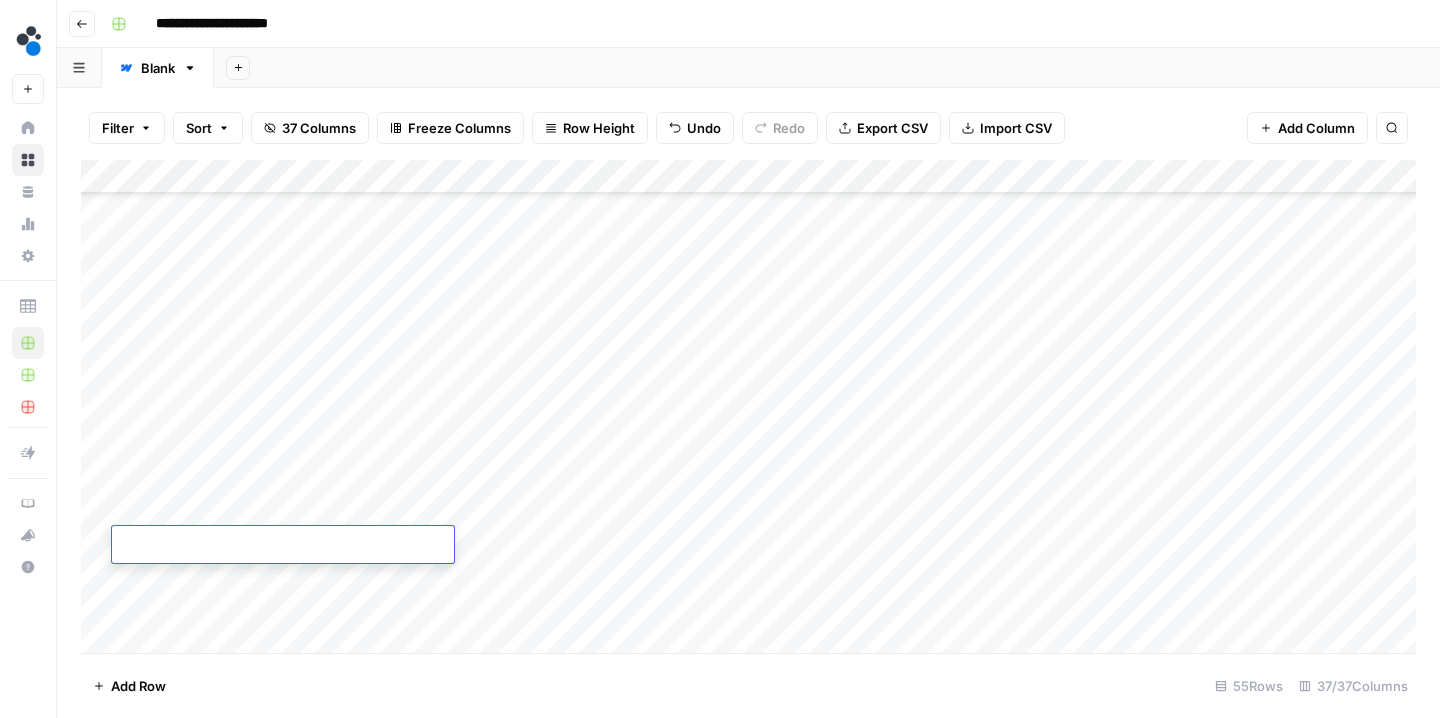 click on "Add Column" at bounding box center (748, 409) 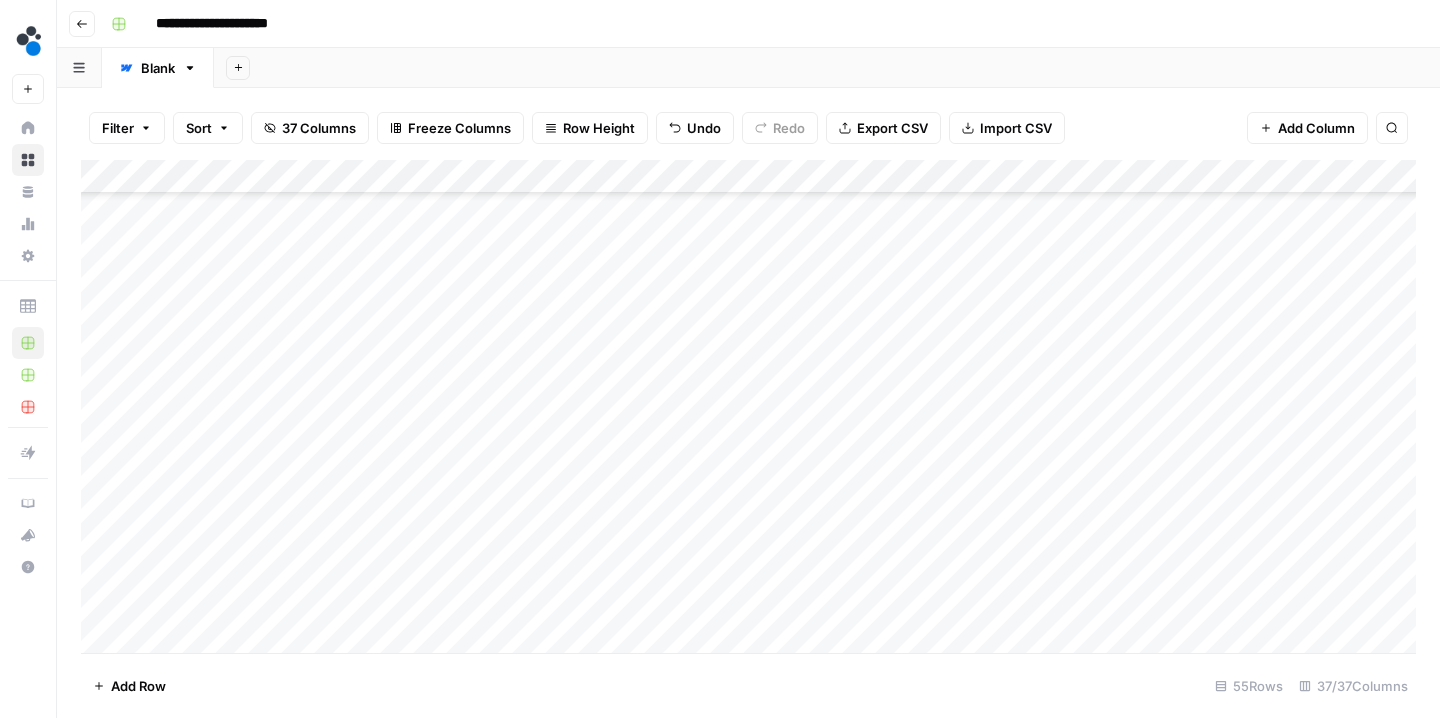 click on "Add Column" at bounding box center (748, 409) 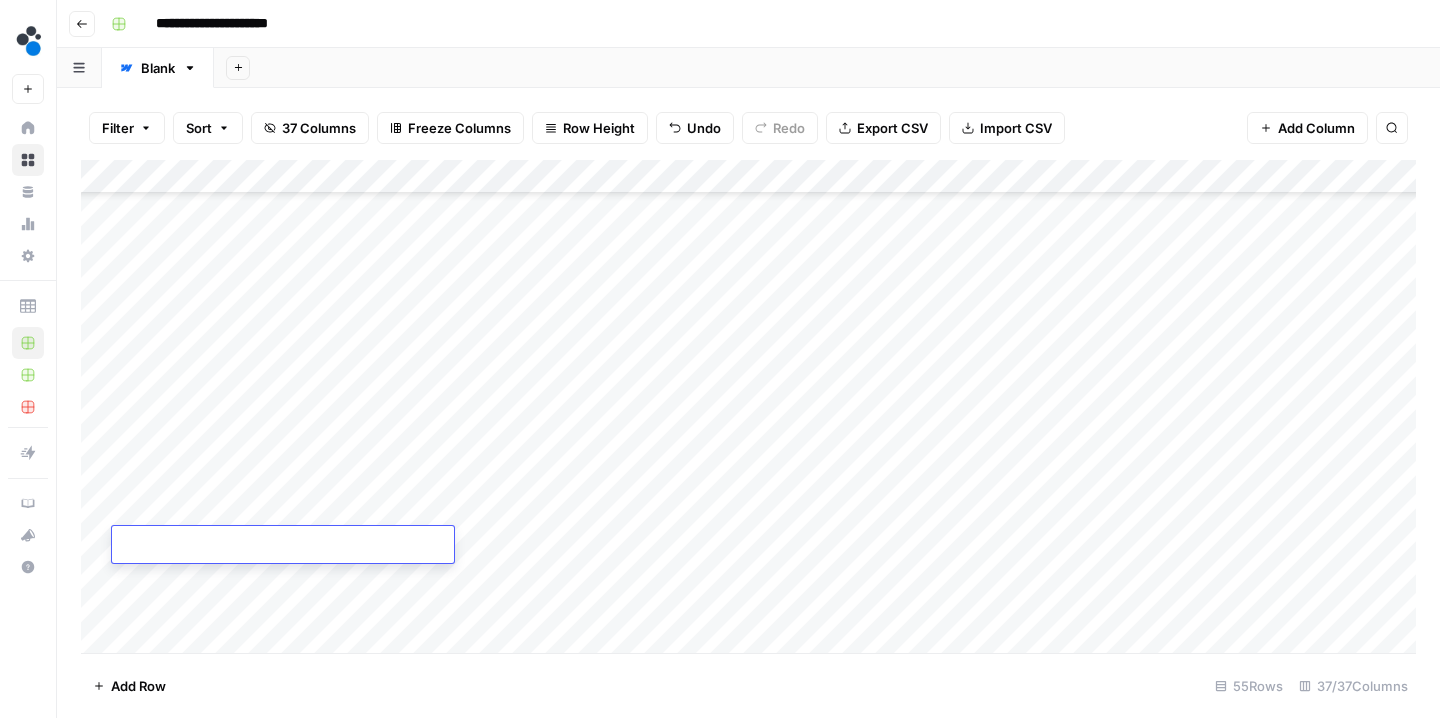 type on "**********" 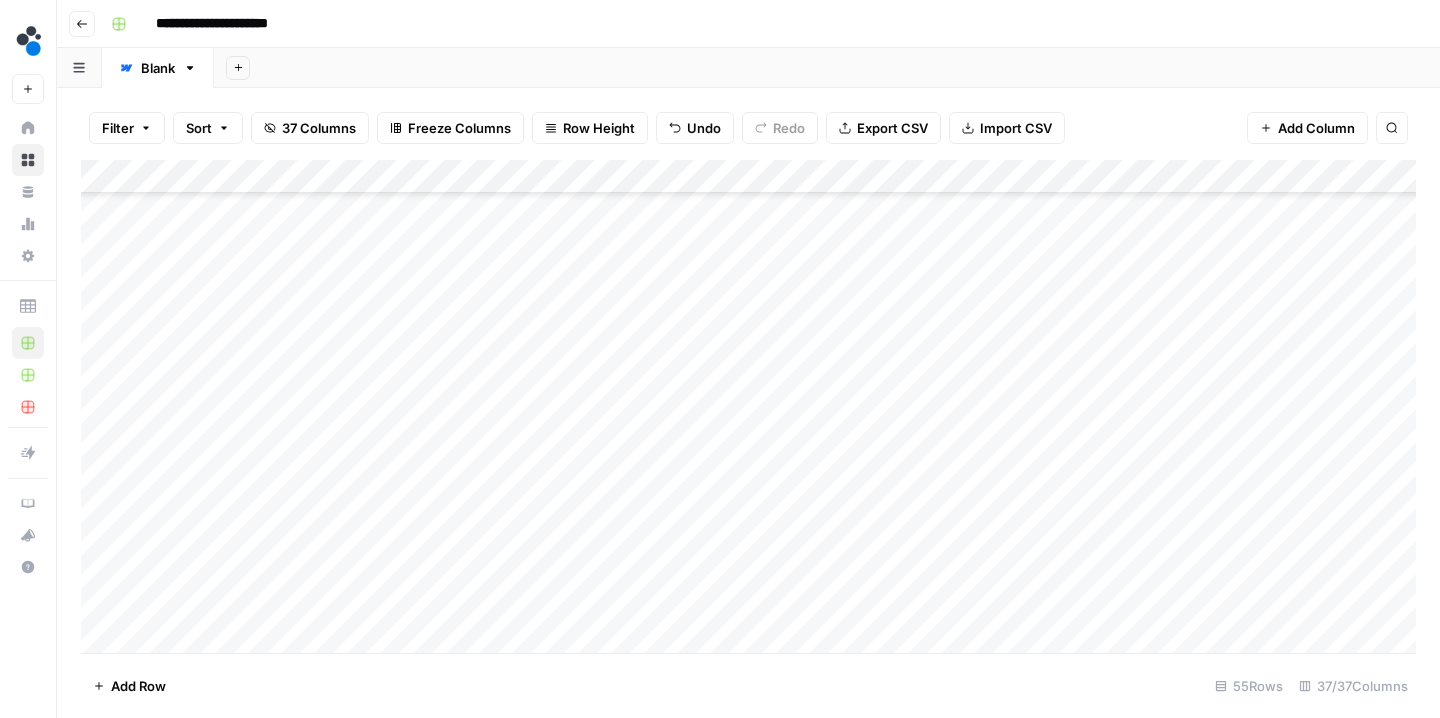 click on "Add Column" at bounding box center [748, 409] 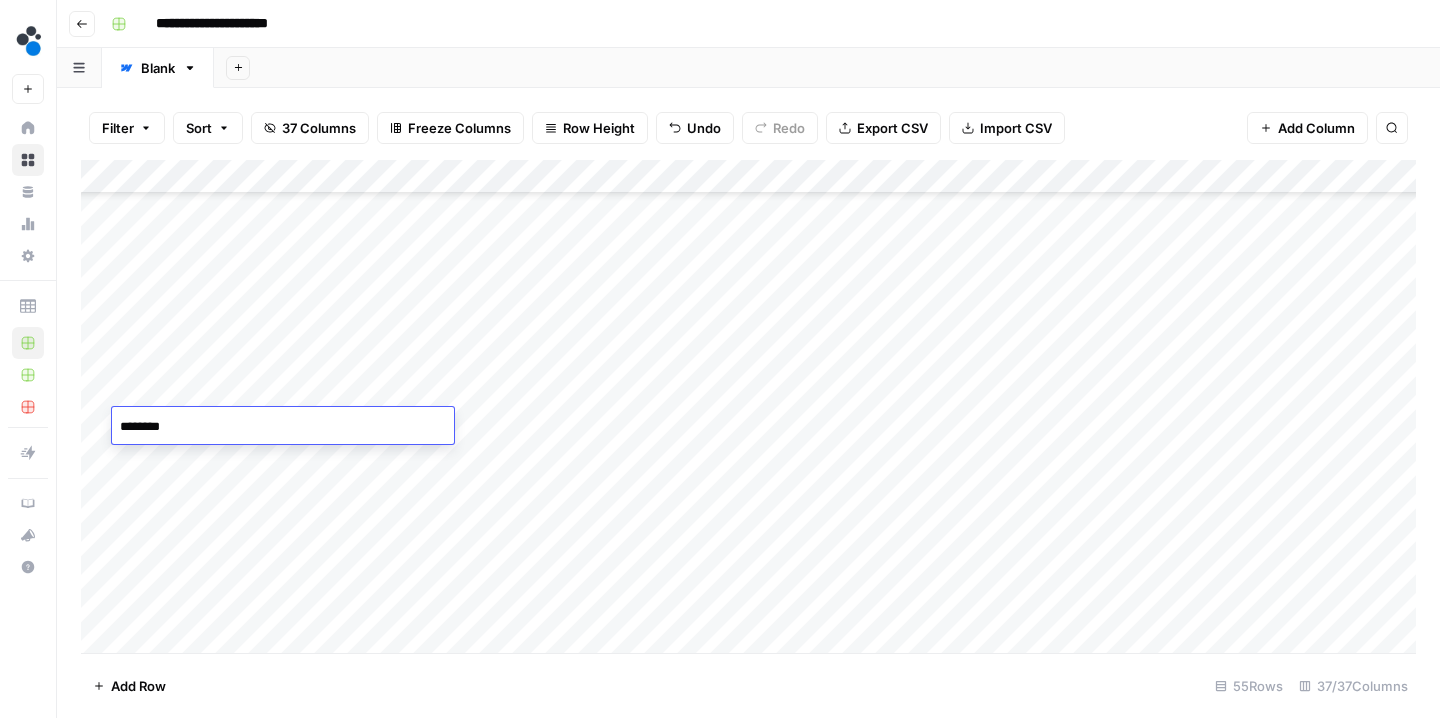 click on "Add Column" at bounding box center [748, 409] 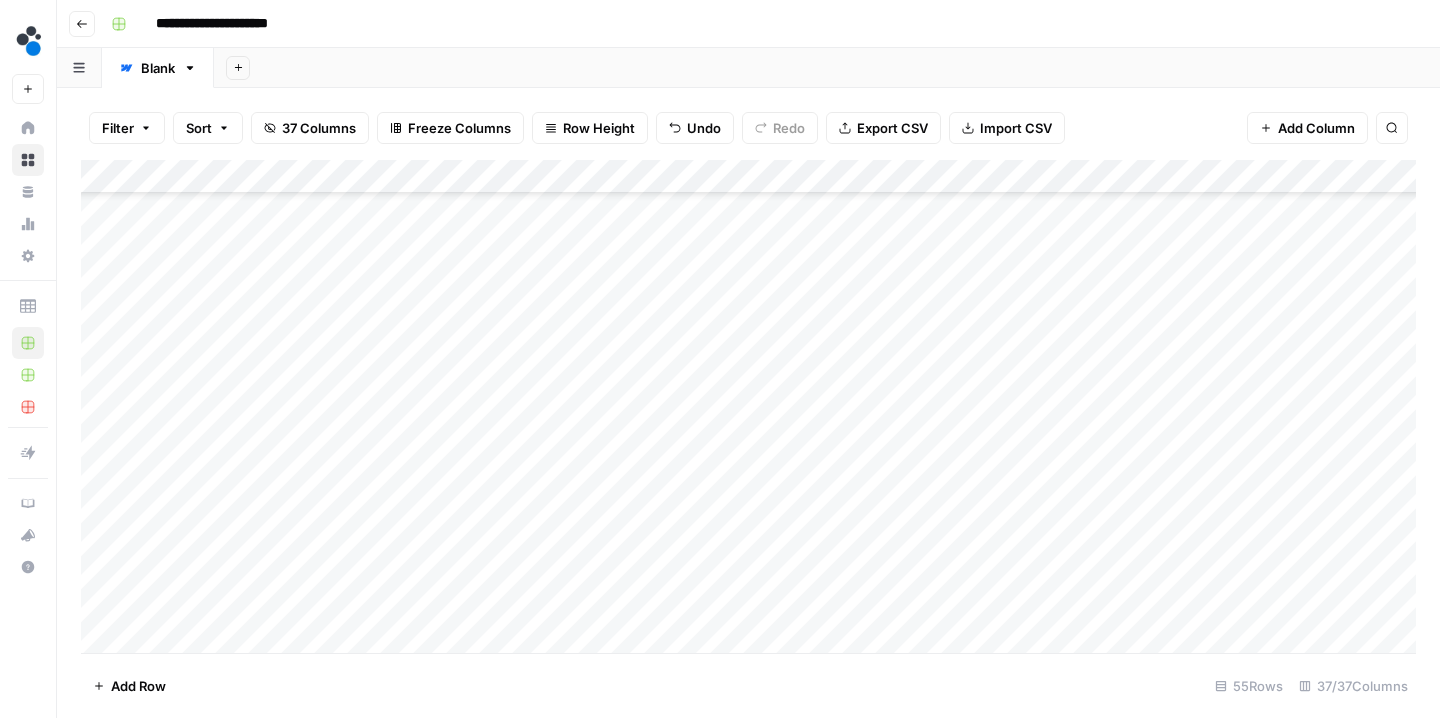 click on "Add Column" at bounding box center (748, 409) 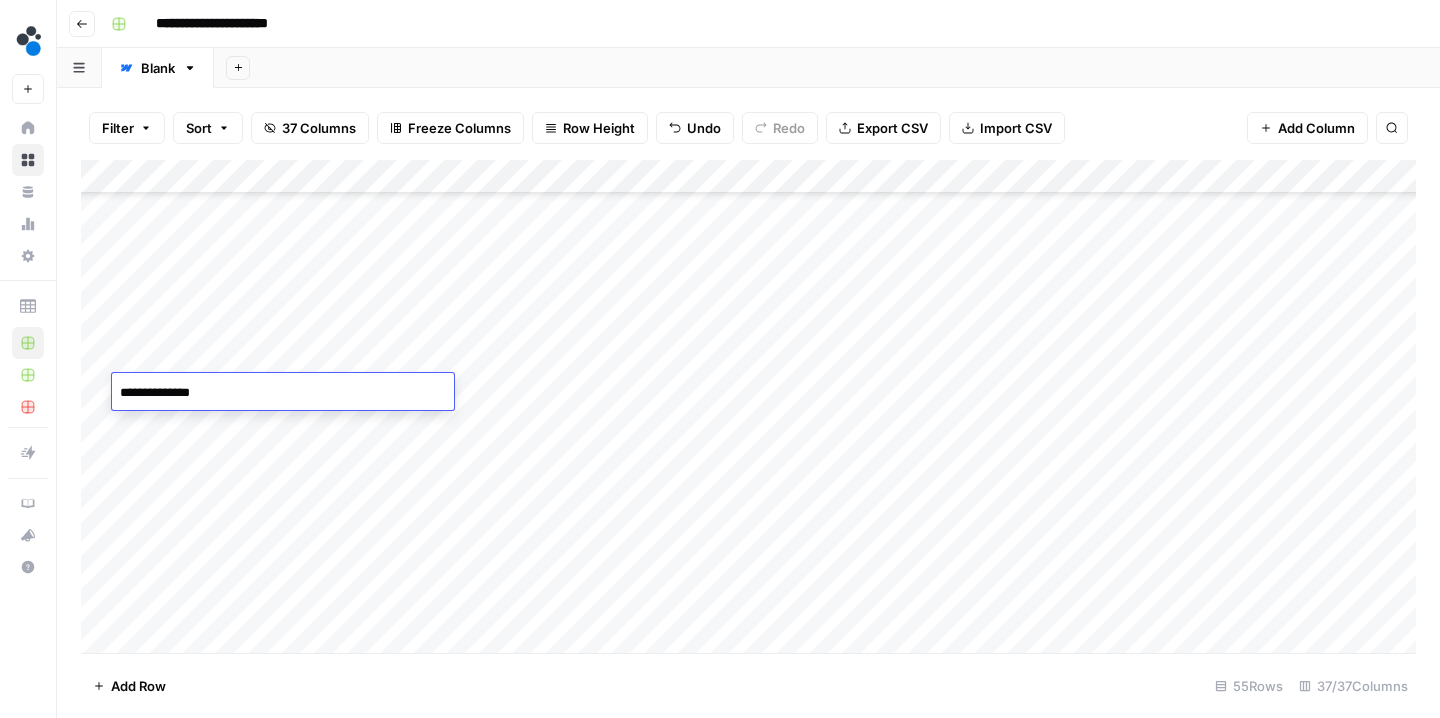 type on "**********" 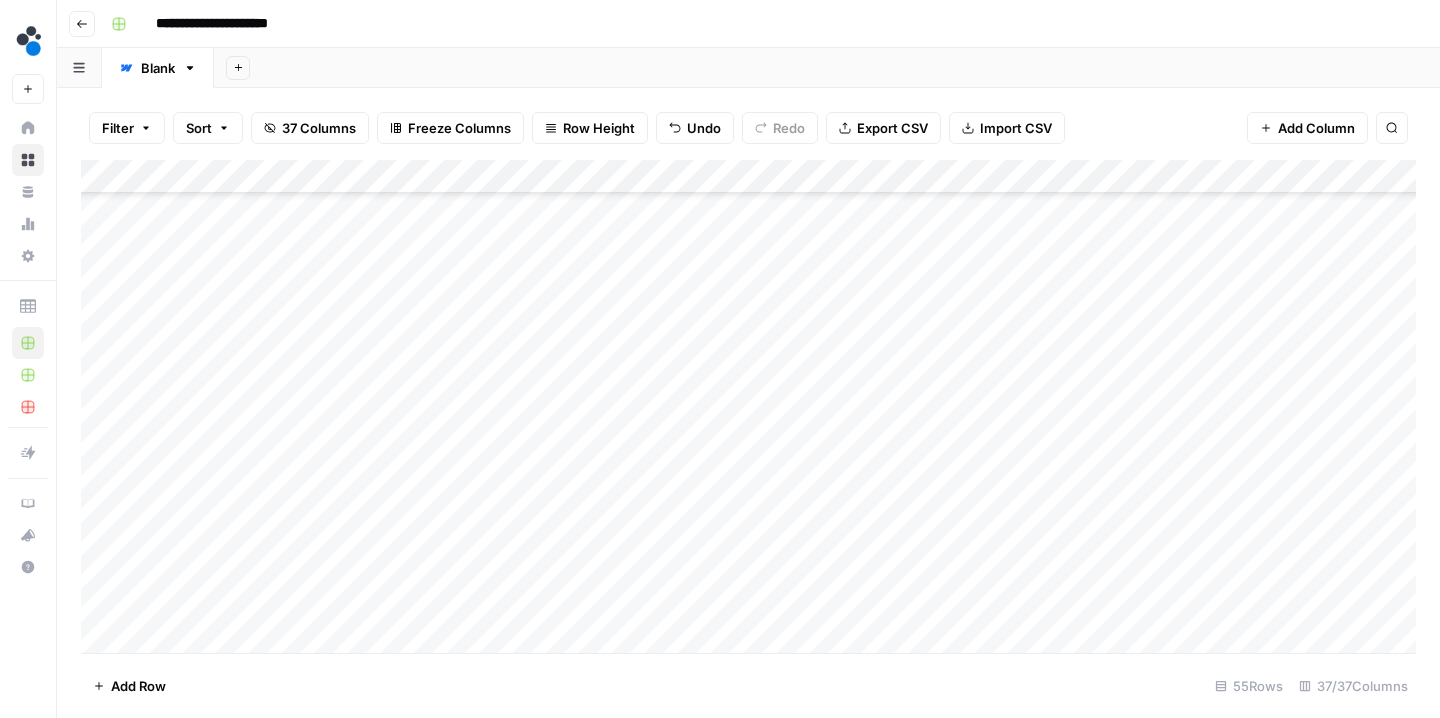 click on "Add Column" at bounding box center [748, 409] 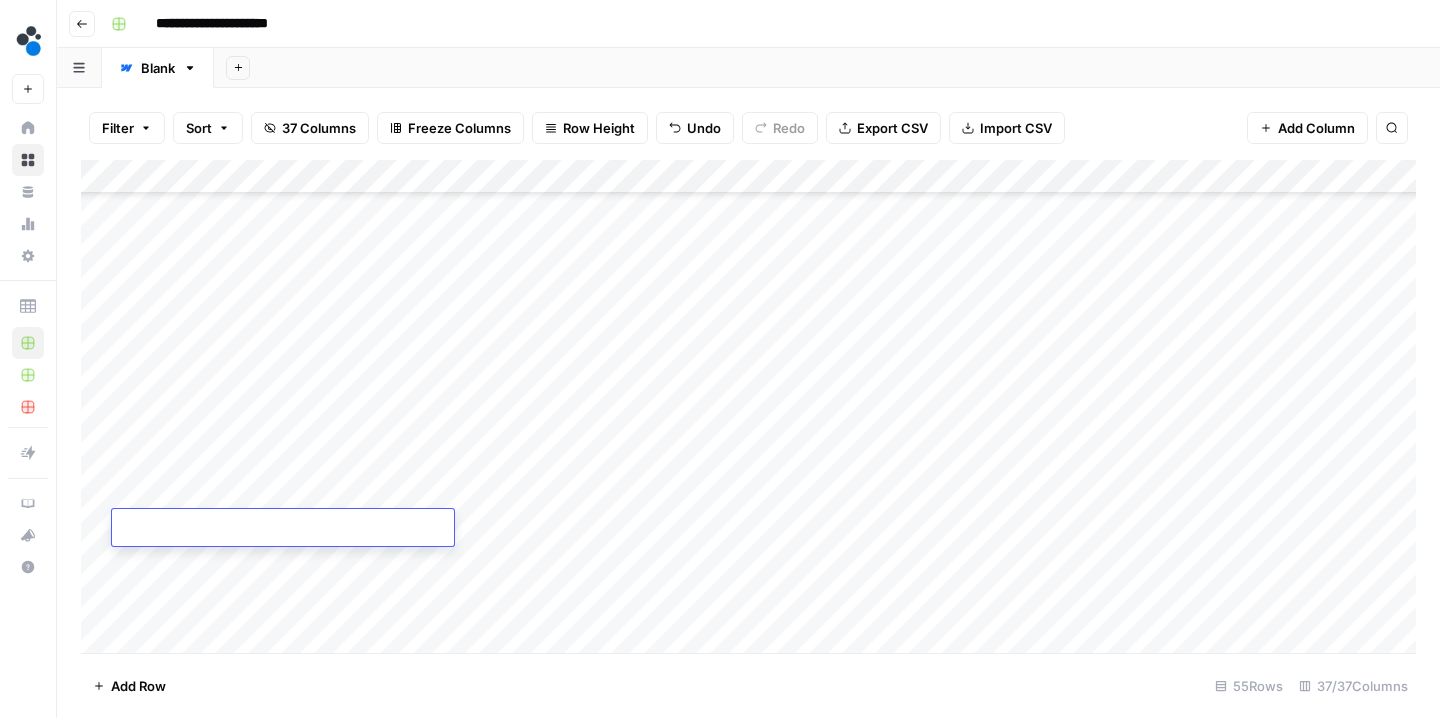 click at bounding box center [283, 529] 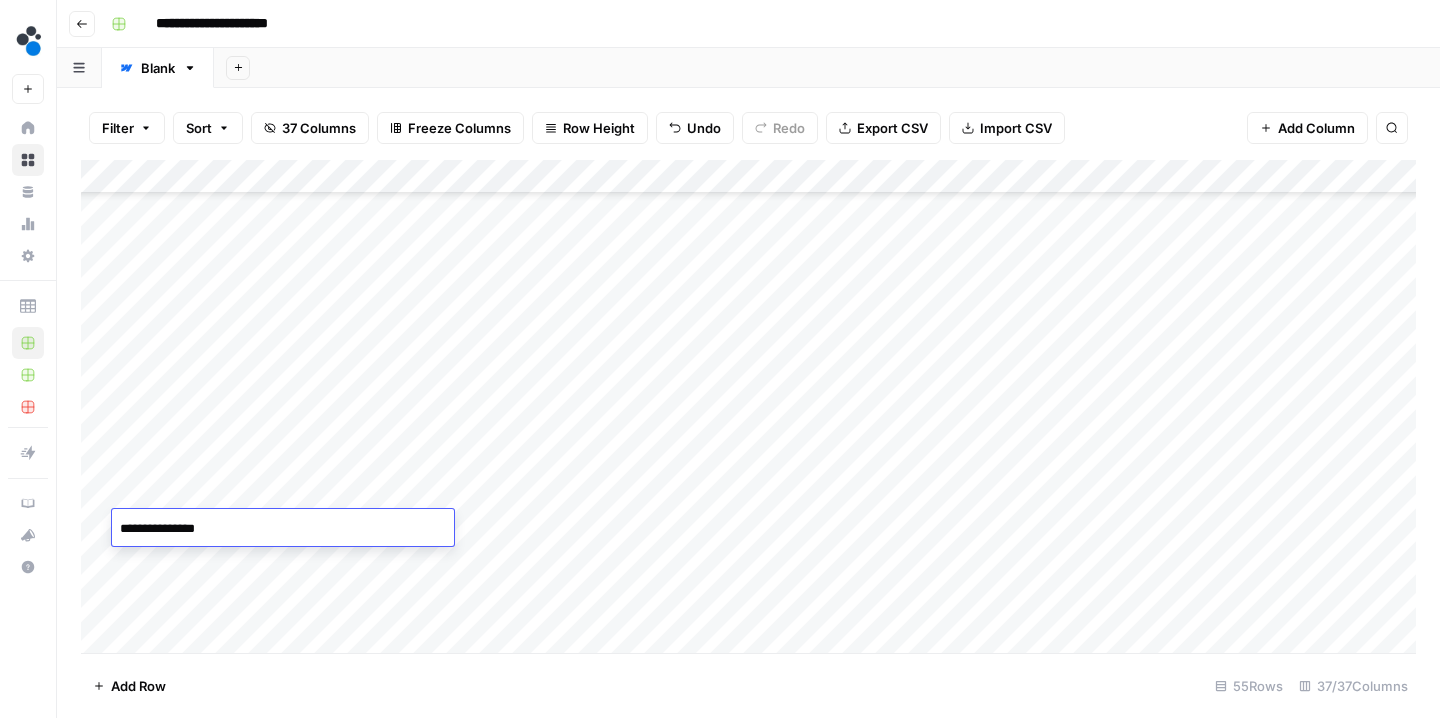 type on "**********" 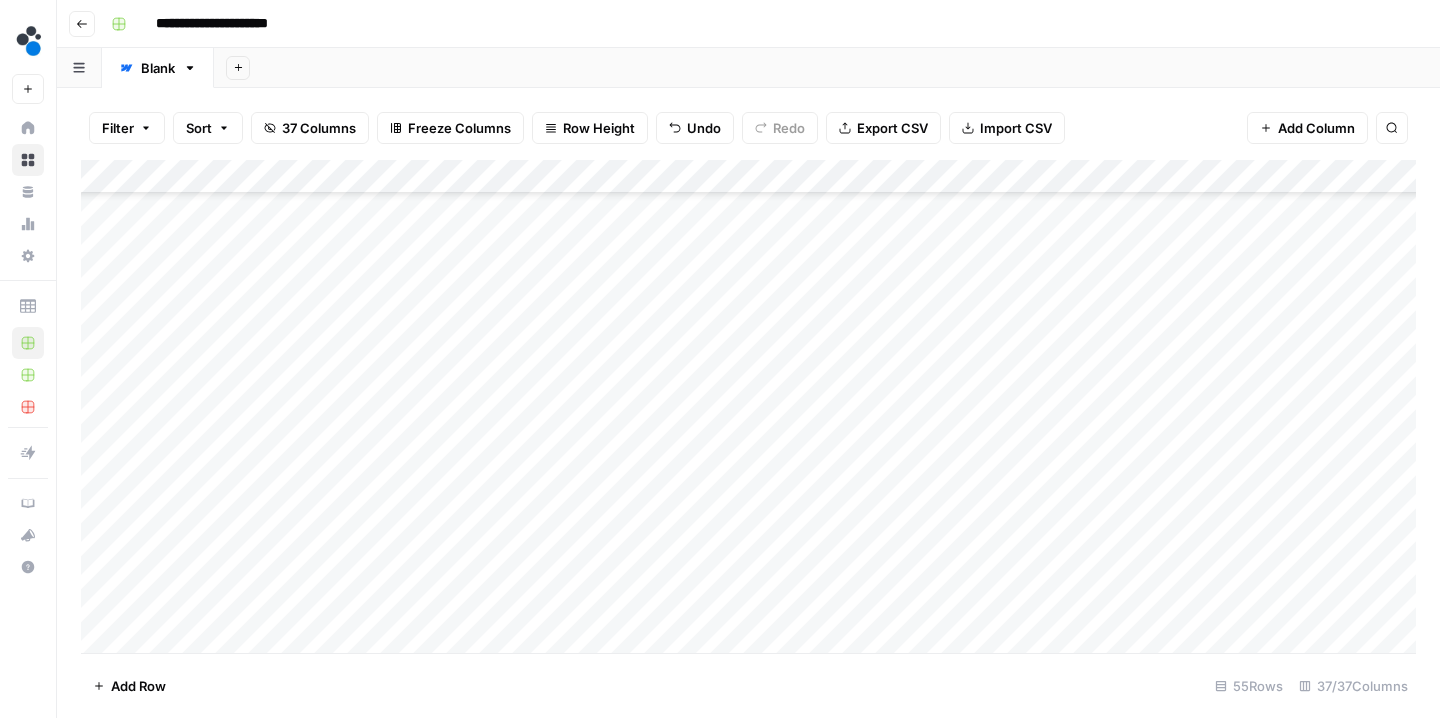 click on "**********" at bounding box center [748, 24] 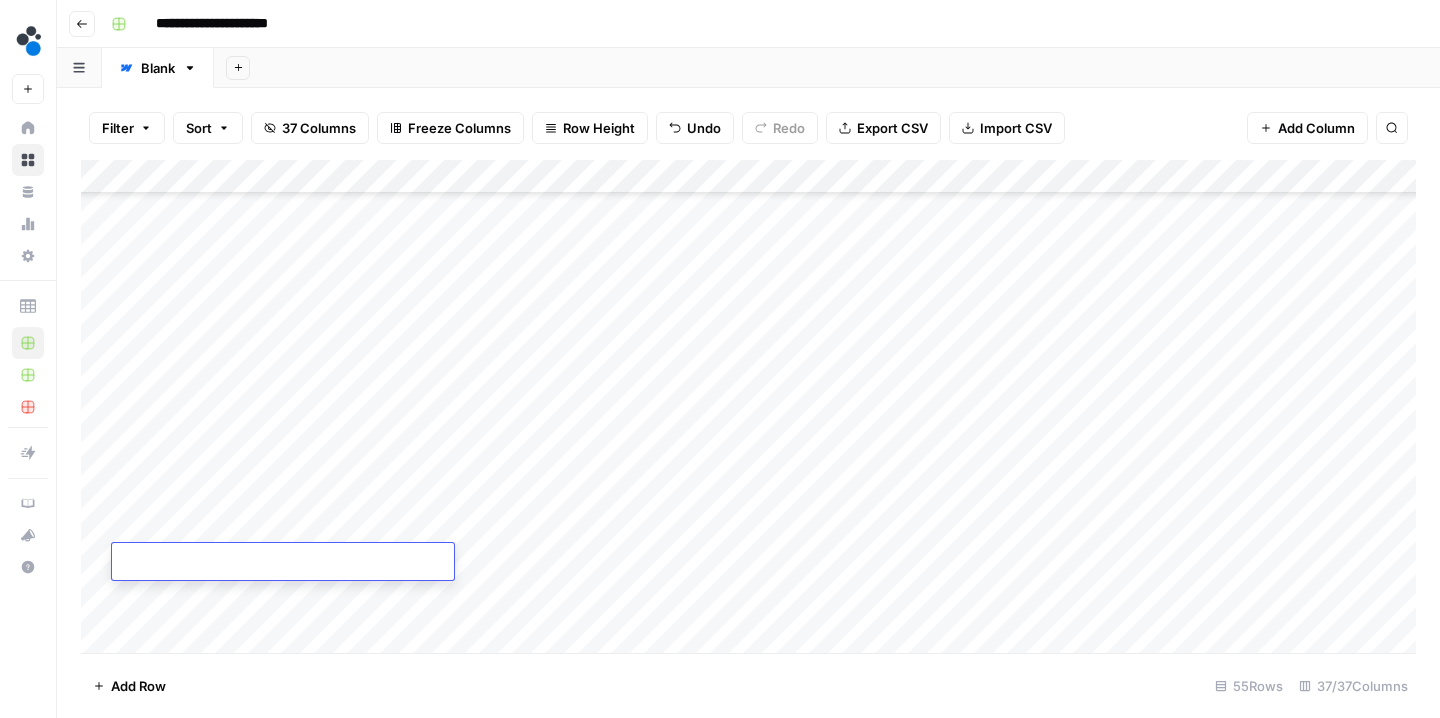 click at bounding box center [283, 563] 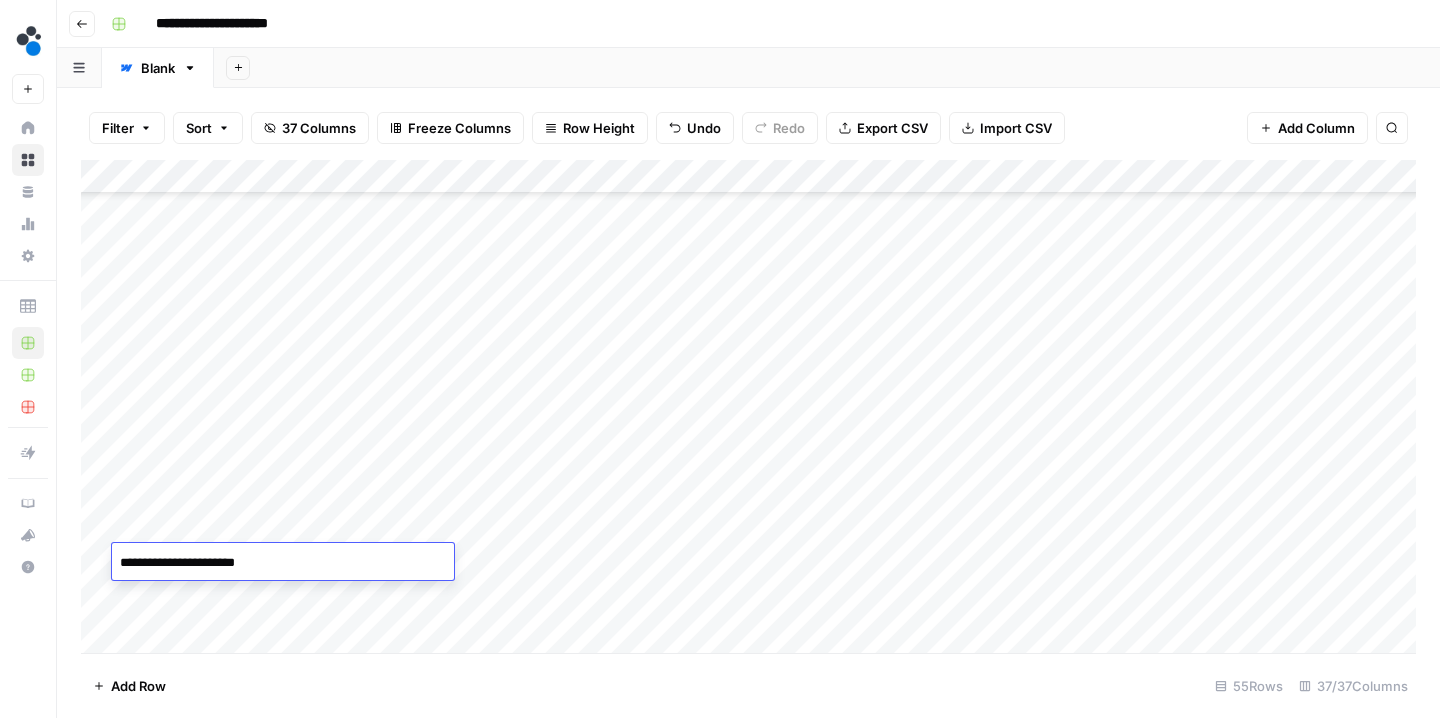 click on "**********" at bounding box center [283, 563] 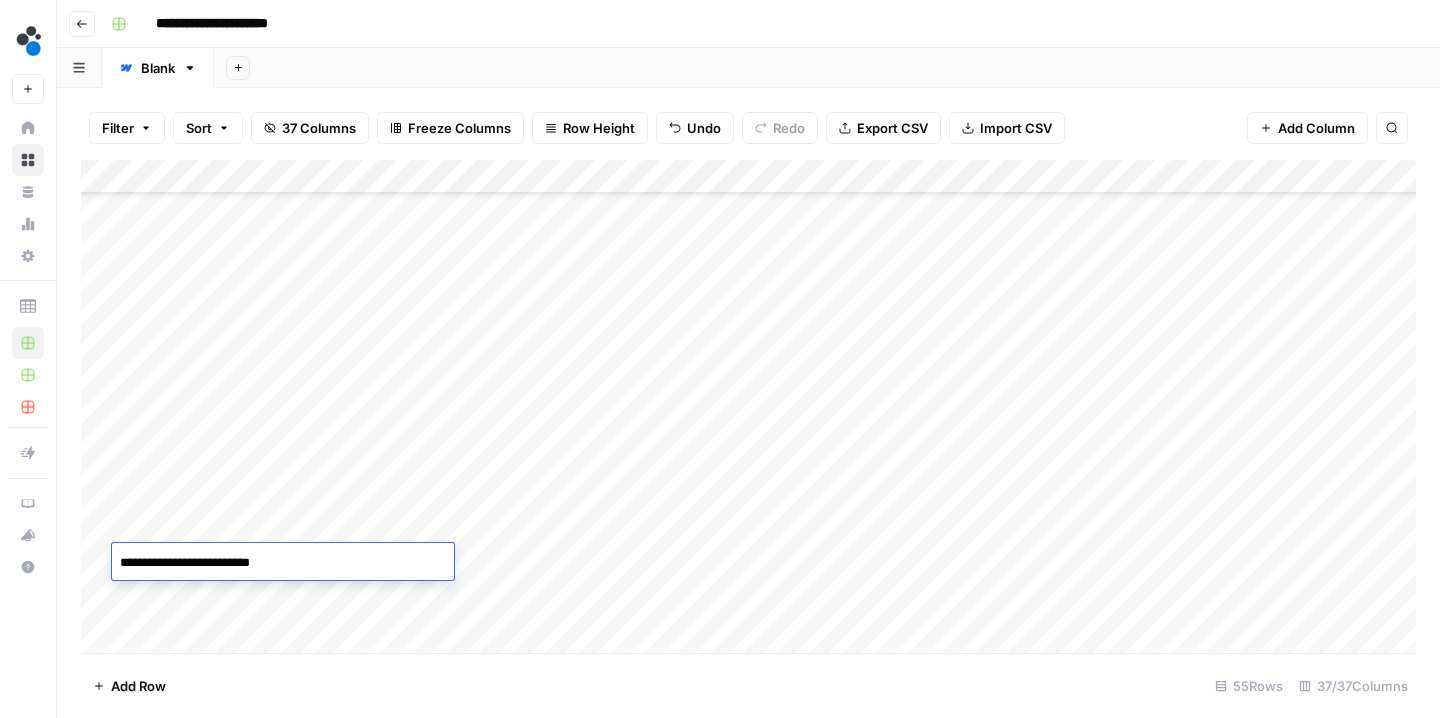 click on "**********" at bounding box center (283, 563) 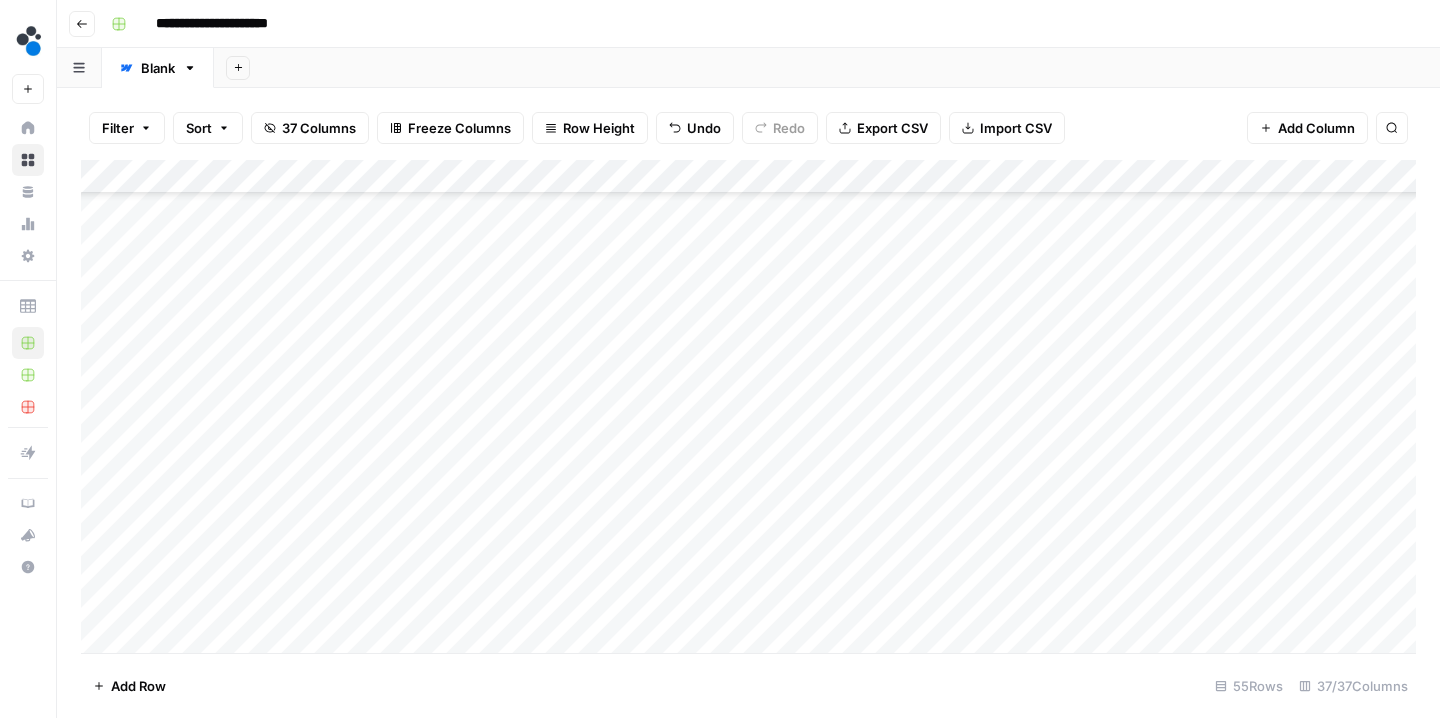 scroll, scrollTop: 1437, scrollLeft: 0, axis: vertical 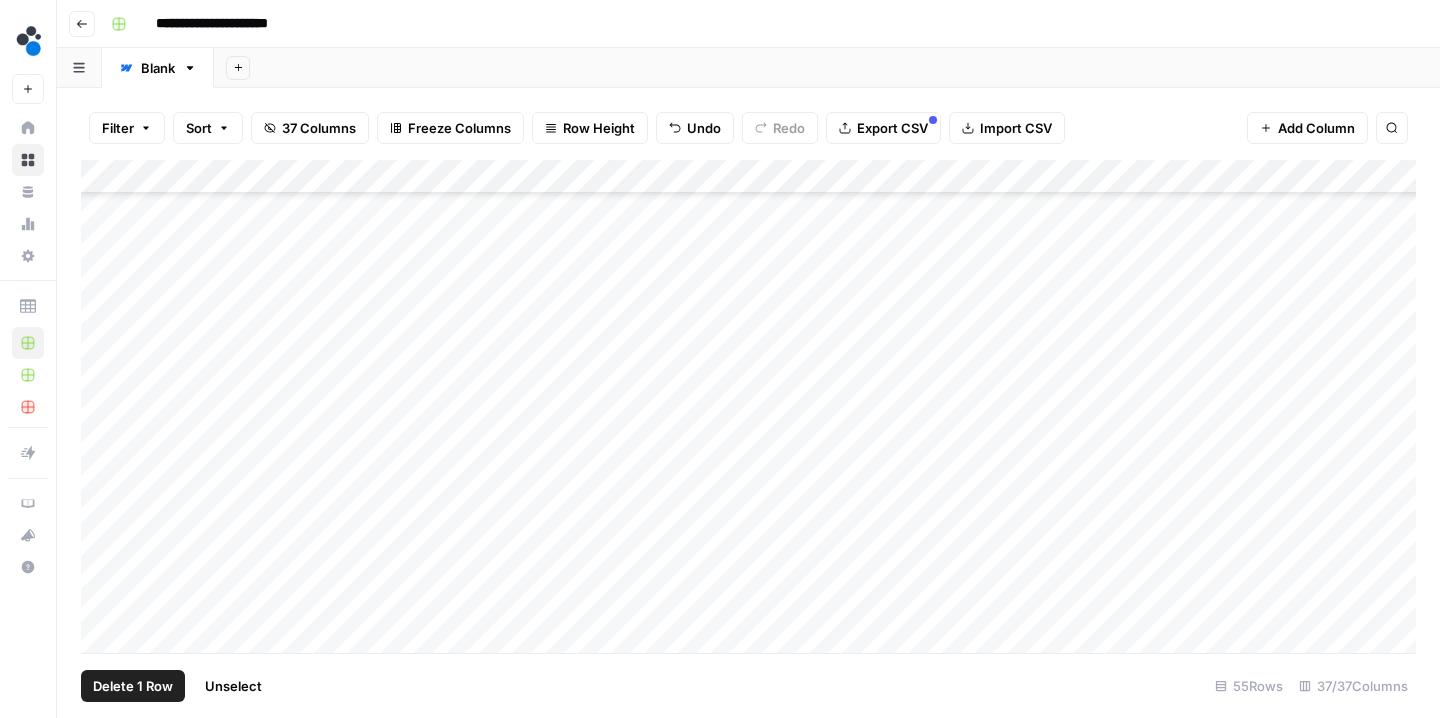 click on "Add Column" at bounding box center [748, 409] 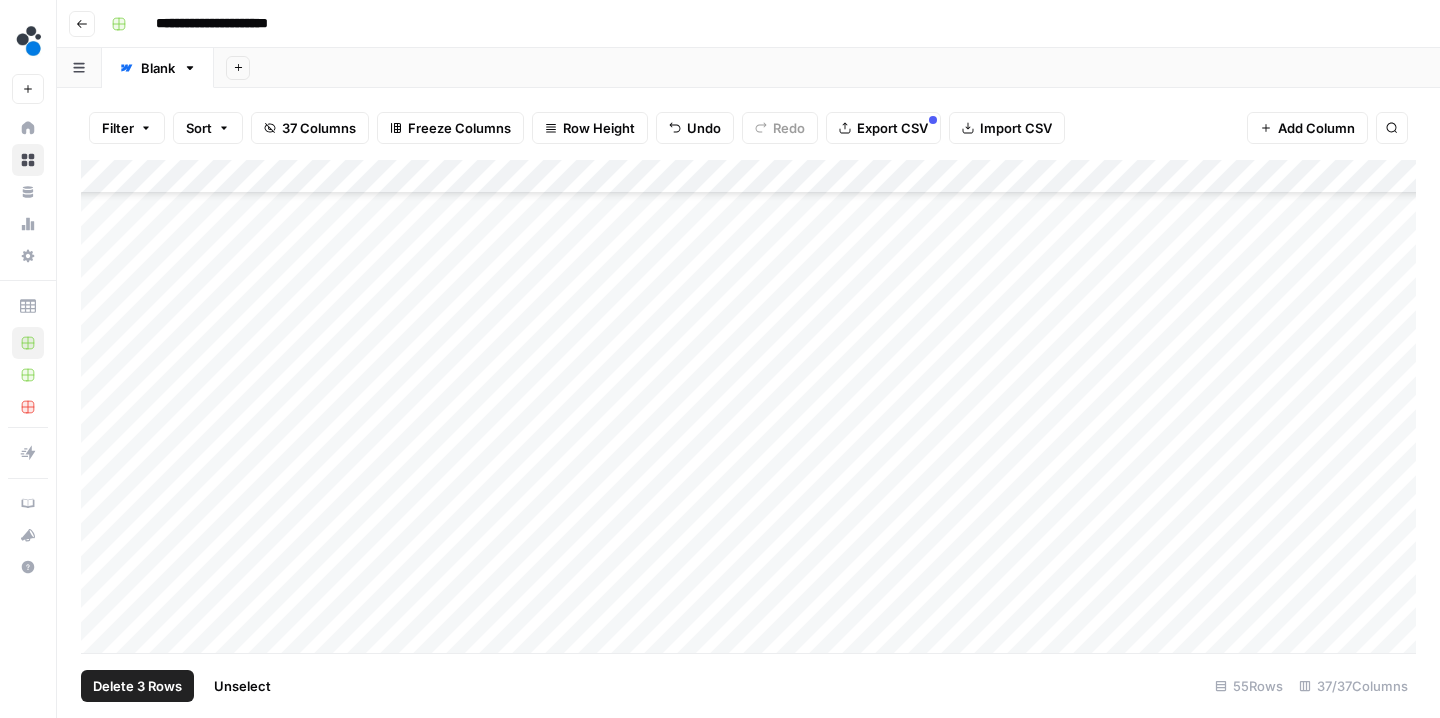 click on "Add Column" at bounding box center (748, 409) 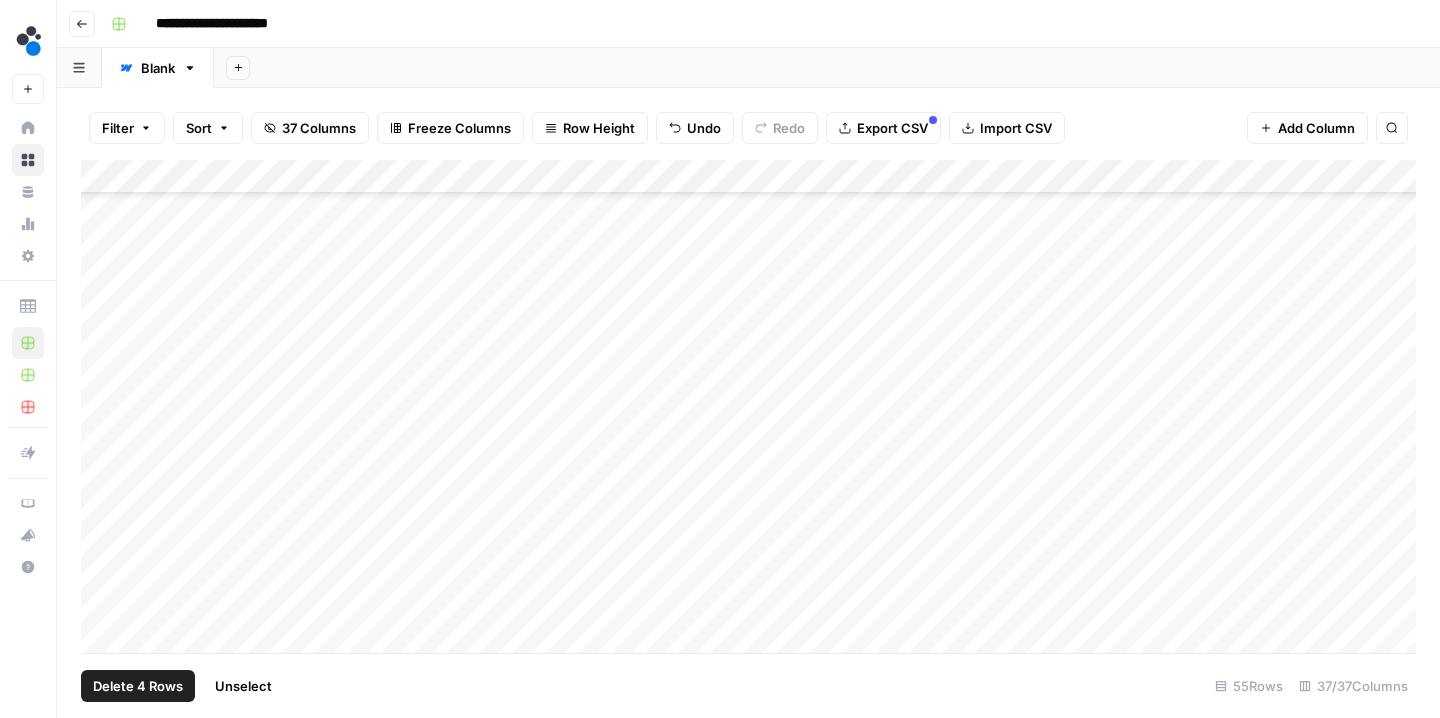 click on "Add Column" at bounding box center (748, 409) 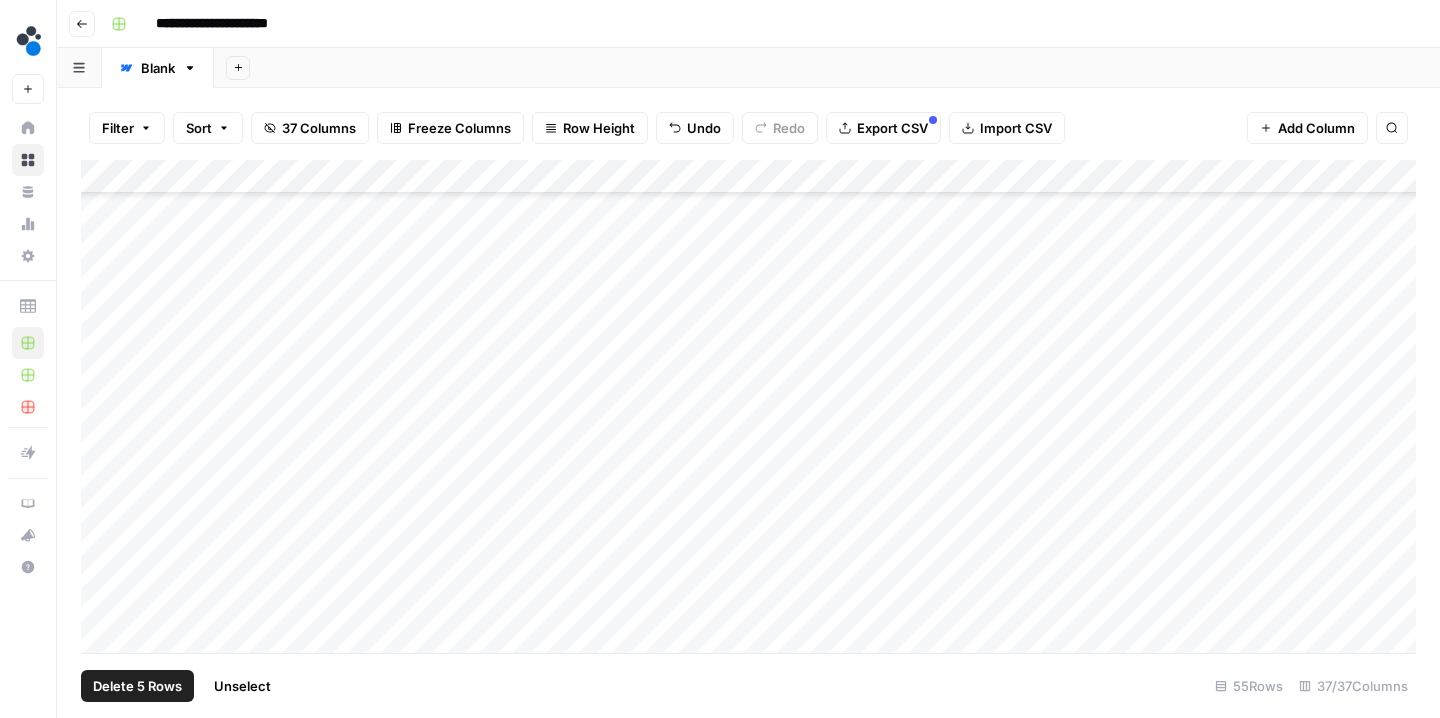 click on "Add Column" at bounding box center [748, 409] 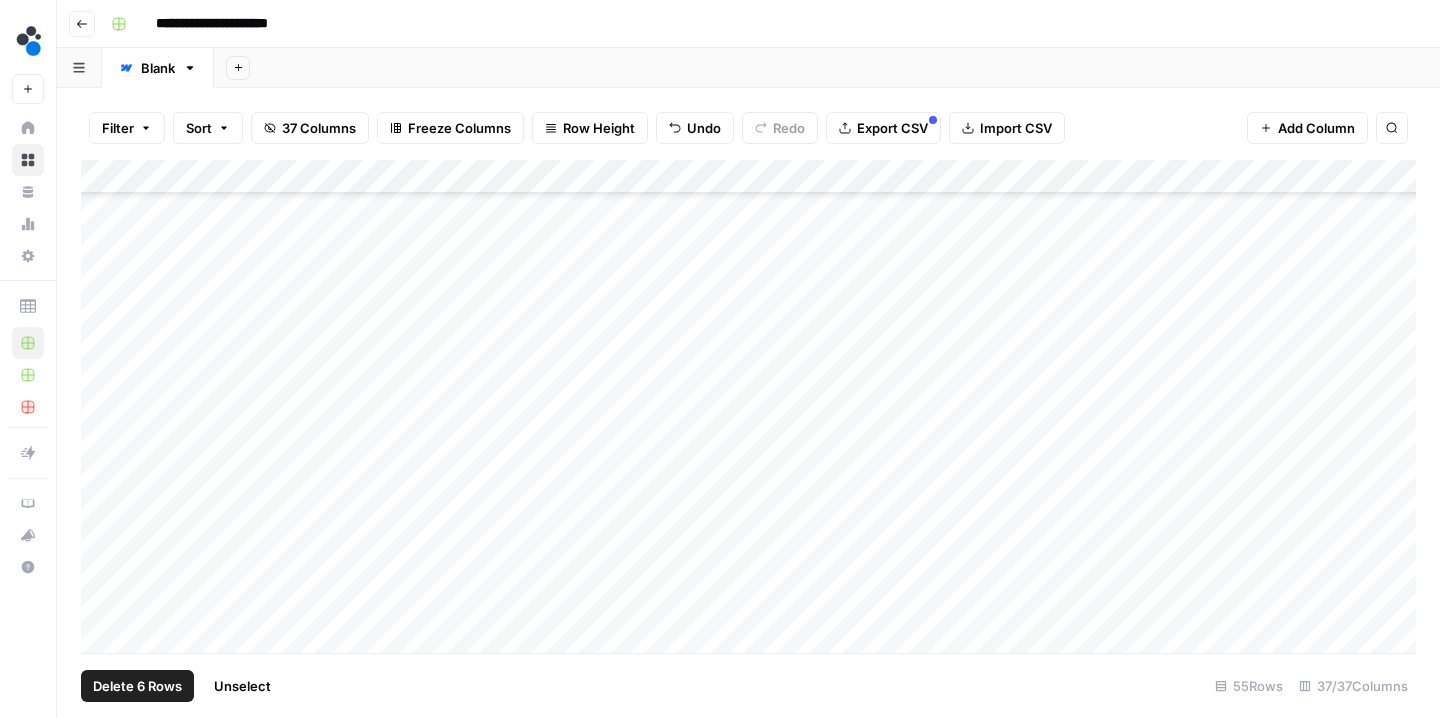 click on "Add Column" at bounding box center [748, 409] 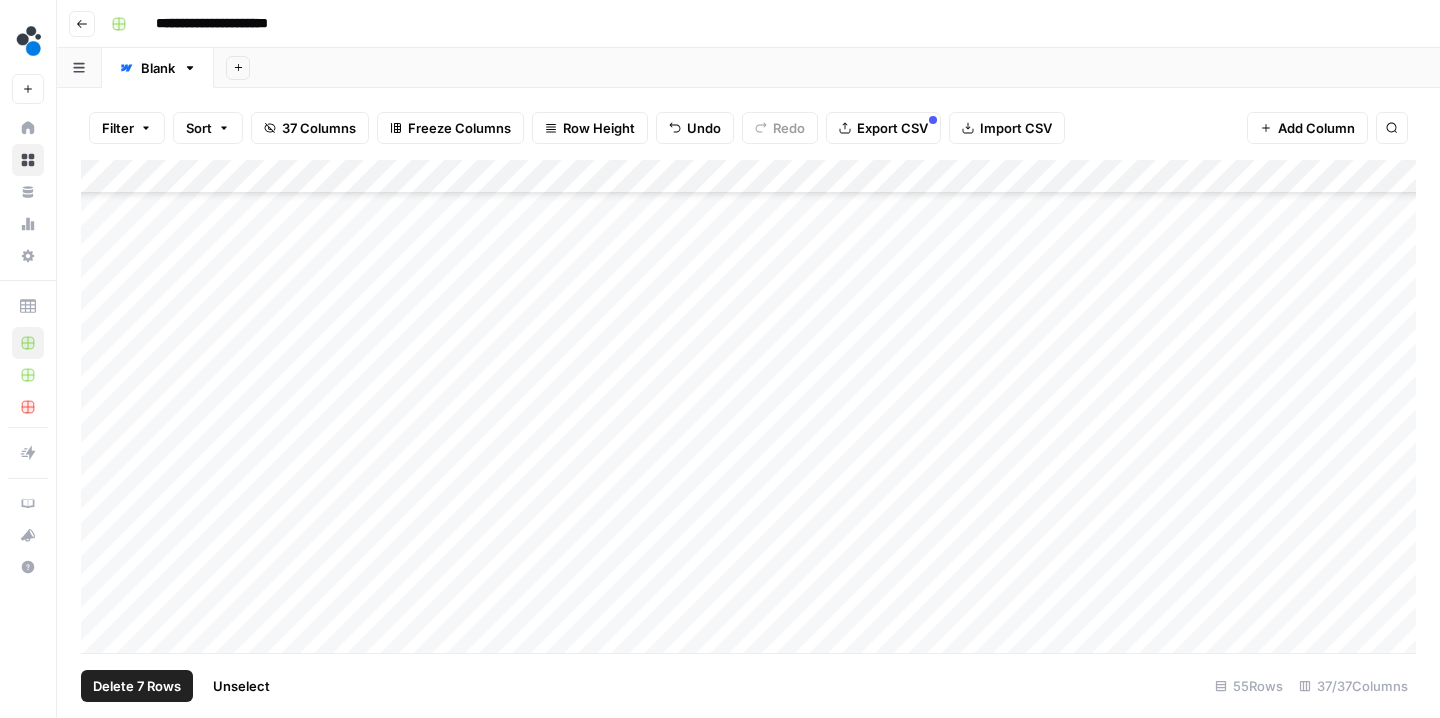 click on "Add Column" at bounding box center [748, 409] 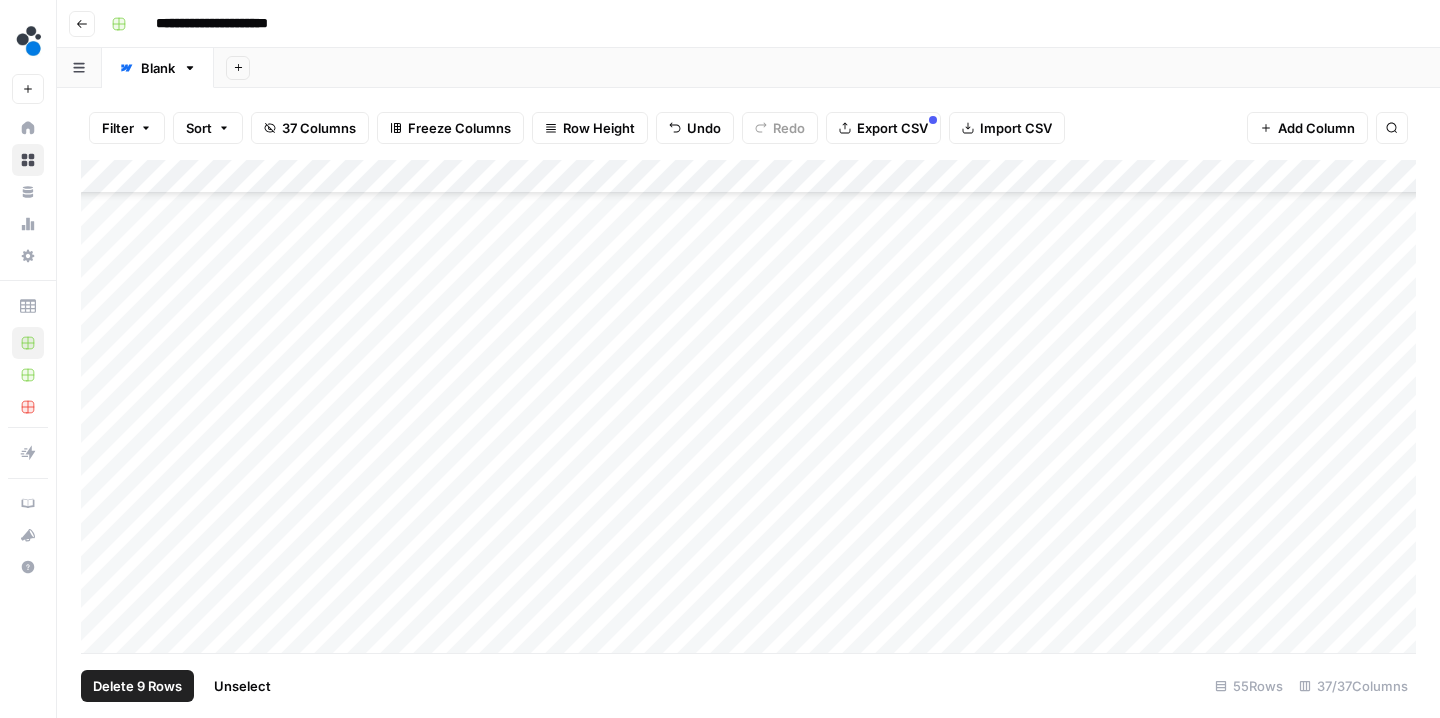 click on "Add Column" at bounding box center [748, 409] 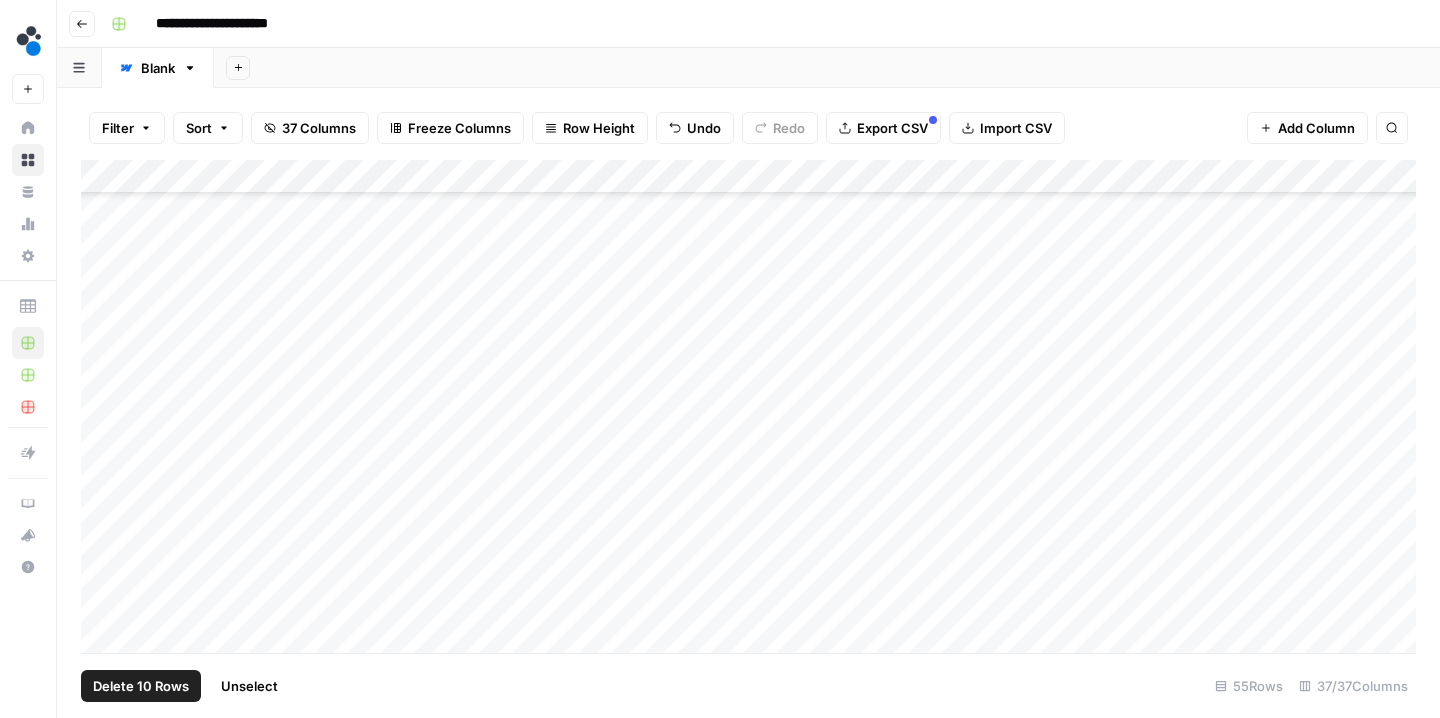 click on "Delete 10 Rows" at bounding box center (141, 686) 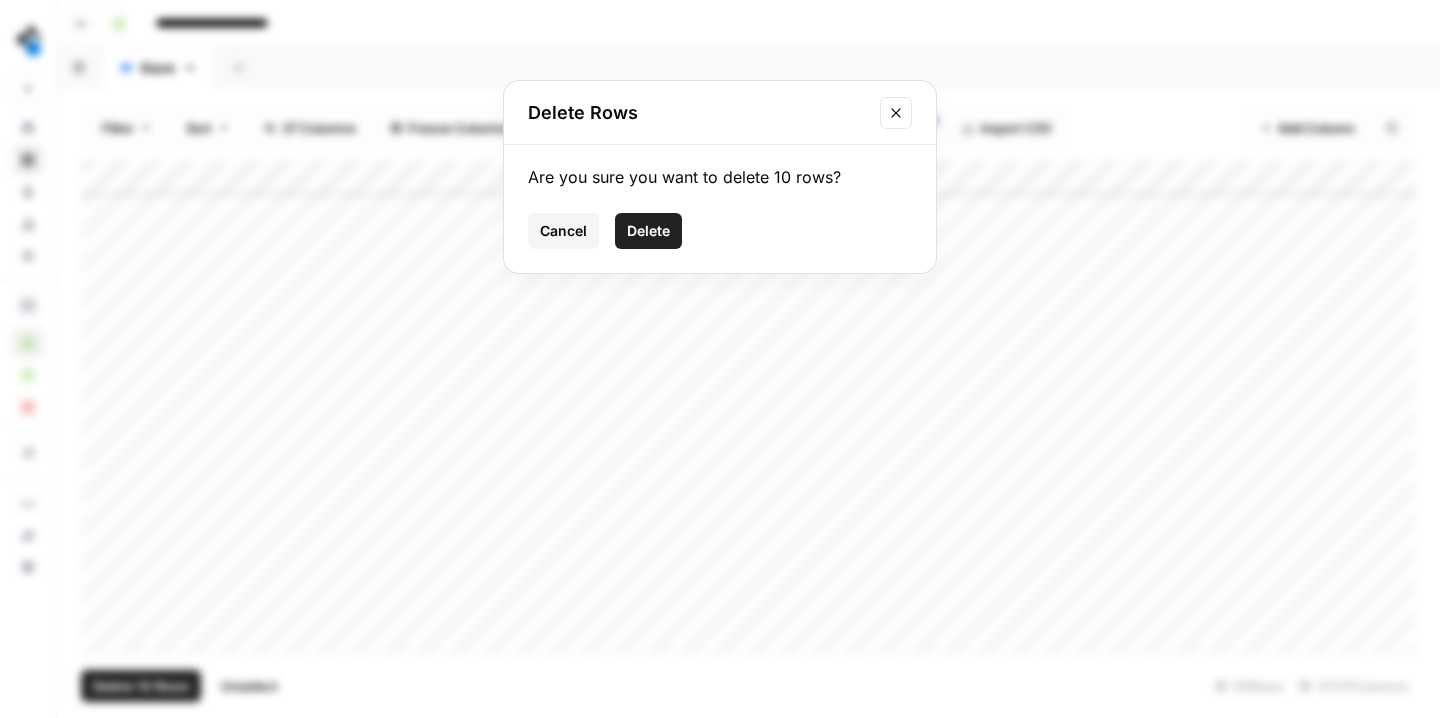 click on "Delete" at bounding box center (648, 231) 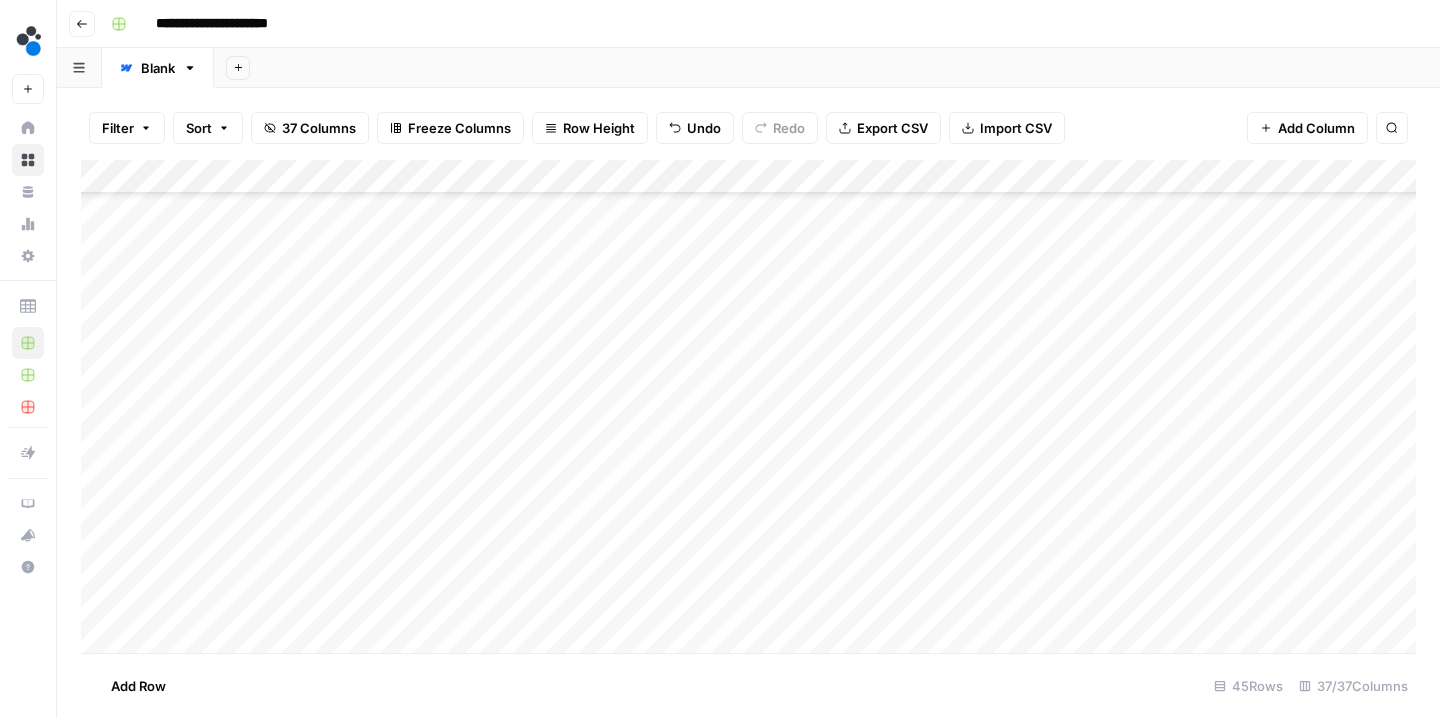 scroll, scrollTop: 1097, scrollLeft: 0, axis: vertical 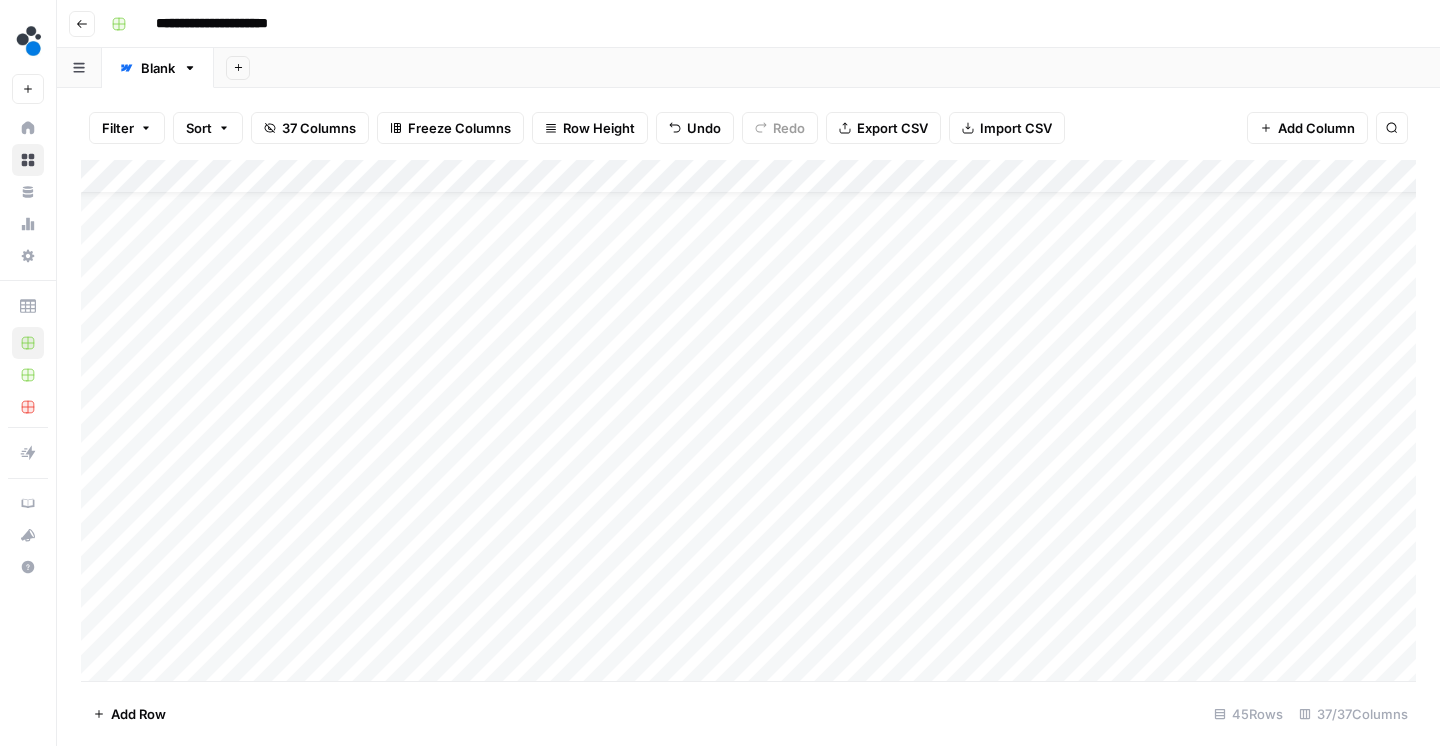 click on "Add Column" at bounding box center (748, 423) 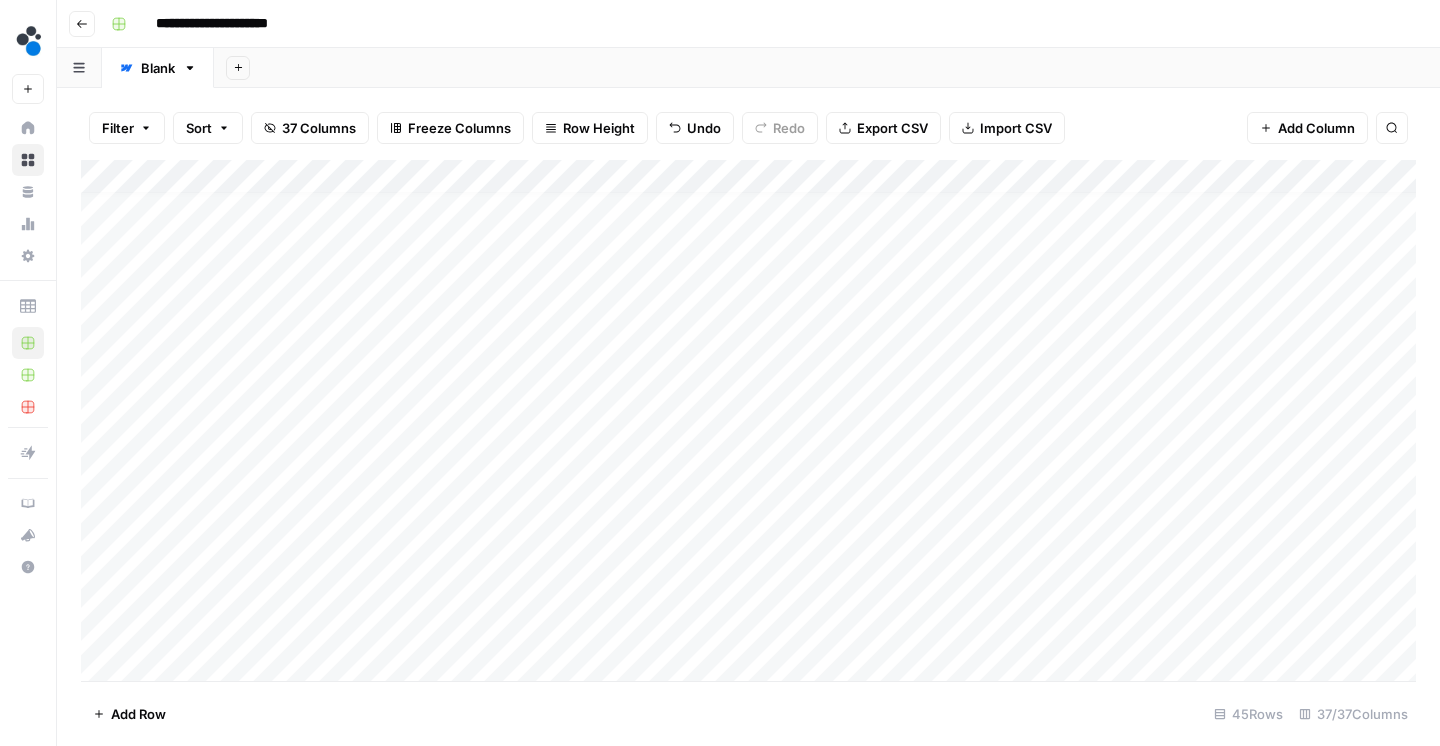scroll, scrollTop: 12, scrollLeft: 0, axis: vertical 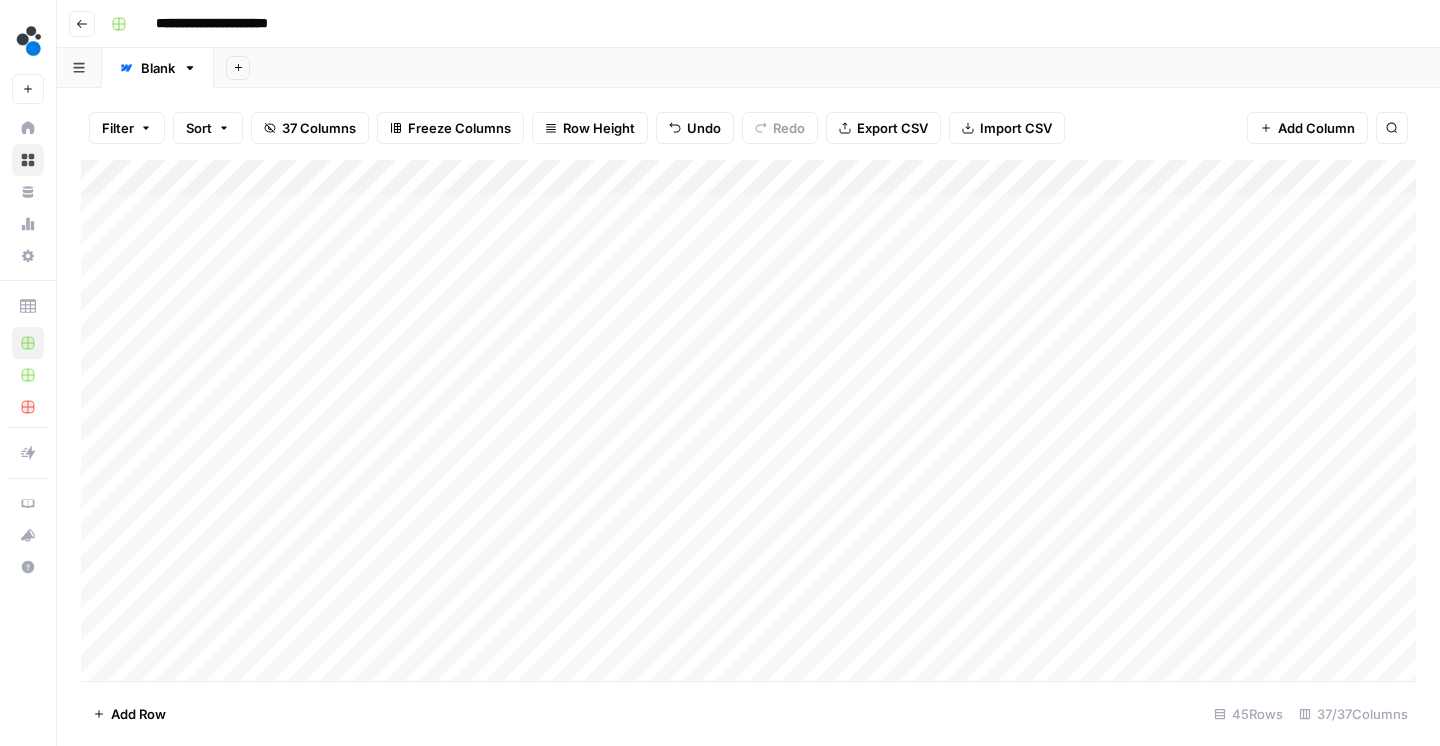 click on "Add Column" at bounding box center (748, 423) 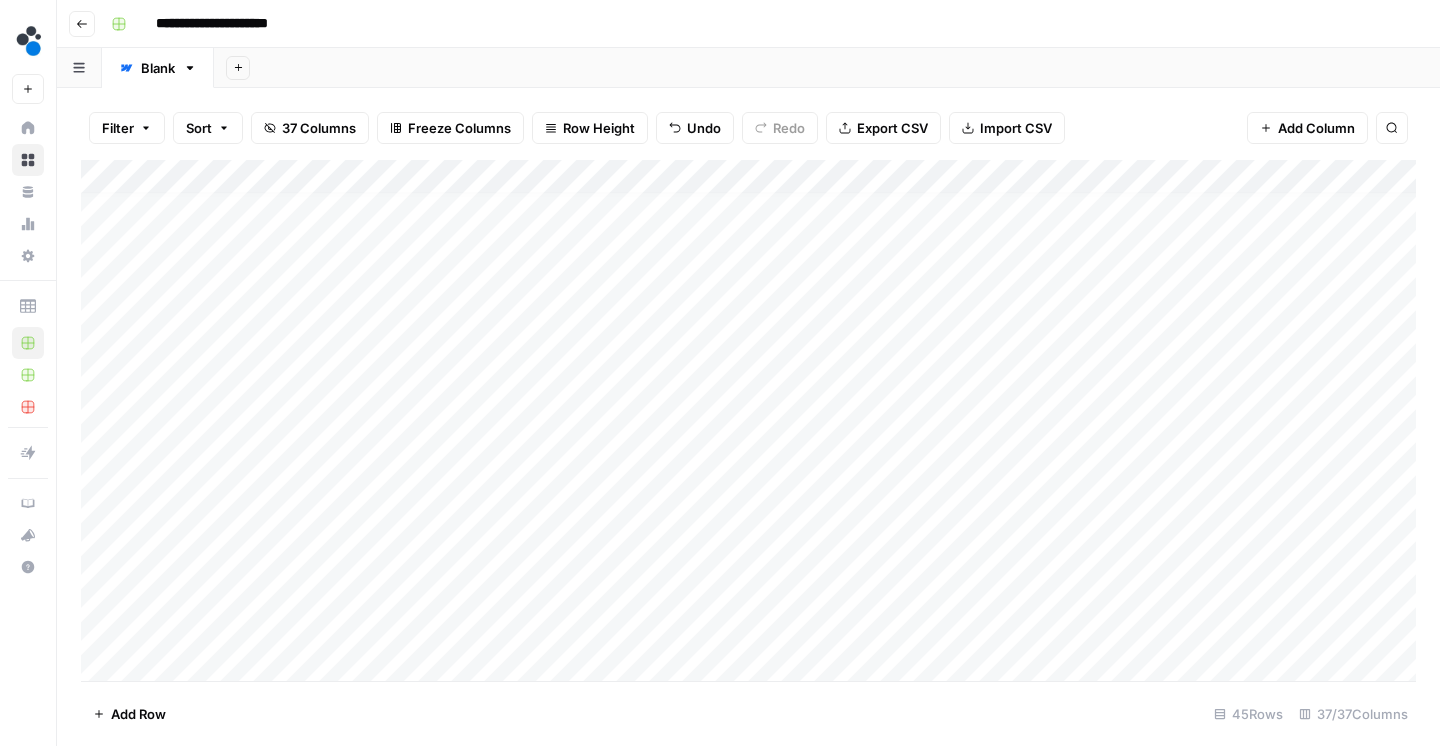 click on "Add Column" at bounding box center [748, 423] 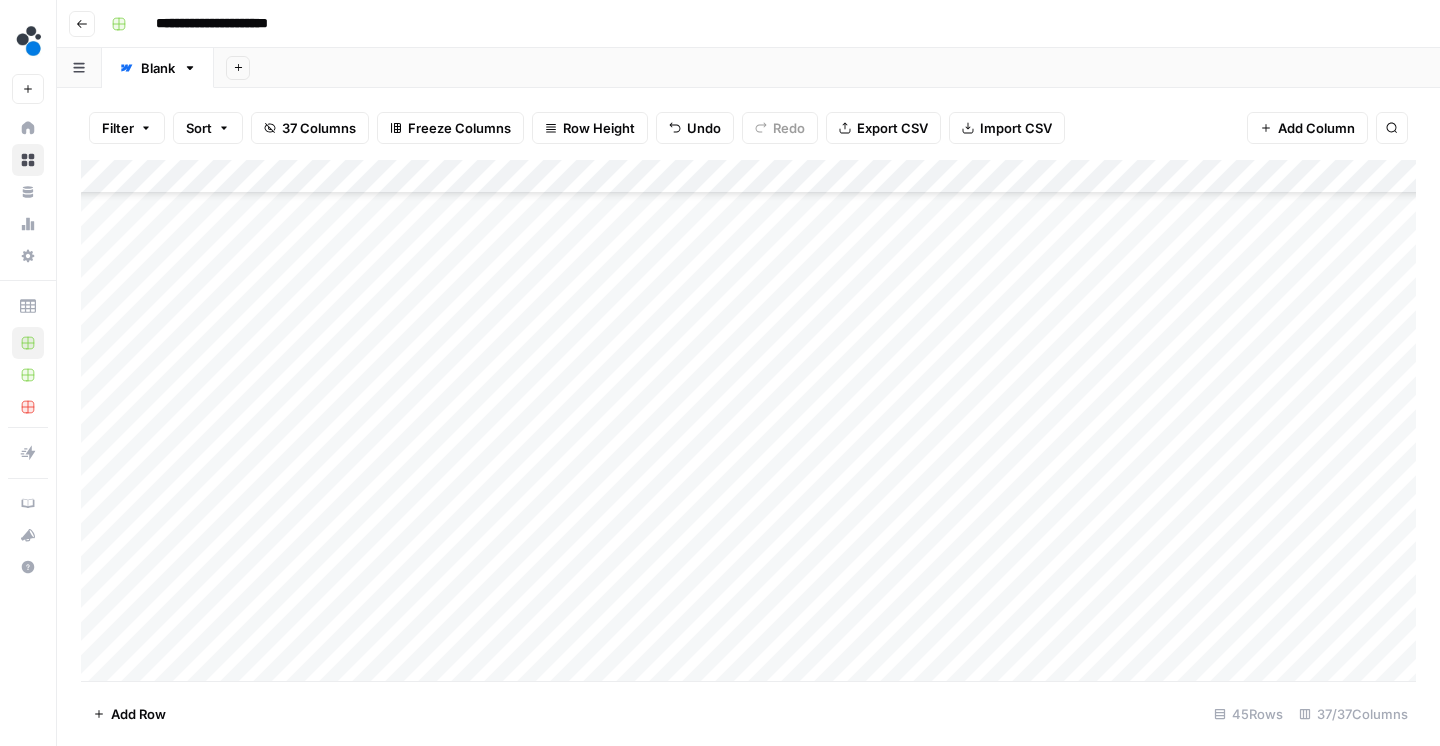 scroll, scrollTop: 1069, scrollLeft: 0, axis: vertical 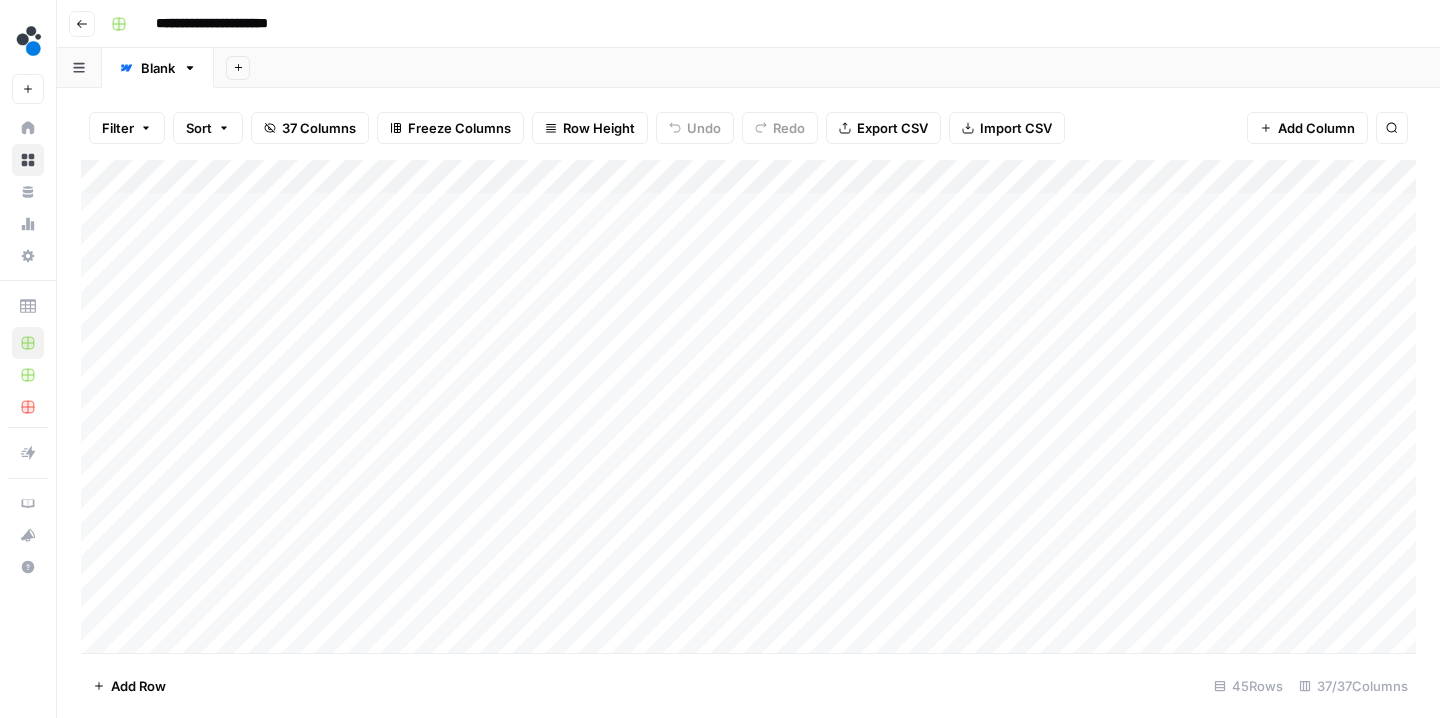 click on "Add Column" at bounding box center [748, 409] 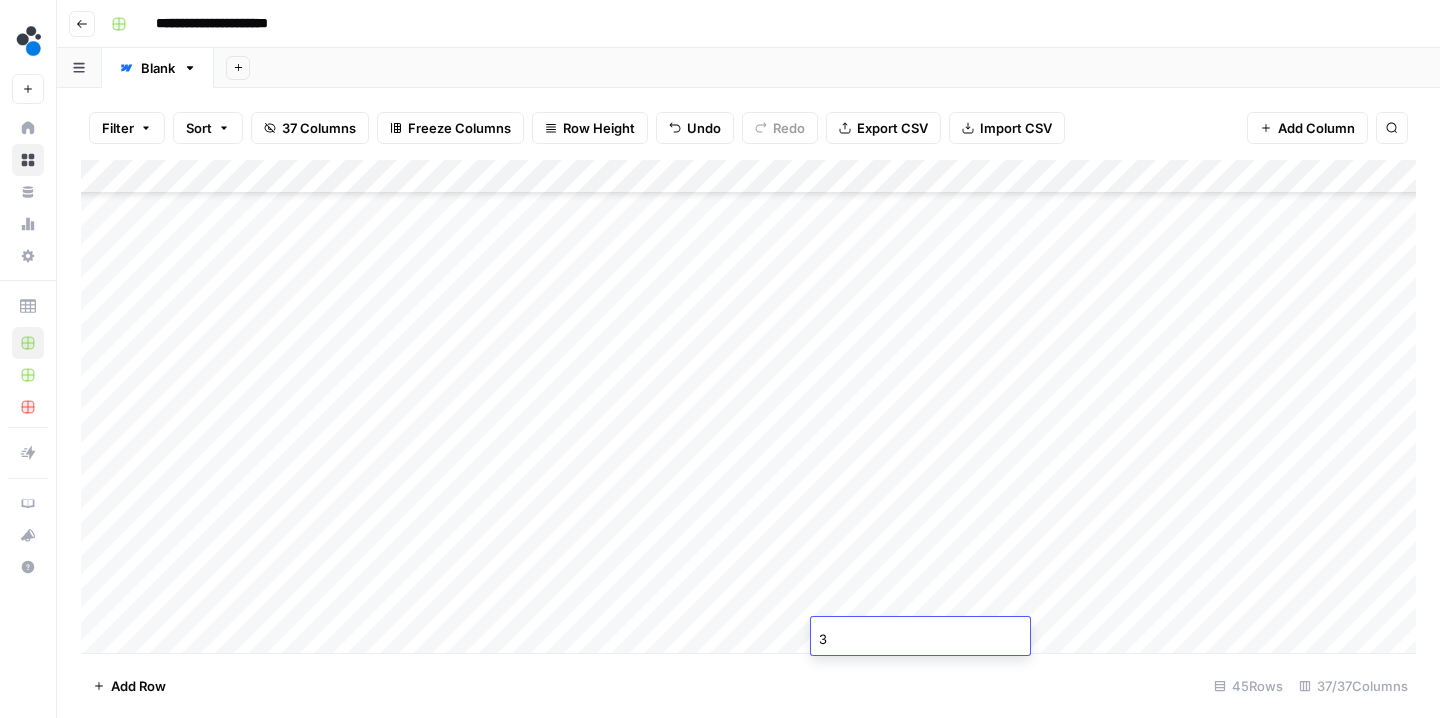 scroll, scrollTop: 962, scrollLeft: 0, axis: vertical 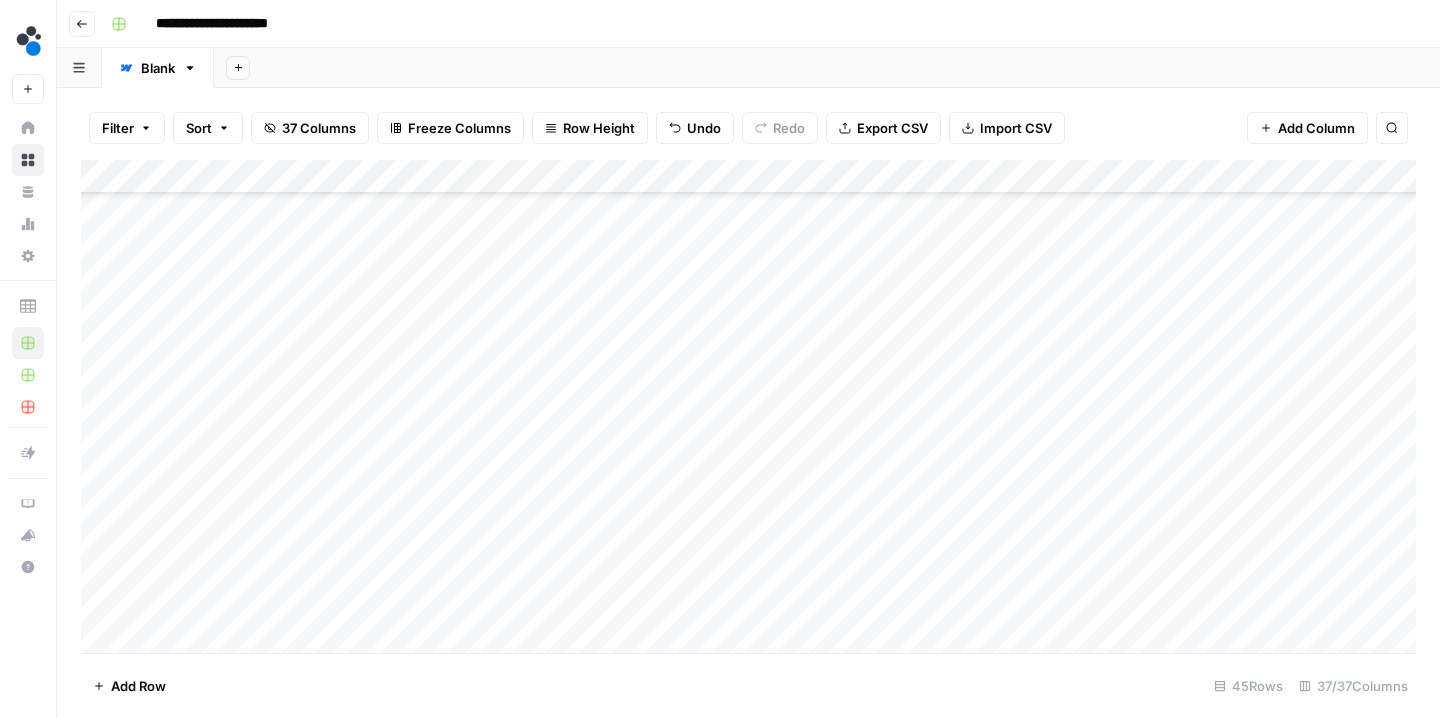 click on "Add Column" at bounding box center [748, 409] 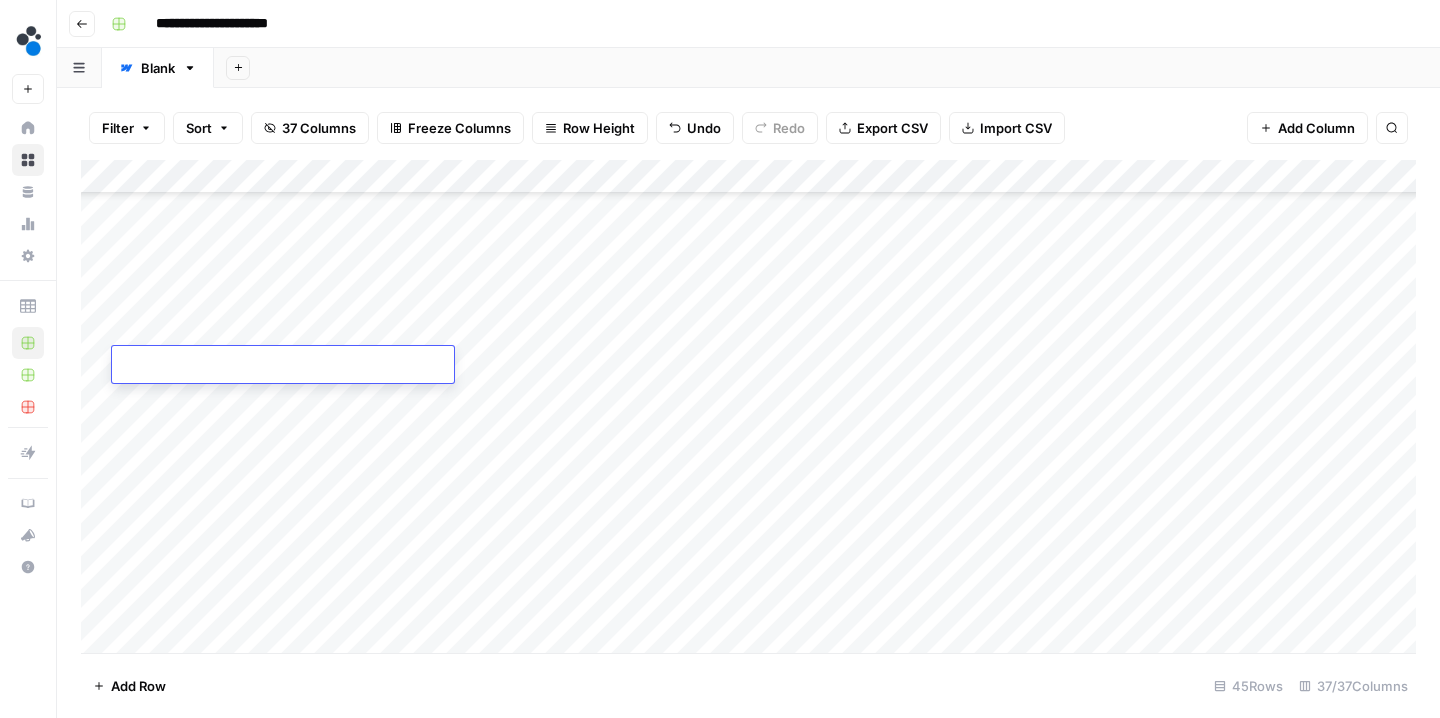 click at bounding box center [283, 366] 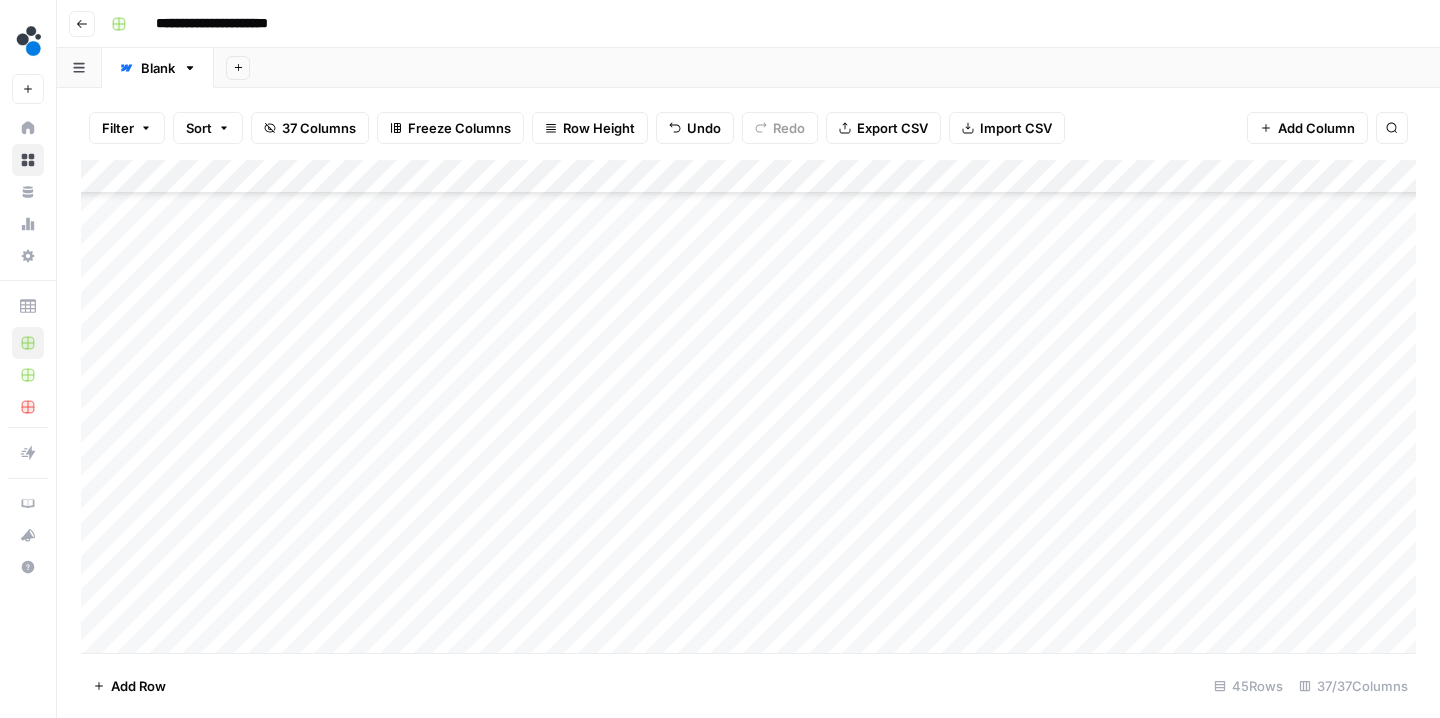 click on "Add Column" at bounding box center (748, 409) 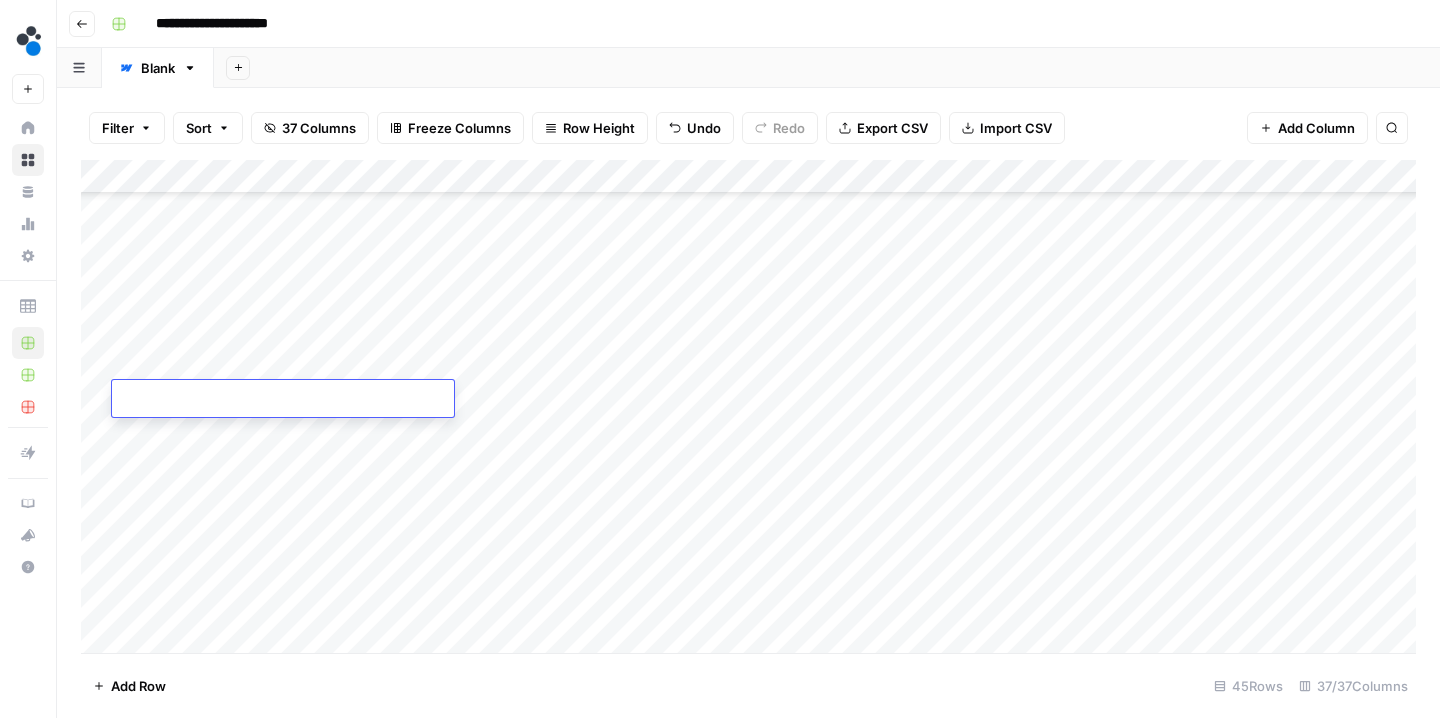 click at bounding box center [283, 400] 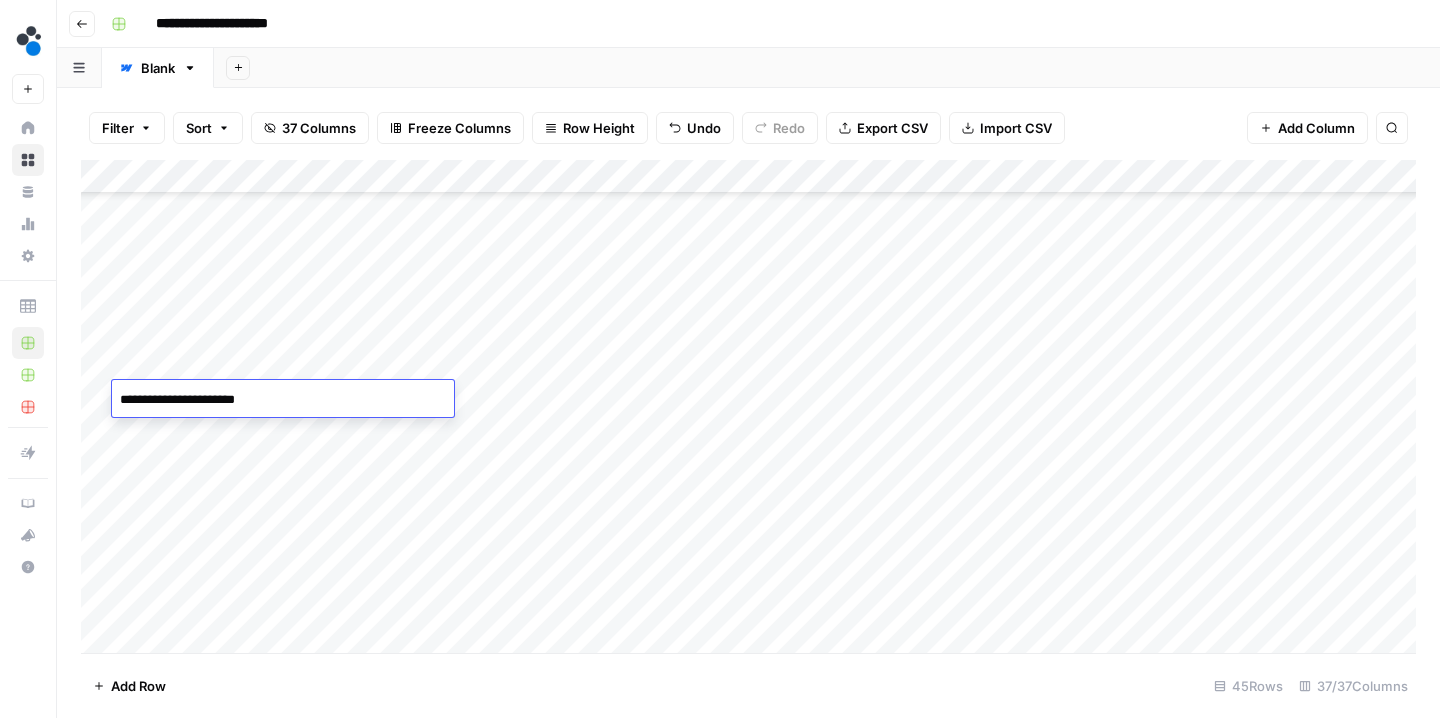 click on "Add Column" at bounding box center [748, 409] 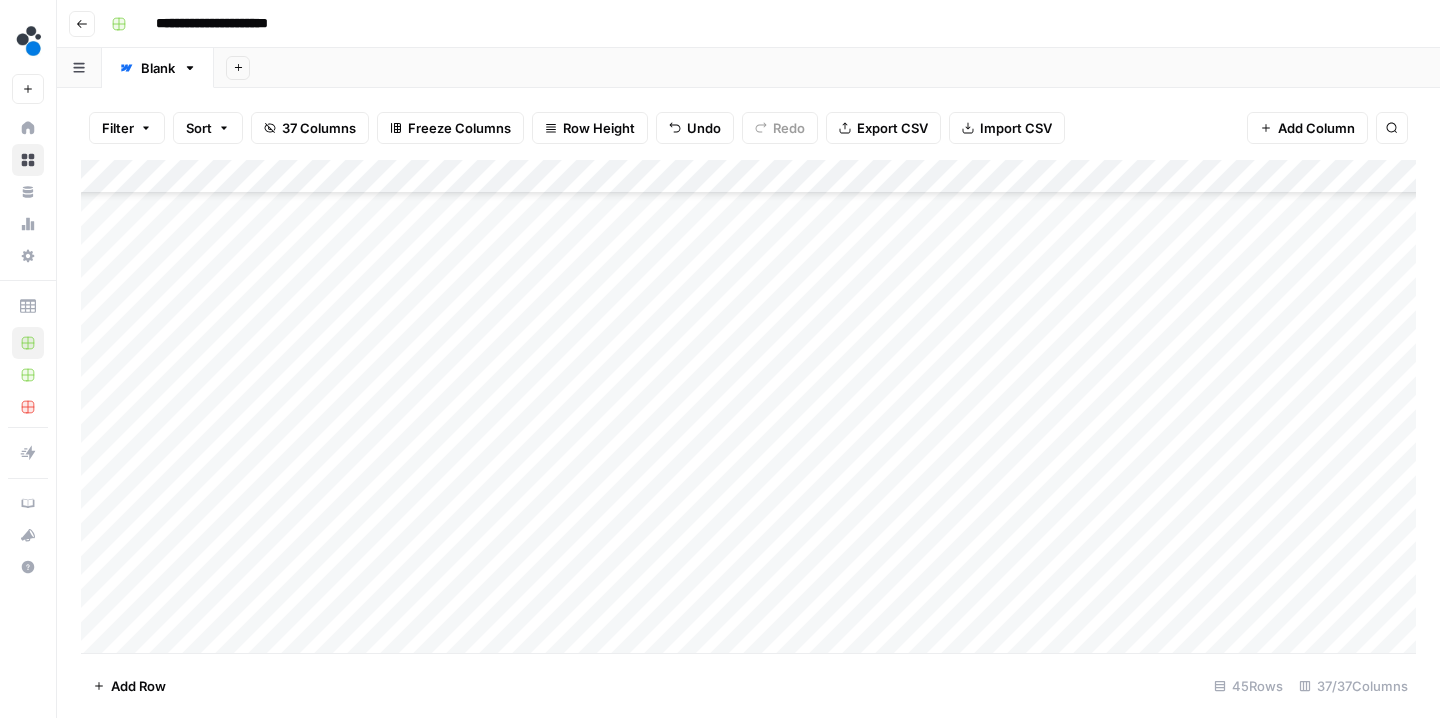 click on "Add Column" at bounding box center (748, 409) 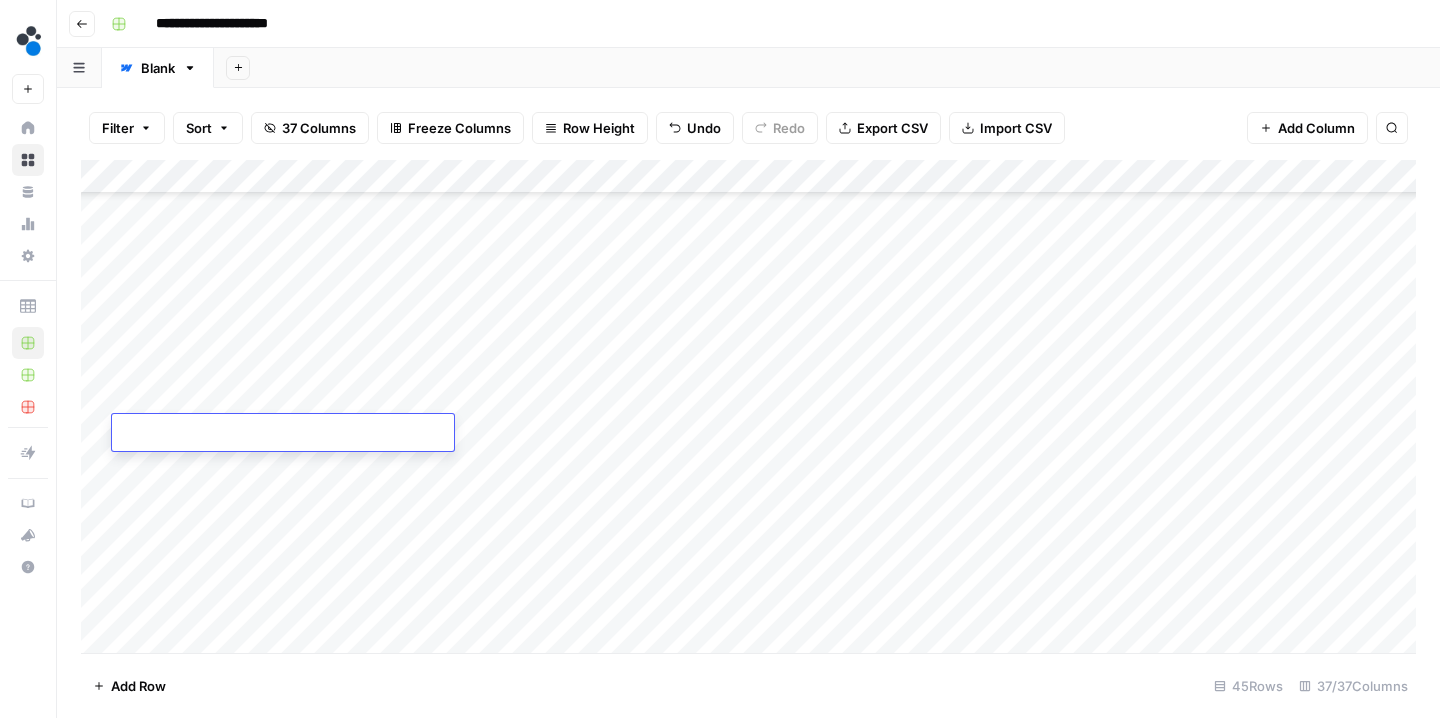 click at bounding box center (283, 434) 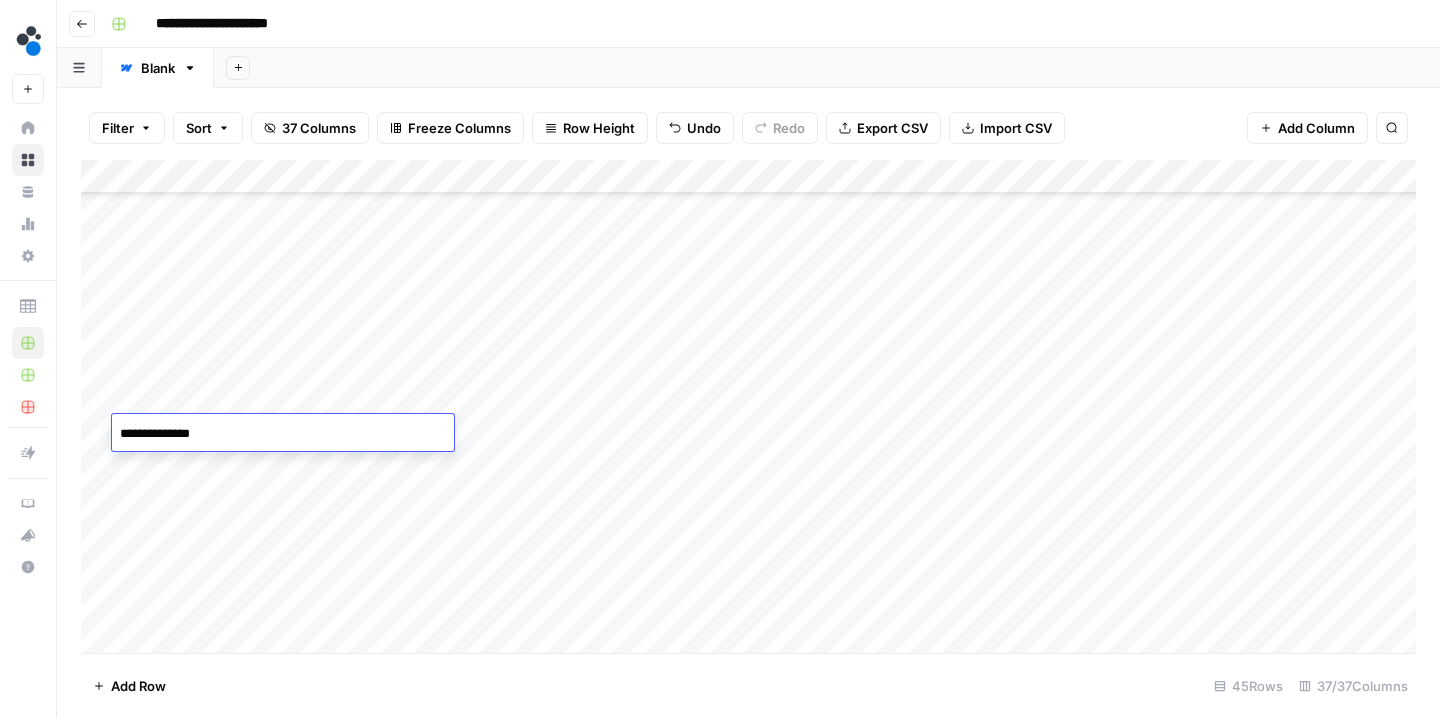 click on "Add Column" at bounding box center [748, 409] 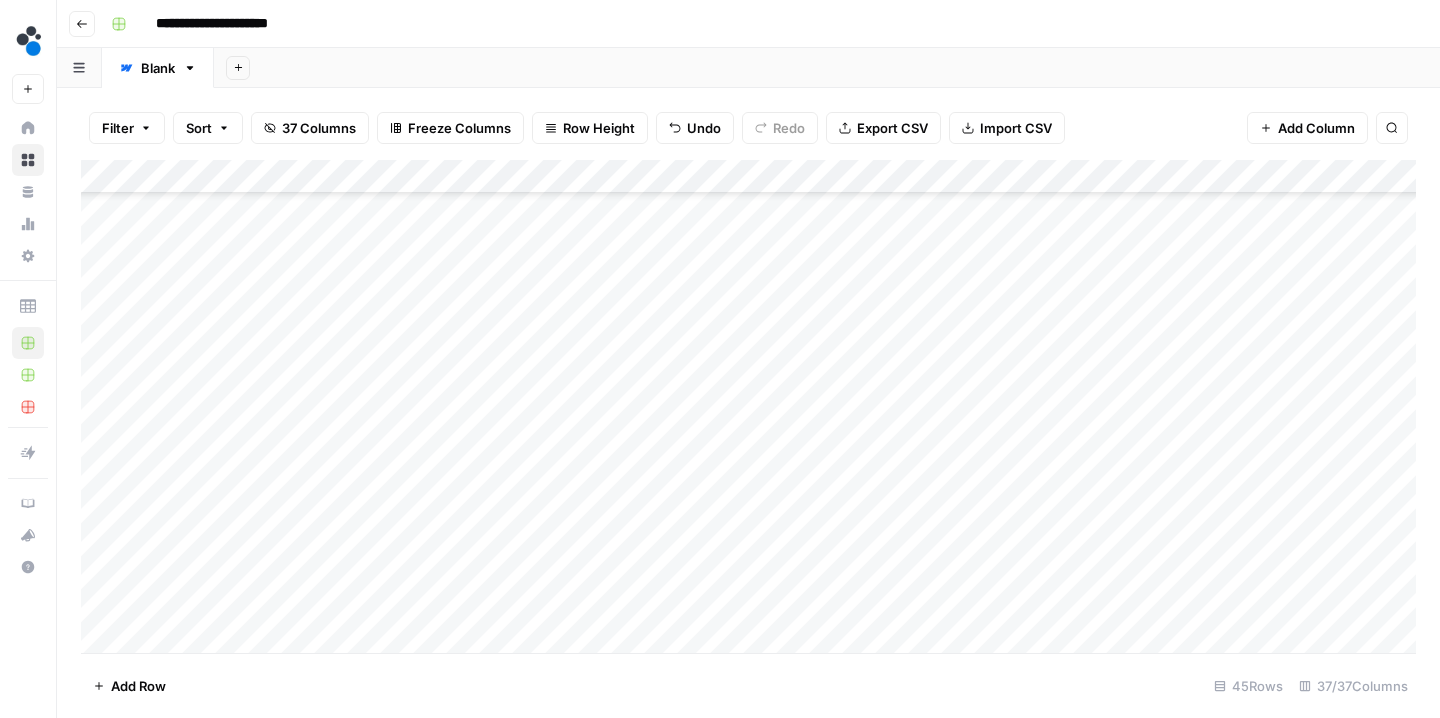 scroll, scrollTop: 0, scrollLeft: 0, axis: both 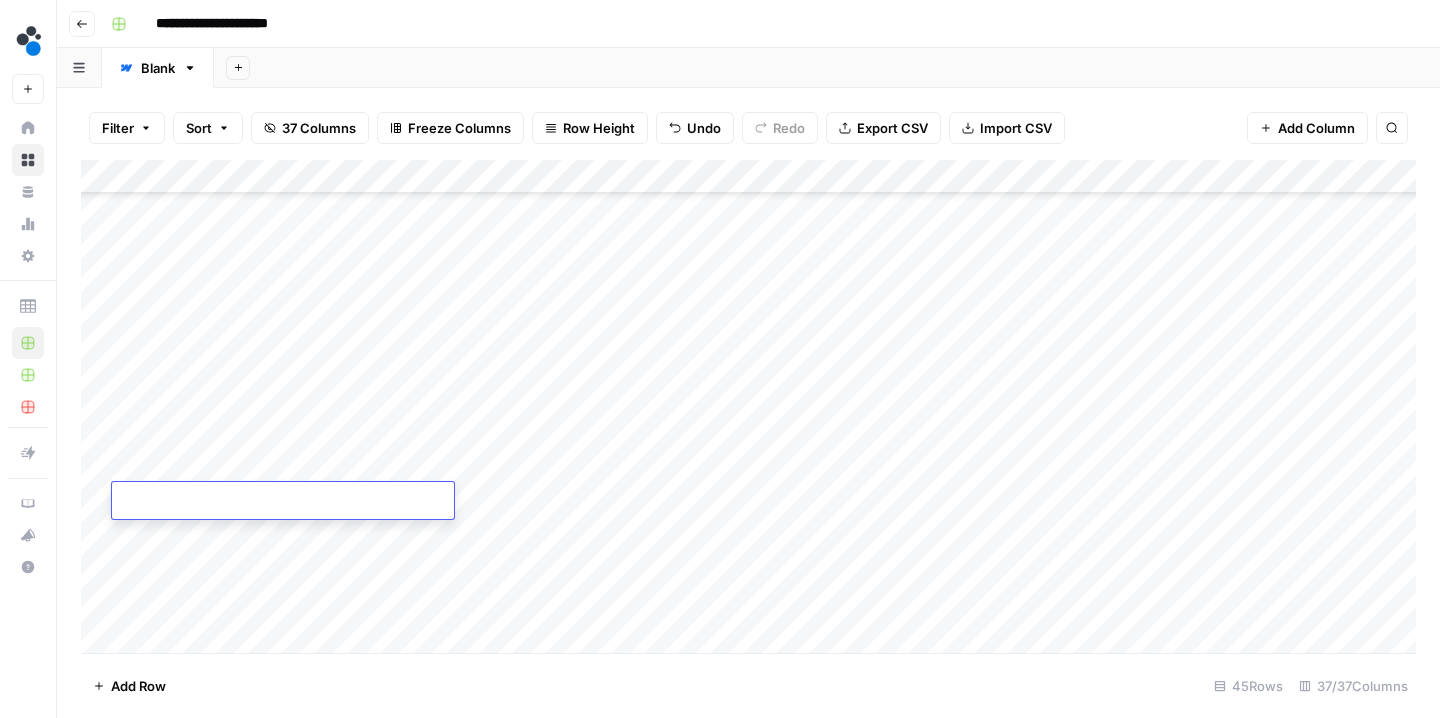 click at bounding box center (283, 502) 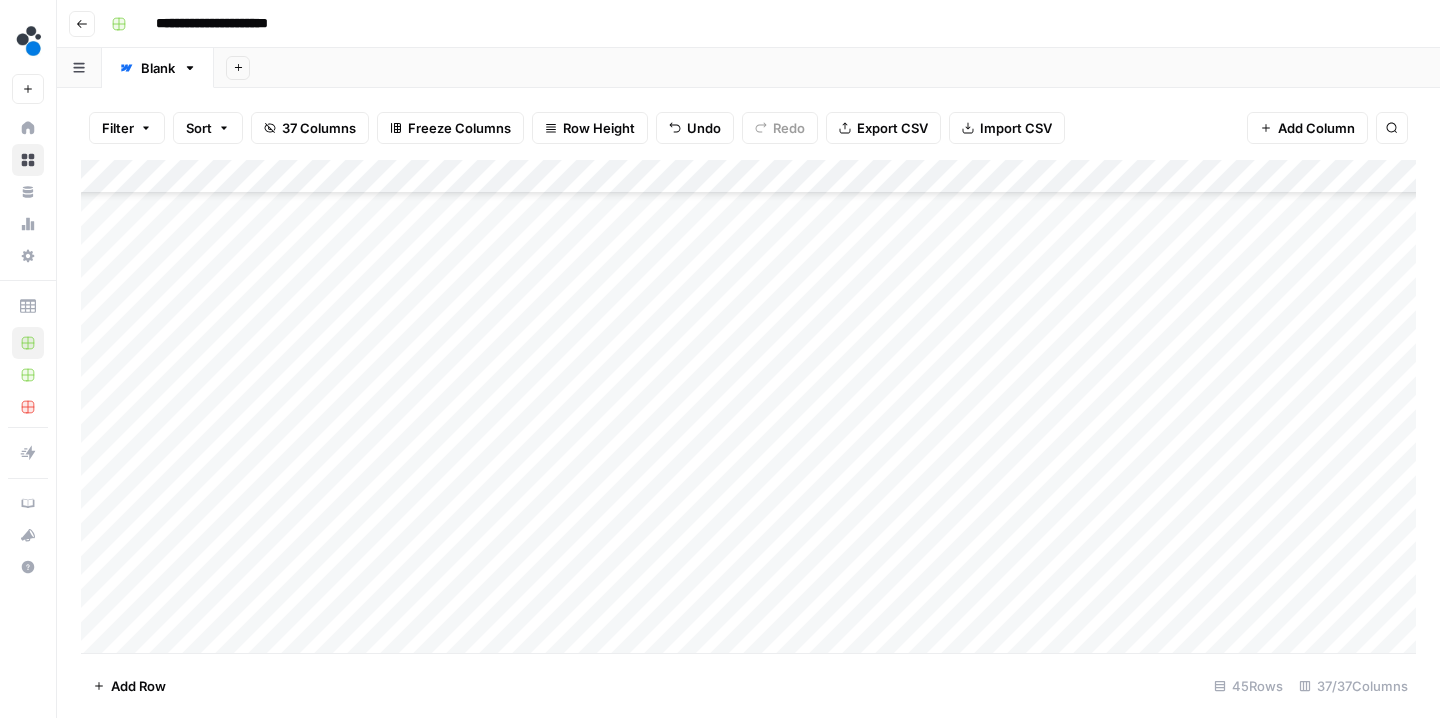 click on "Add Column" at bounding box center [748, 409] 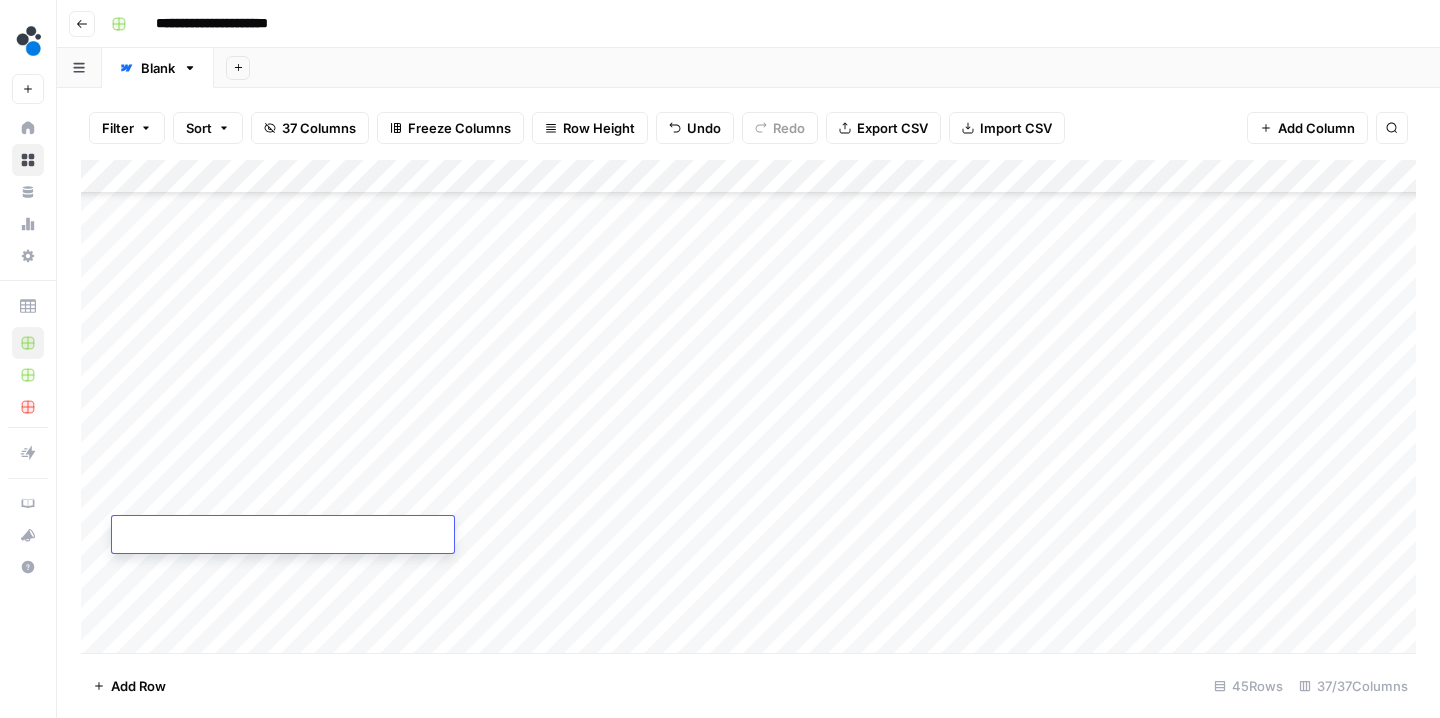 type on "**********" 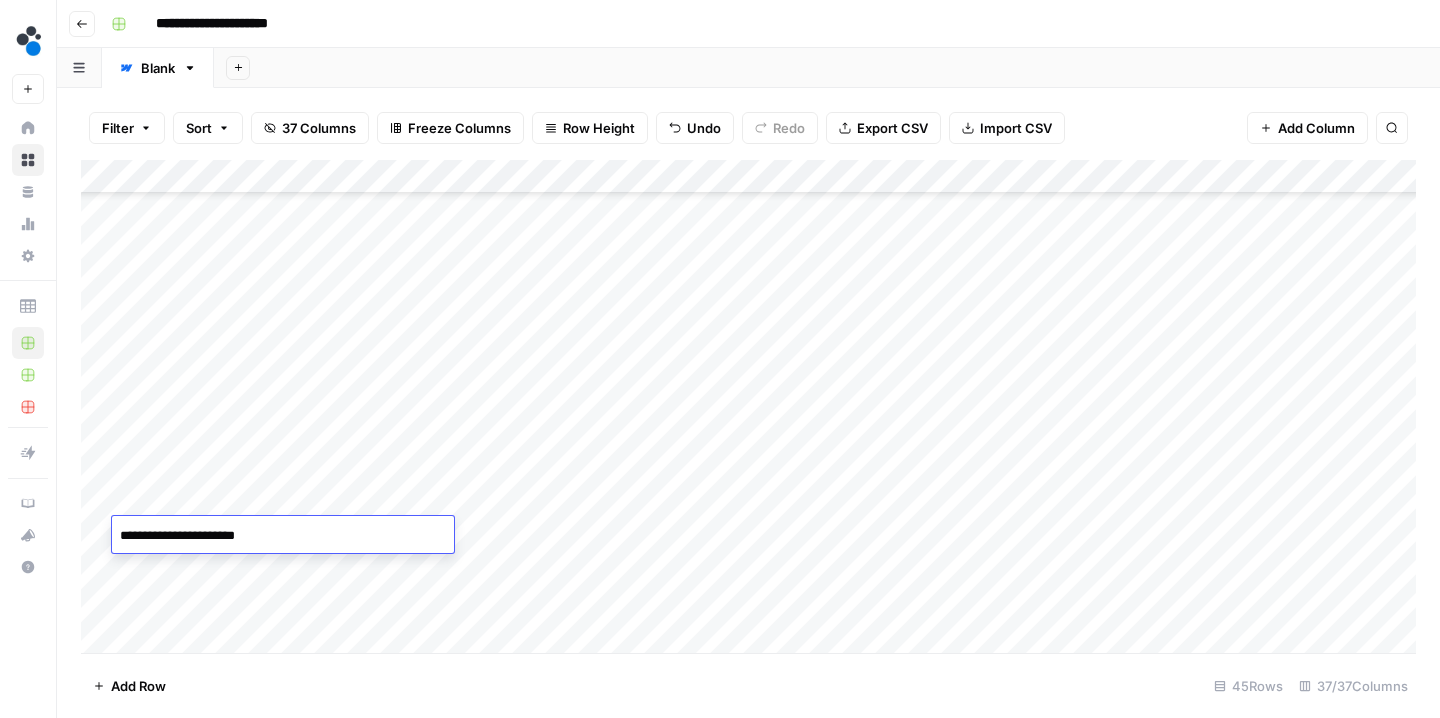 click on "Filter Sort 37 Columns Freeze Columns Row Height Undo Redo Export CSV Import CSV Add Column Search" at bounding box center [748, 128] 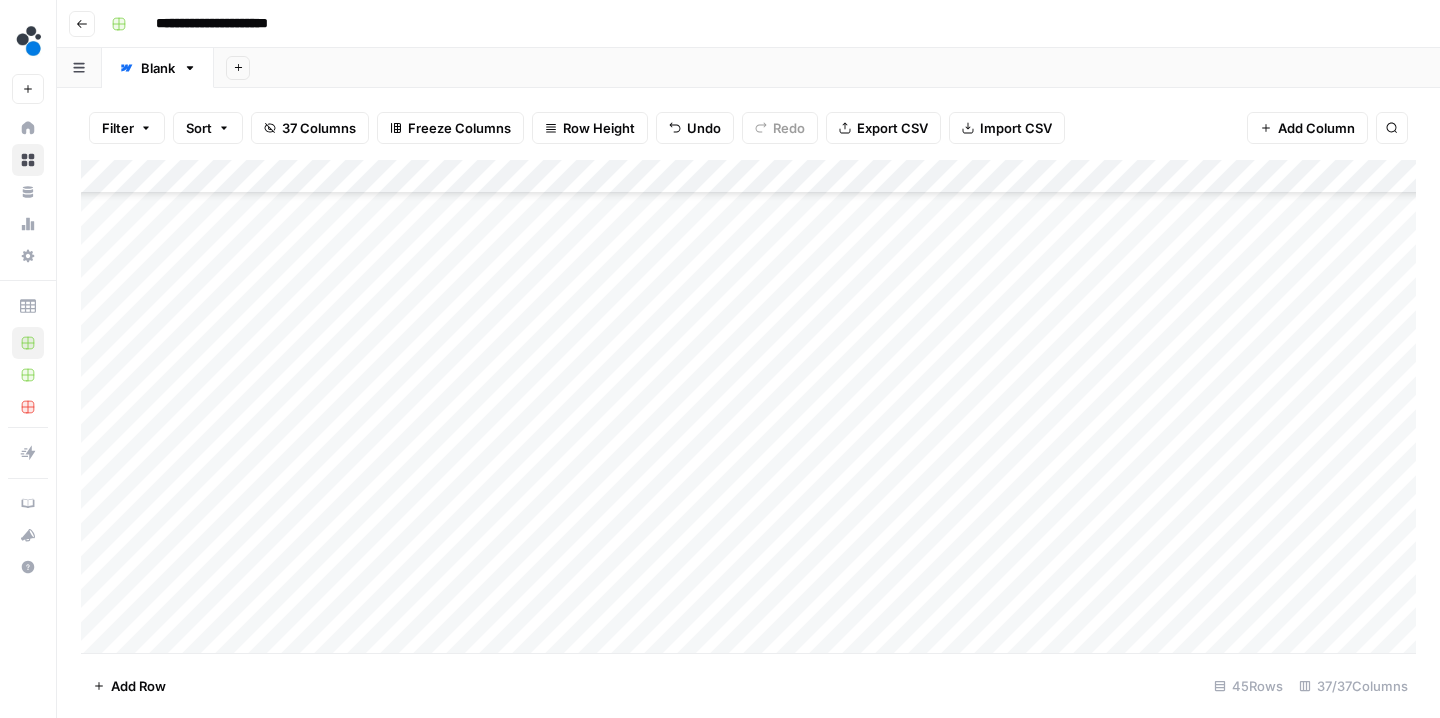 scroll, scrollTop: 0, scrollLeft: 0, axis: both 